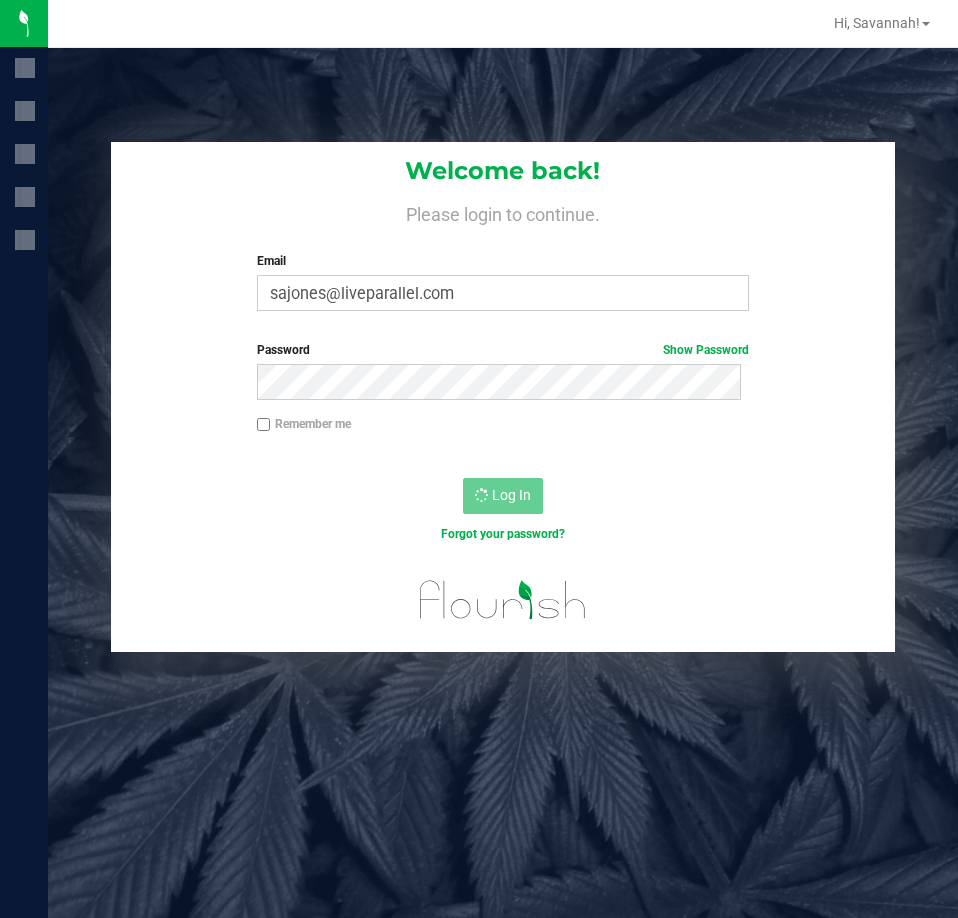 scroll, scrollTop: 0, scrollLeft: 0, axis: both 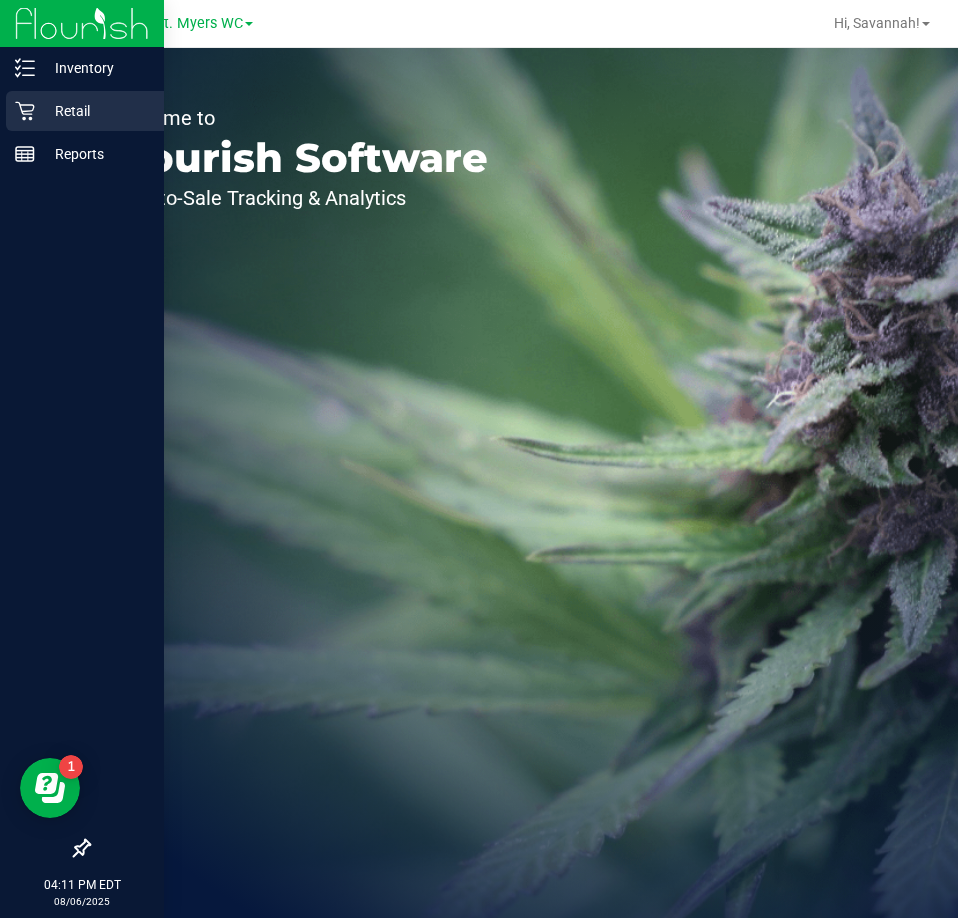 click 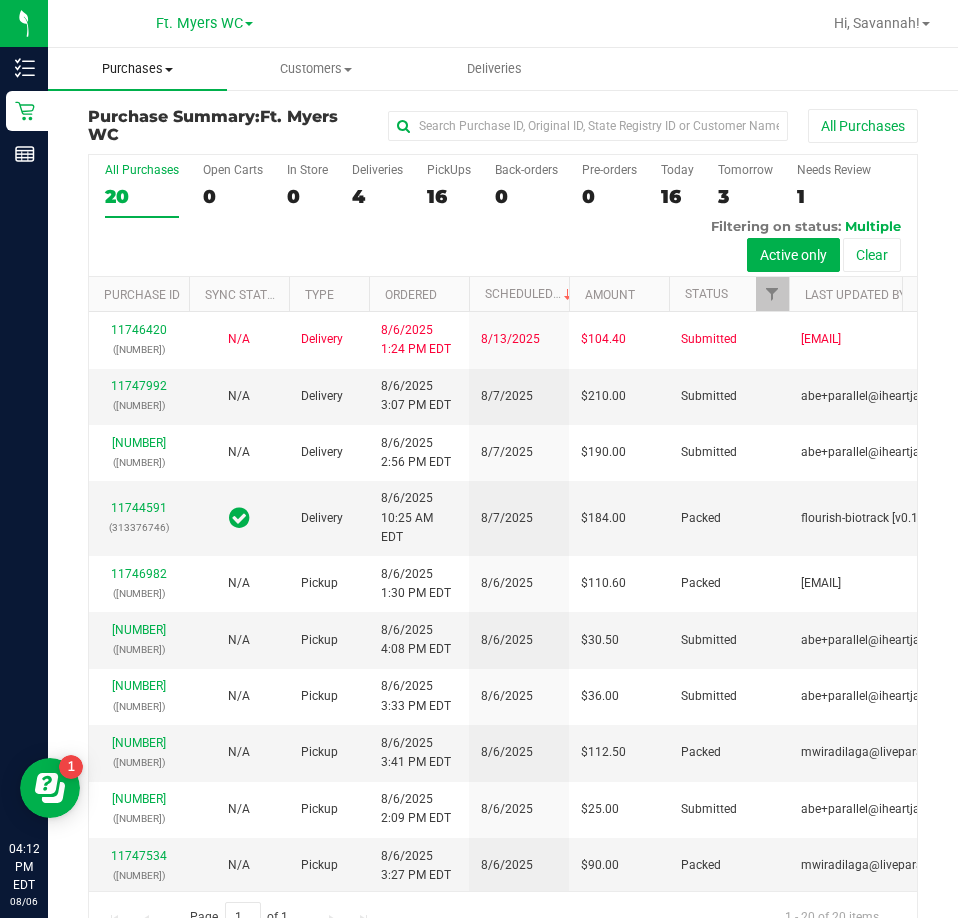 click on "Purchases
Summary of purchases
Fulfillment
All purchases" at bounding box center (137, 69) 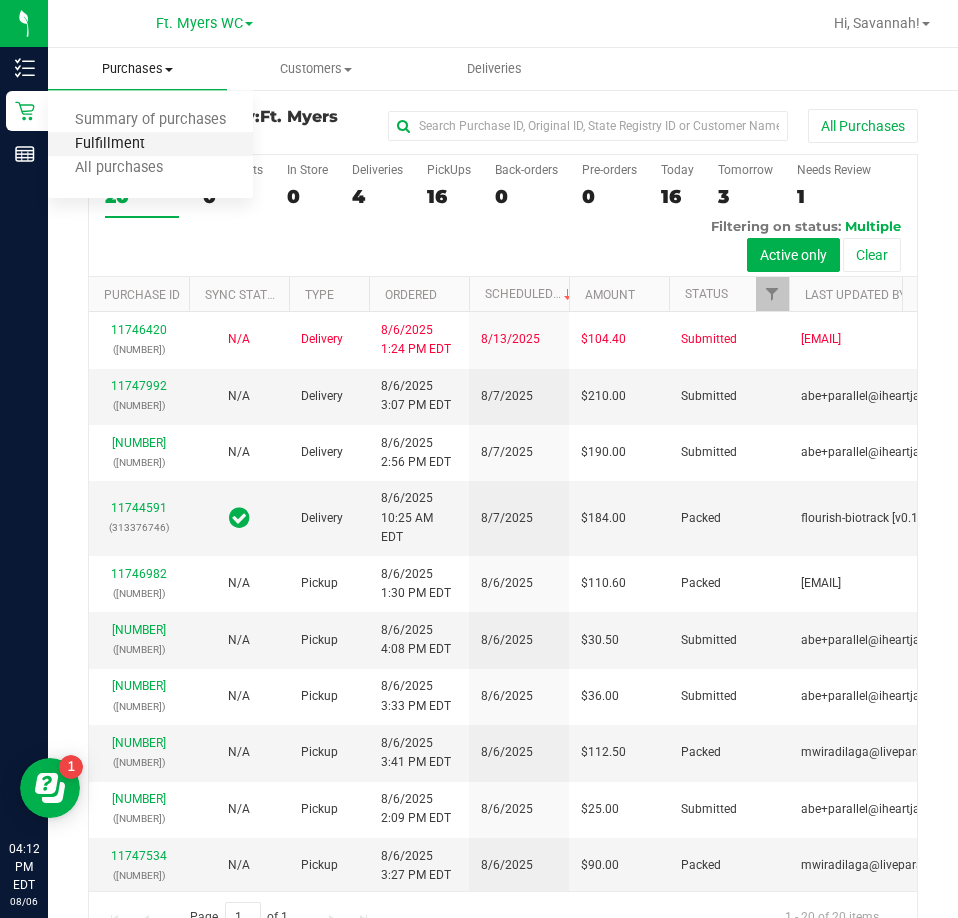 click on "Fulfillment" at bounding box center (110, 144) 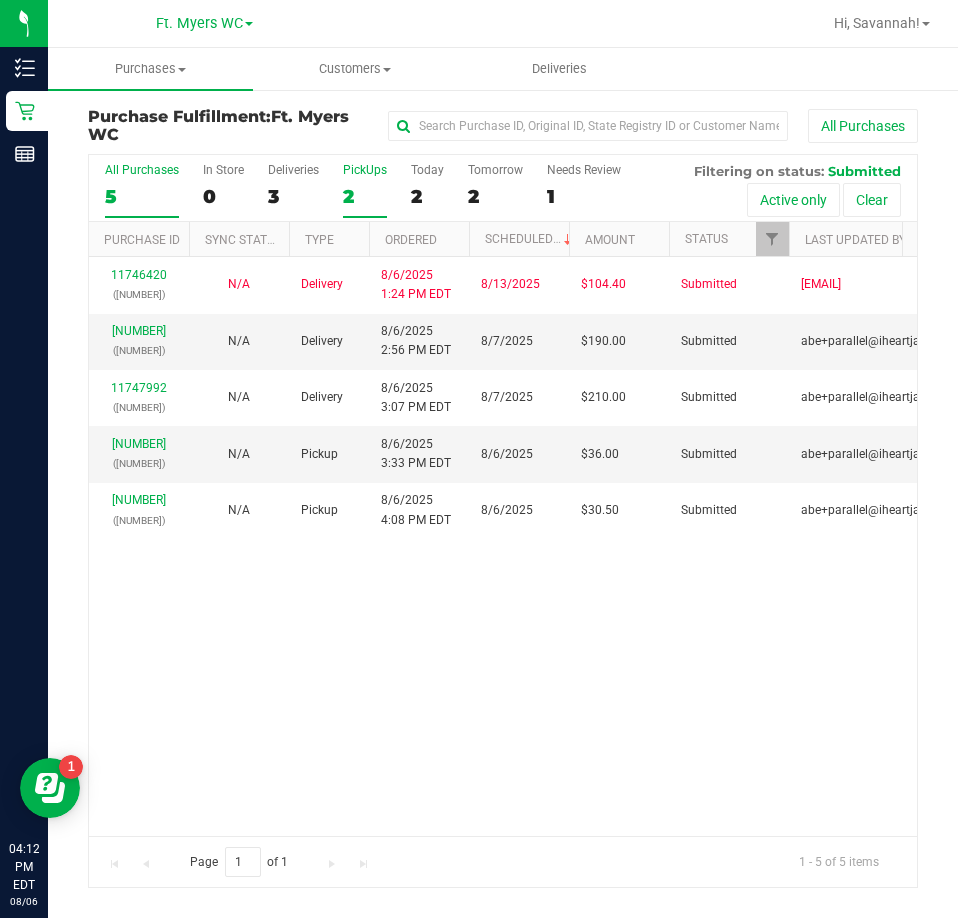 click on "2" at bounding box center (365, 196) 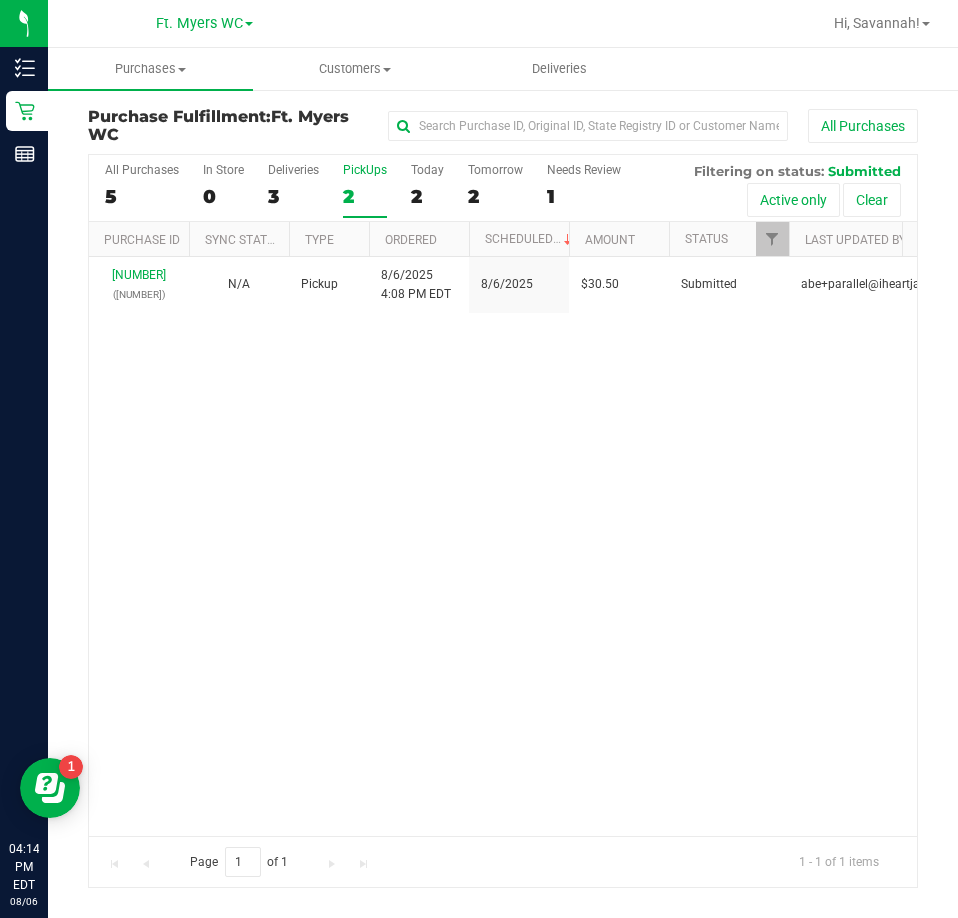 scroll, scrollTop: 0, scrollLeft: 50, axis: horizontal 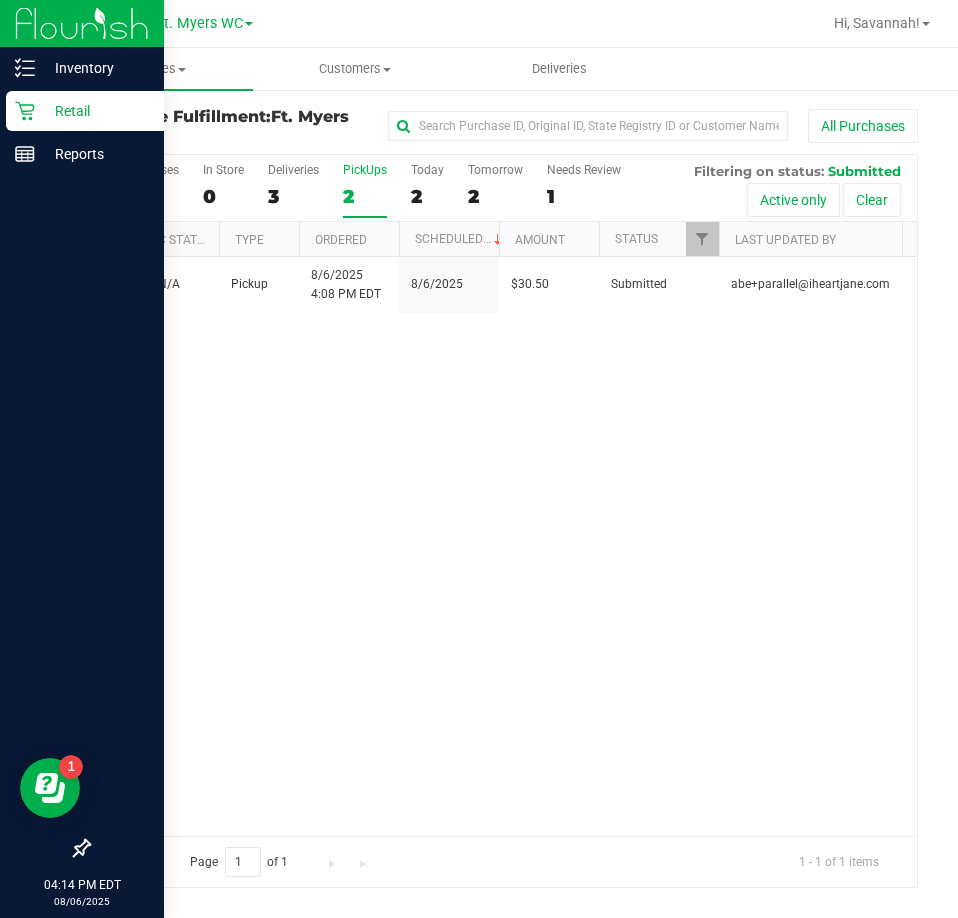click on "[HOUR]:[MINUTE] [AMPM] [MONTH]/[DAY]/[YEAR]  [MONTH]/[DAY]" at bounding box center (82, 892) 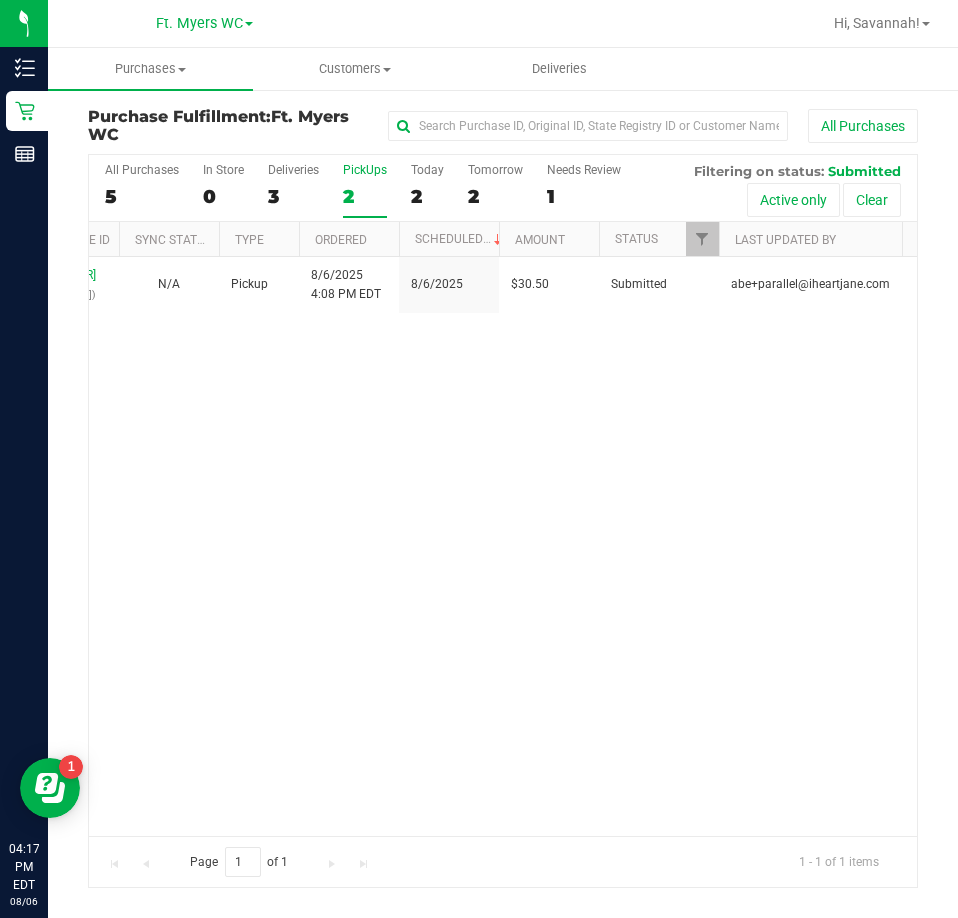 click on "[NUMBER]
([NUMBER])
N/A
Pickup [MONTH]/[DAY]/[YEAR] [HOUR]:[MINUTE] [AMPM] [MONTH]/[DAY]/[YEAR]
$[PRICE]
Submitted [EMAIL]" at bounding box center (503, 546) 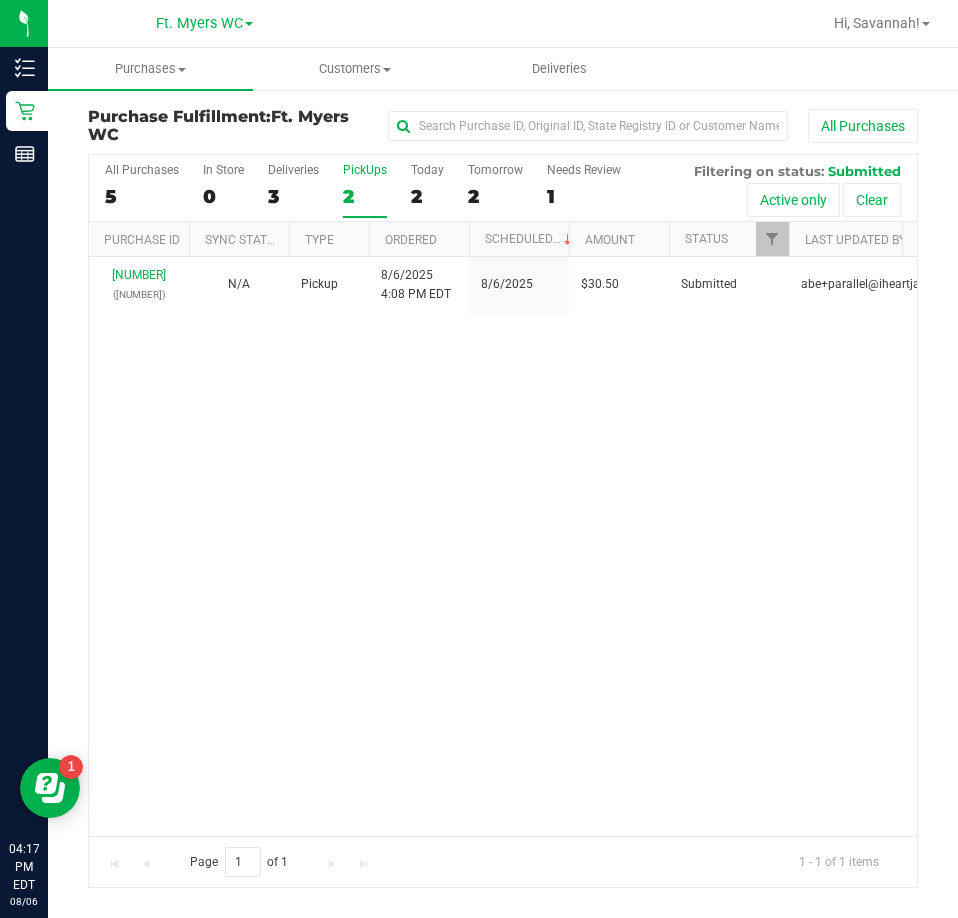 click on "[NUMBER]
([NUMBER])
N/A
Pickup [MONTH]/[DAY]/[YEAR] [HOUR]:[MINUTE] [AMPM] [MONTH]/[DAY]/[YEAR]
$[PRICE]
Submitted [EMAIL]" at bounding box center [503, 546] 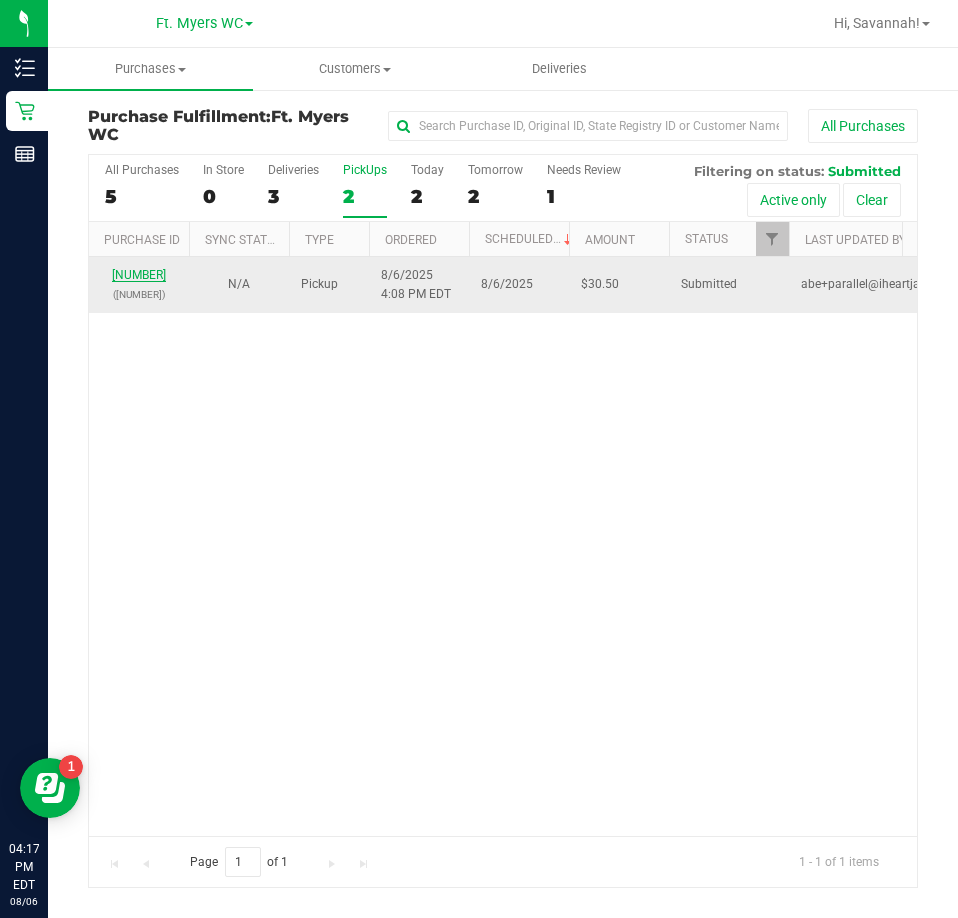 click on "[NUMBER]" at bounding box center (139, 275) 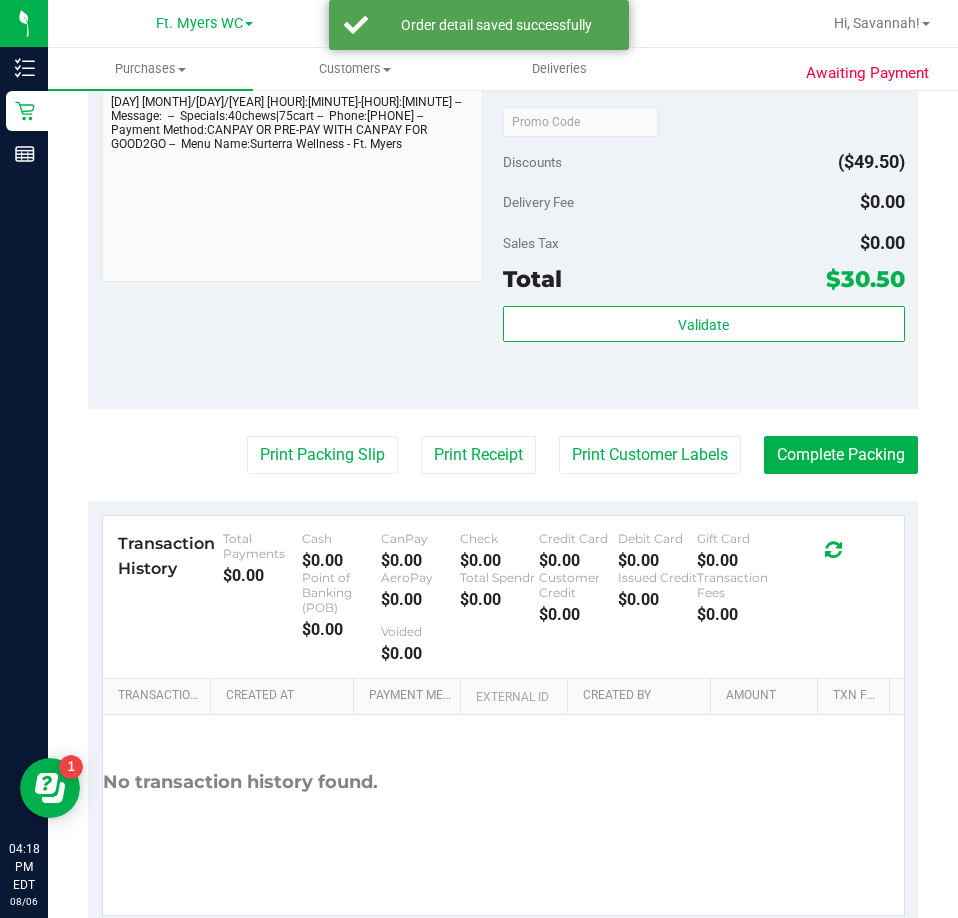 scroll, scrollTop: 900, scrollLeft: 0, axis: vertical 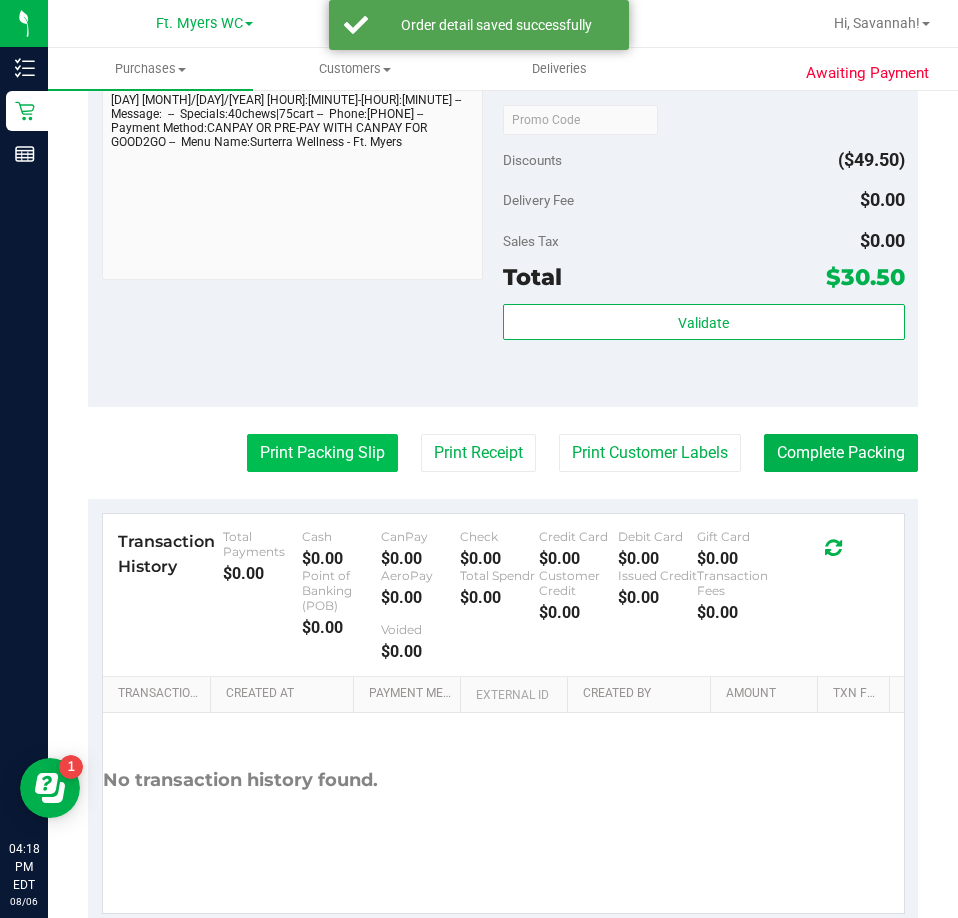 click on "Print Packing Slip" at bounding box center [322, 453] 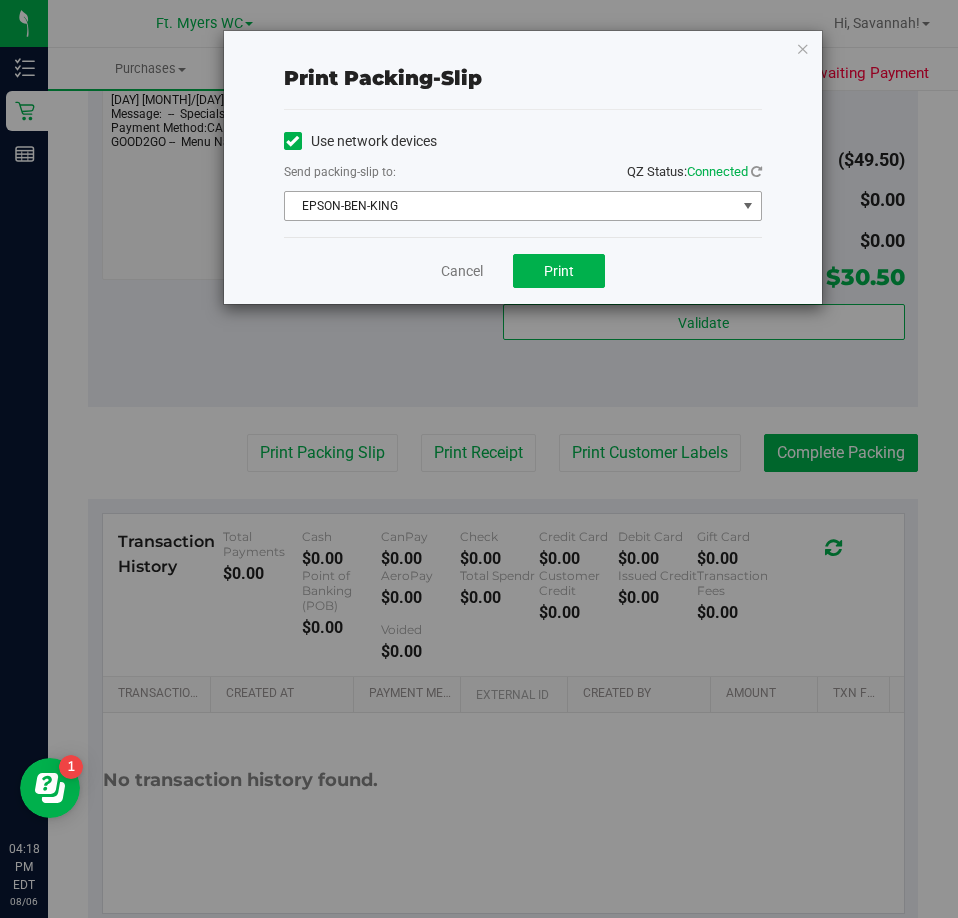 click on "EPSON-BEN-KING" at bounding box center (510, 206) 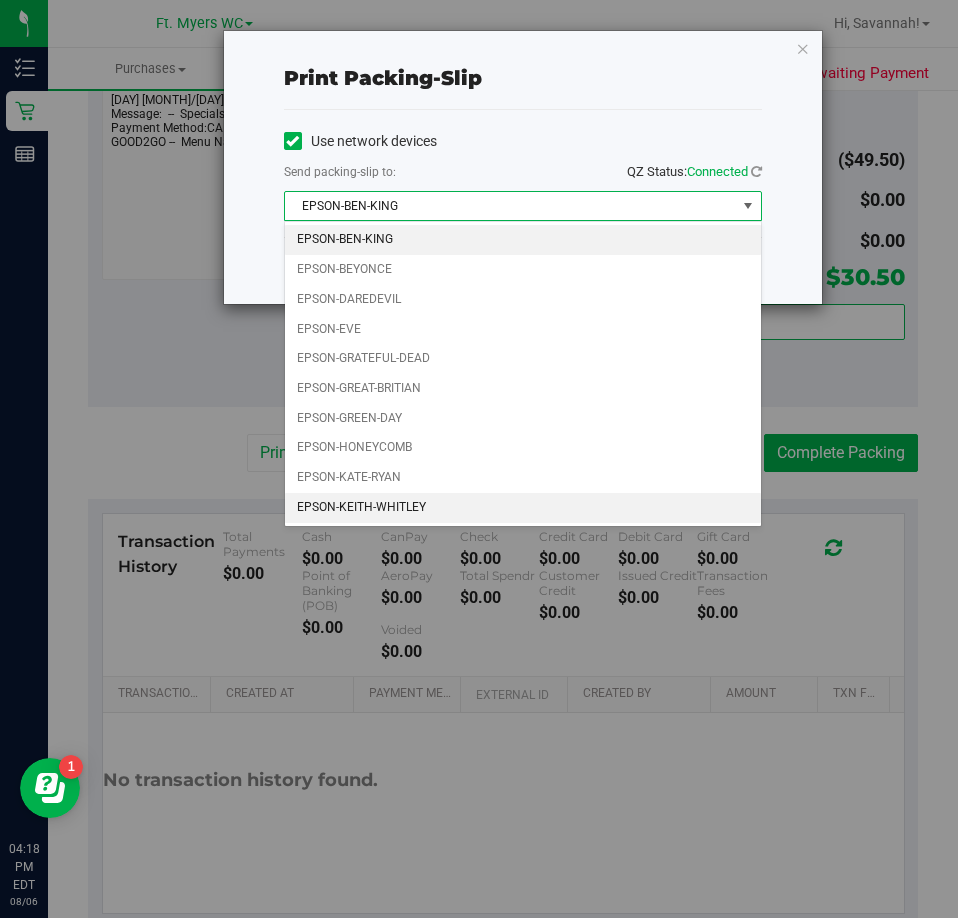 click on "EPSON-KEITH-WHITLEY" at bounding box center [523, 508] 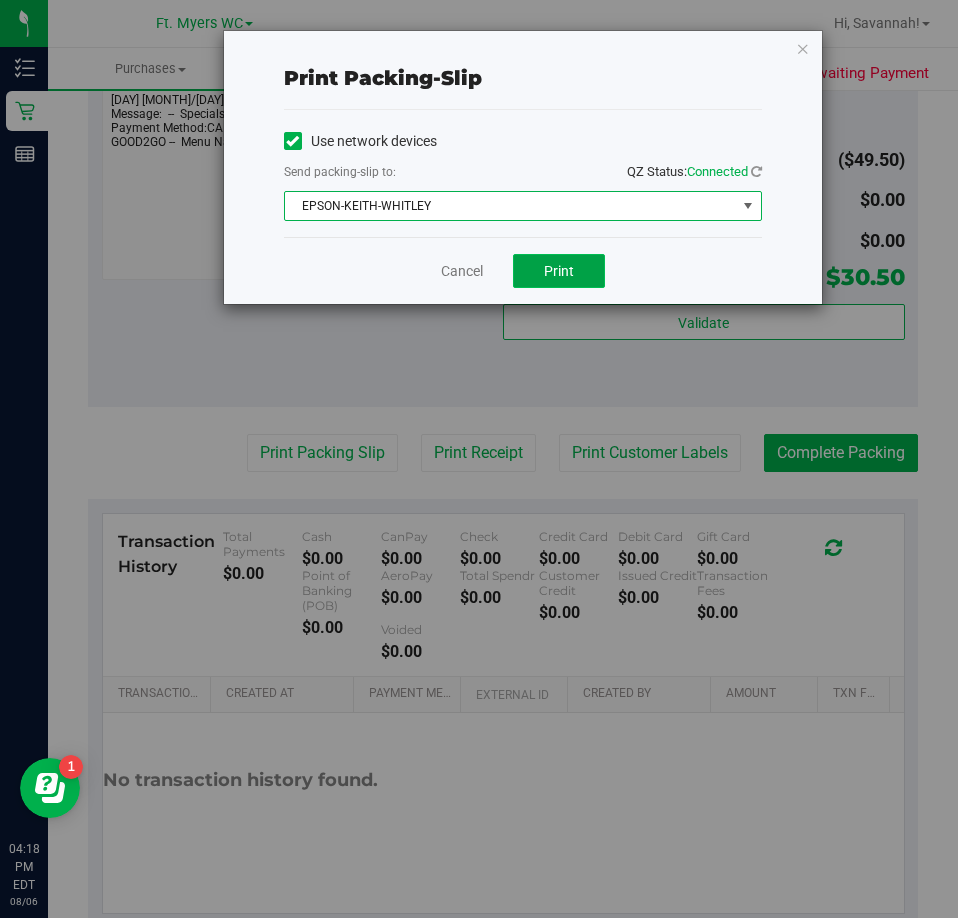 click on "Print" at bounding box center (559, 271) 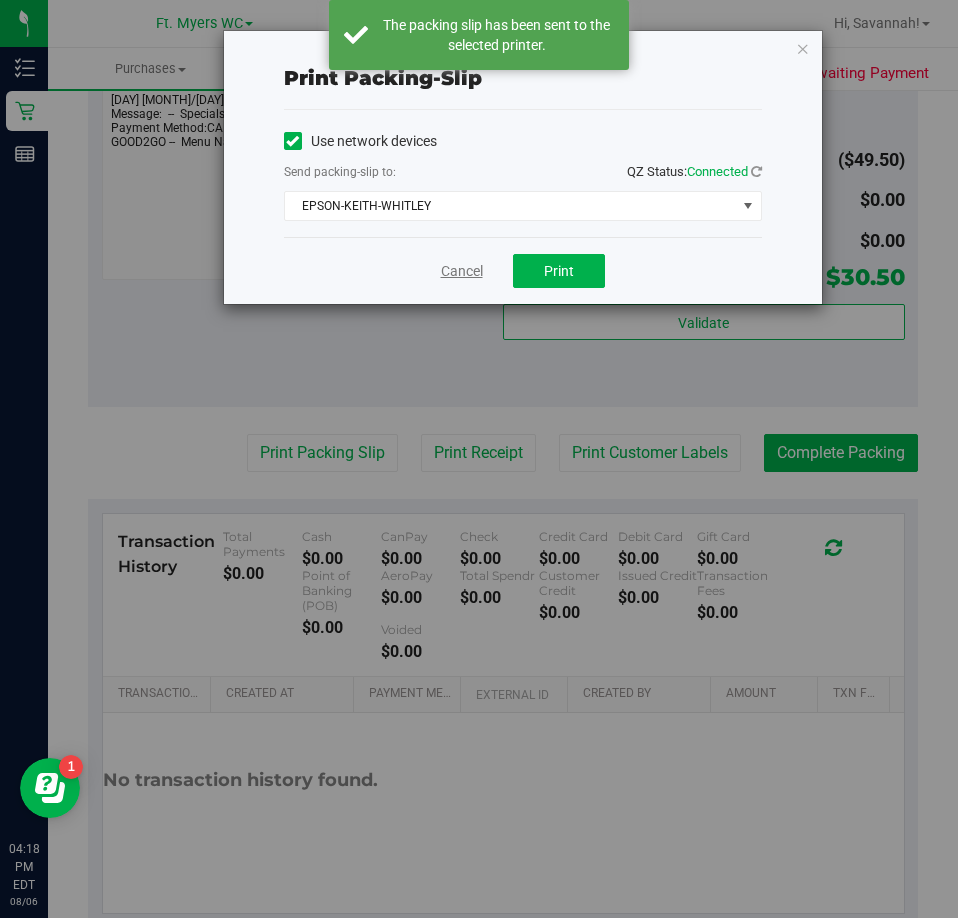 click on "Cancel" at bounding box center (462, 271) 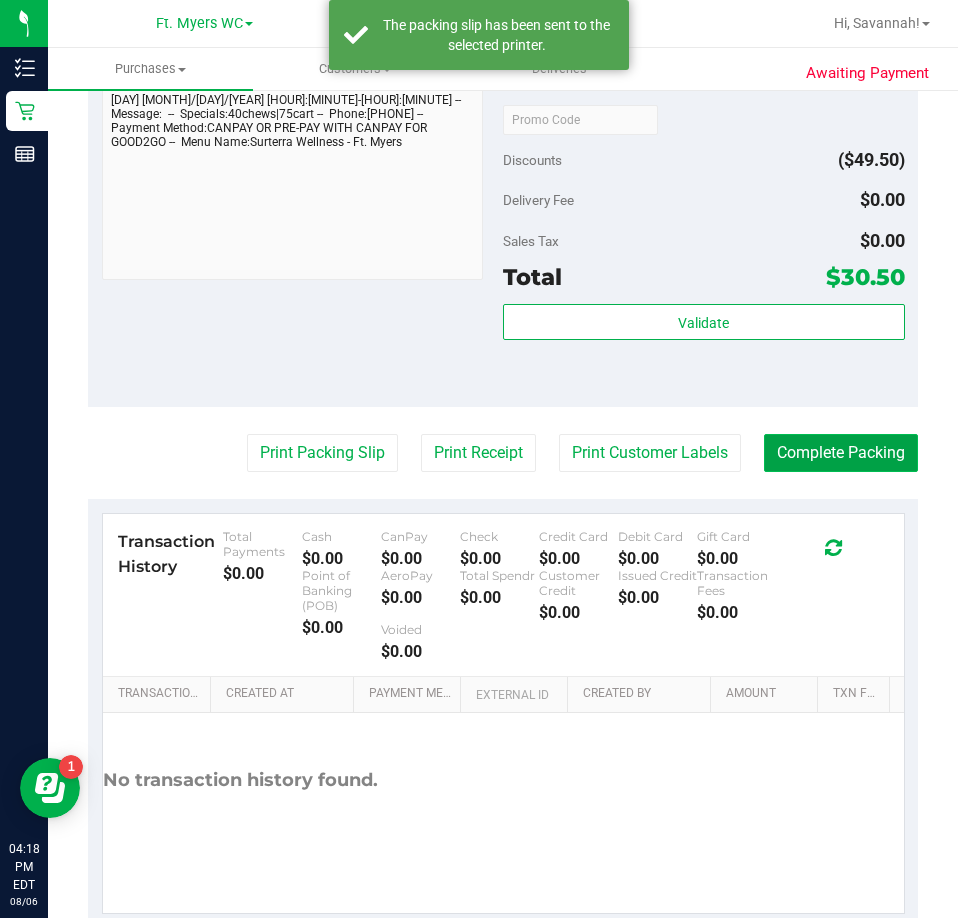 click on "Complete Packing" at bounding box center (841, 453) 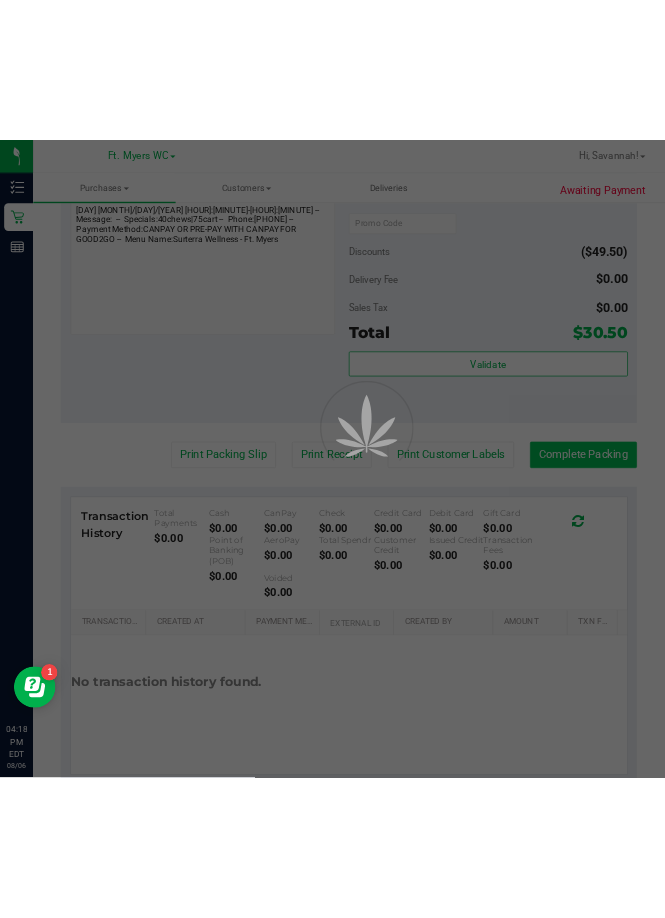 scroll, scrollTop: 0, scrollLeft: 0, axis: both 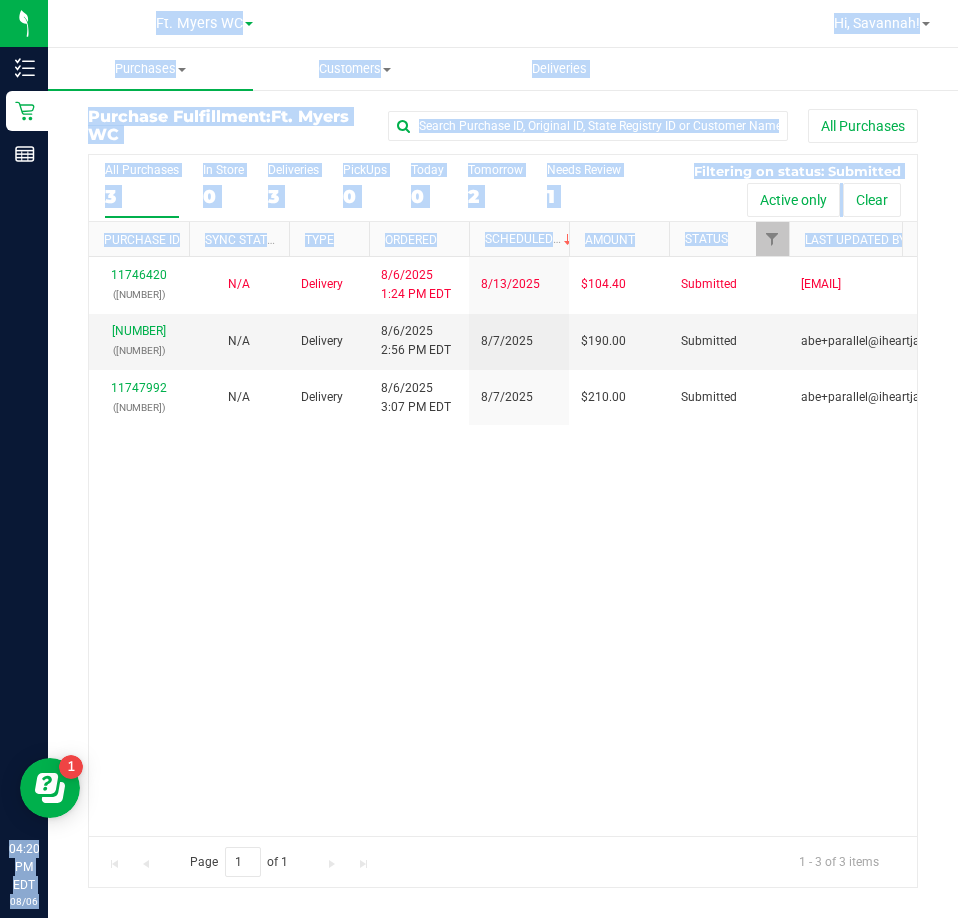 drag, startPoint x: 0, startPoint y: 459, endPoint x: 233, endPoint y: 497, distance: 236.07838 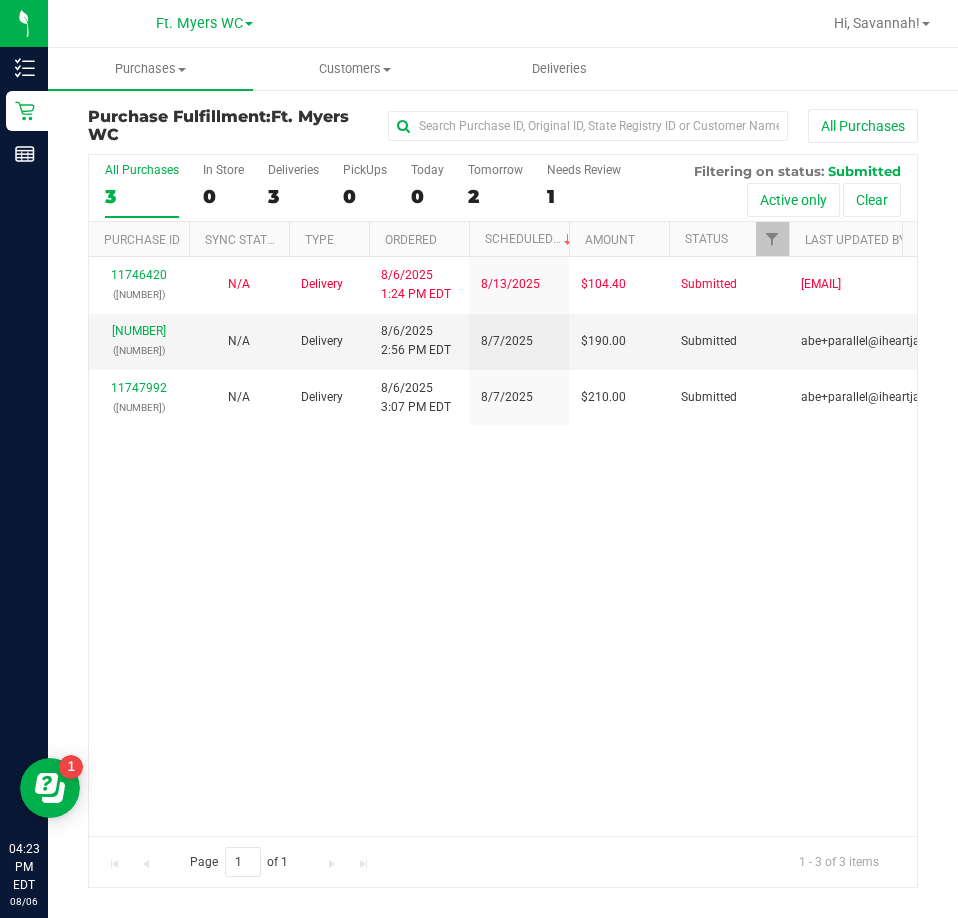 click on "[NUMBER]
([NUMBER])
N/A
Delivery [MONTH]/[DAY]/[YEAR] [HOUR]:[MINUTE] [AMPM] [MONTH]/[DAY]/[YEAR]
$[PRICE]
Submitted [EMAIL]
[NUMBER]
([NUMBER])
N/A
Delivery [MONTH]/[DAY]/[YEAR] [HOUR]:[MINUTE] [AMPM] [MONTH]/[DAY]/[YEAR]
$[PRICE]
Submitted [EMAIL]
[NUMBER]
([NUMBER])
N/A
Delivery [MONTH]/[DAY]/[YEAR] [HOUR]:[MINUTE] [AMPM] [MONTH]/[DAY]/[YEAR]
$[PRICE]
Submitted [EMAIL]" at bounding box center [503, 546] 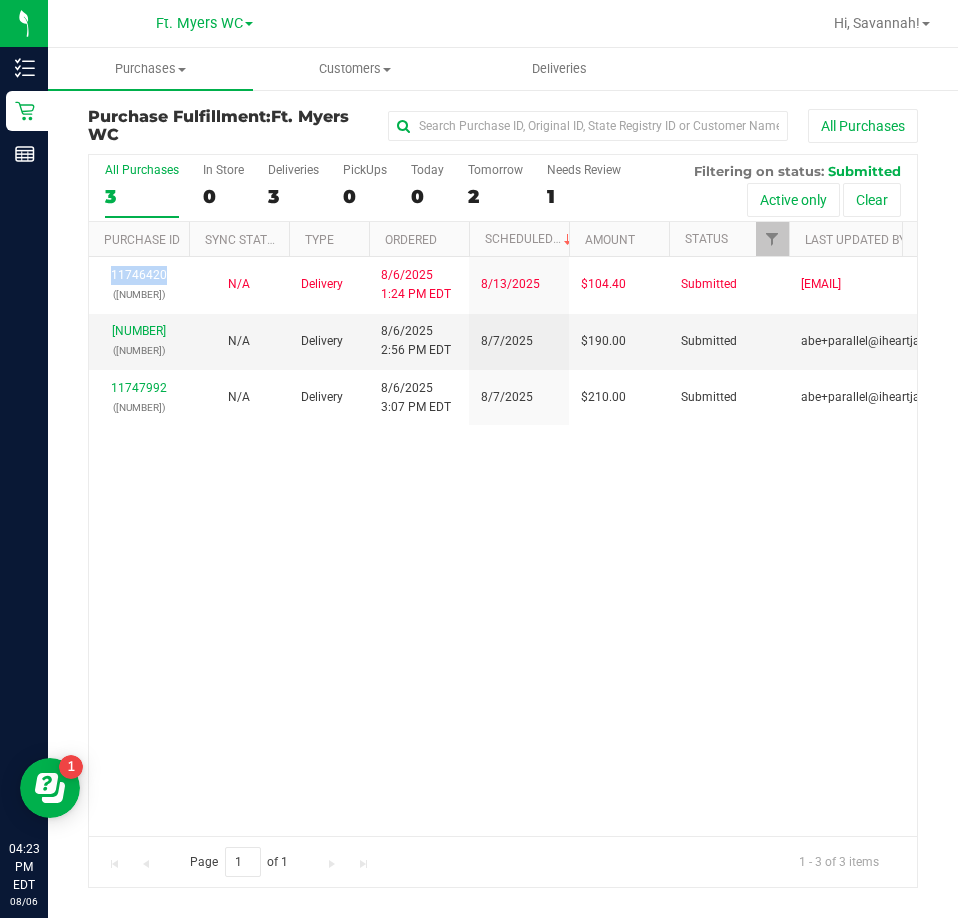 click on "[NUMBER]
([NUMBER])
N/A
Delivery [MONTH]/[DAY]/[YEAR] [HOUR]:[MINUTE] [AMPM] [MONTH]/[DAY]/[YEAR]
$[PRICE]
Submitted [EMAIL]
[NUMBER]
([NUMBER])
N/A
Delivery [MONTH]/[DAY]/[YEAR] [HOUR]:[MINUTE] [AMPM] [MONTH]/[DAY]/[YEAR]
$[PRICE]
Submitted [EMAIL]
[NUMBER]
([NUMBER])
N/A
Delivery [MONTH]/[DAY]/[YEAR] [HOUR]:[MINUTE] [AMPM] [MONTH]/[DAY]/[YEAR]
$[PRICE]
Submitted [EMAIL]" at bounding box center [503, 546] 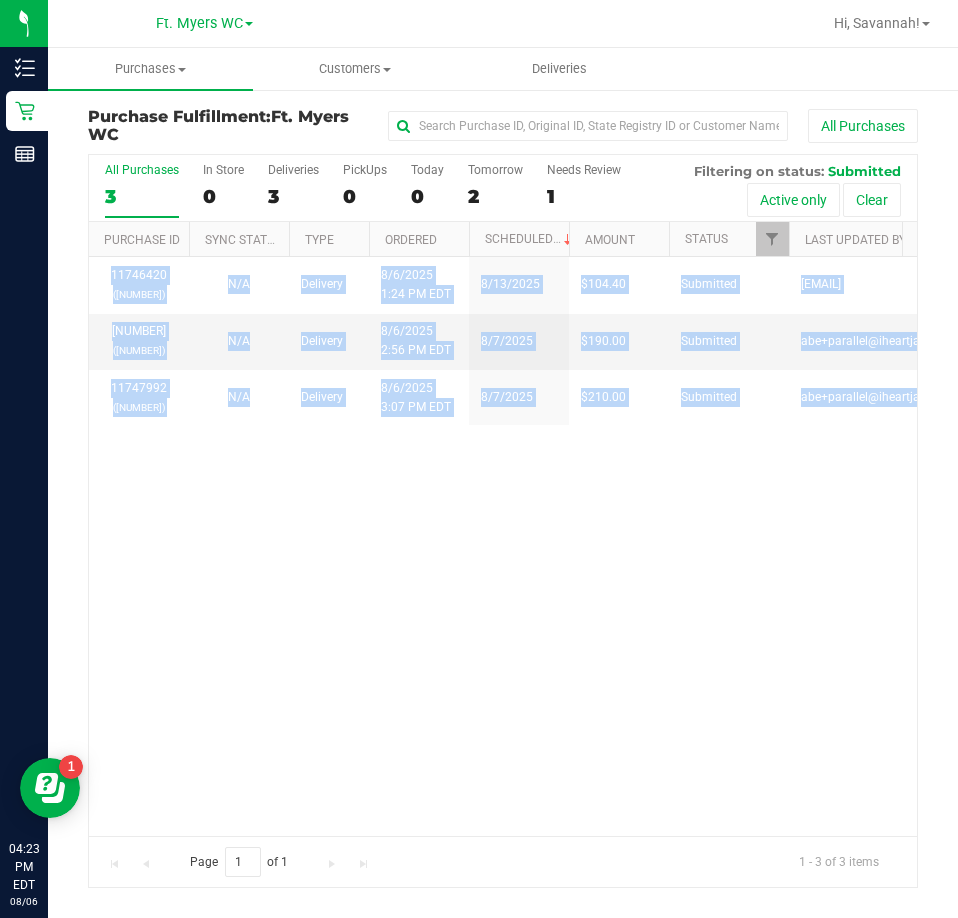 click on "[NUMBER]
([NUMBER])
N/A
Delivery [MONTH]/[DAY]/[YEAR] [HOUR]:[MINUTE] [AMPM] [MONTH]/[DAY]/[YEAR]
$[PRICE]
Submitted [EMAIL]
[NUMBER]
([NUMBER])
N/A
Delivery [MONTH]/[DAY]/[YEAR] [HOUR]:[MINUTE] [AMPM] [MONTH]/[DAY]/[YEAR]
$[PRICE]
Submitted [EMAIL]
[NUMBER]
([NUMBER])
N/A
Delivery [MONTH]/[DAY]/[YEAR] [HOUR]:[MINUTE] [AMPM] [MONTH]/[DAY]/[YEAR]
$[PRICE]
Submitted [EMAIL]" at bounding box center (503, 546) 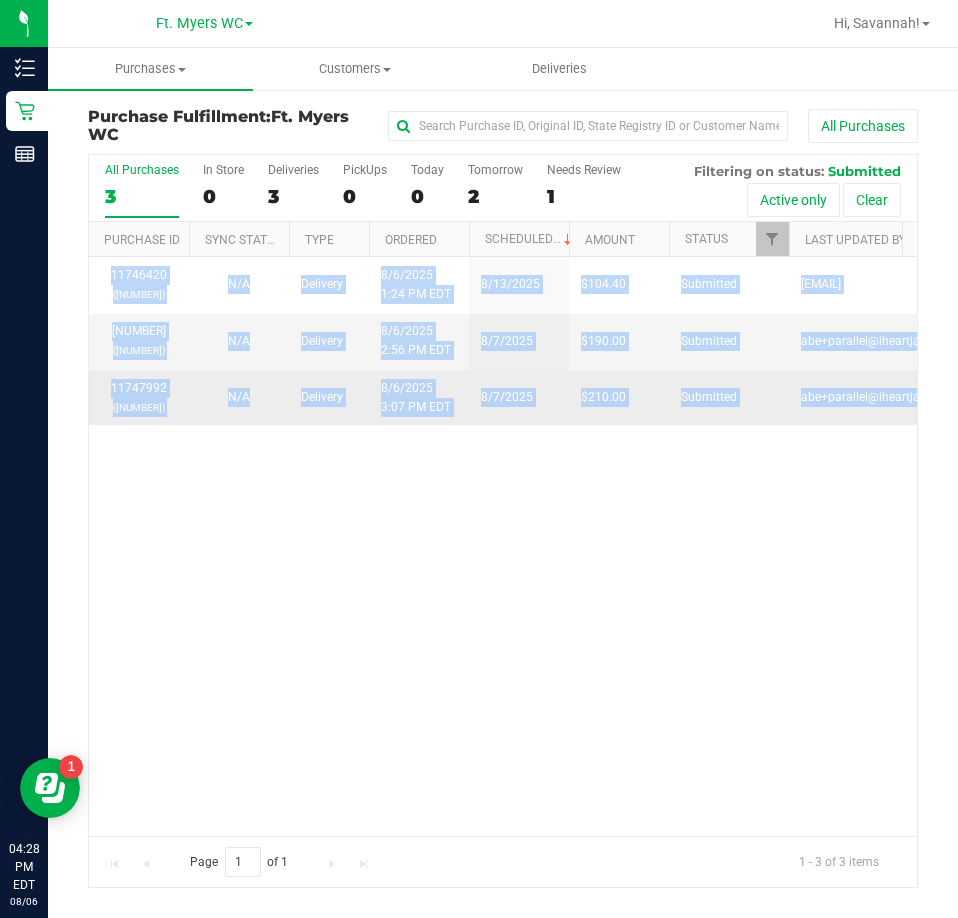 drag, startPoint x: 252, startPoint y: 501, endPoint x: 210, endPoint y: 412, distance: 98.4124 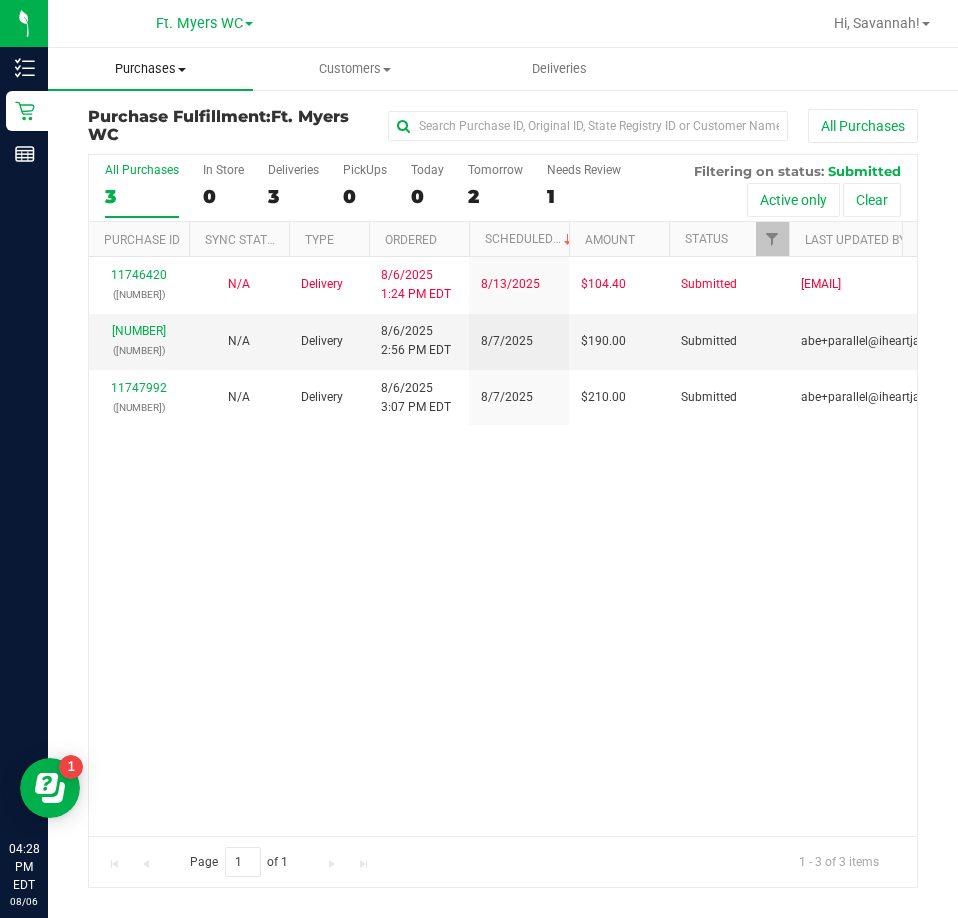 click on "Purchases
Summary of purchases
Fulfillment
All purchases" at bounding box center (150, 69) 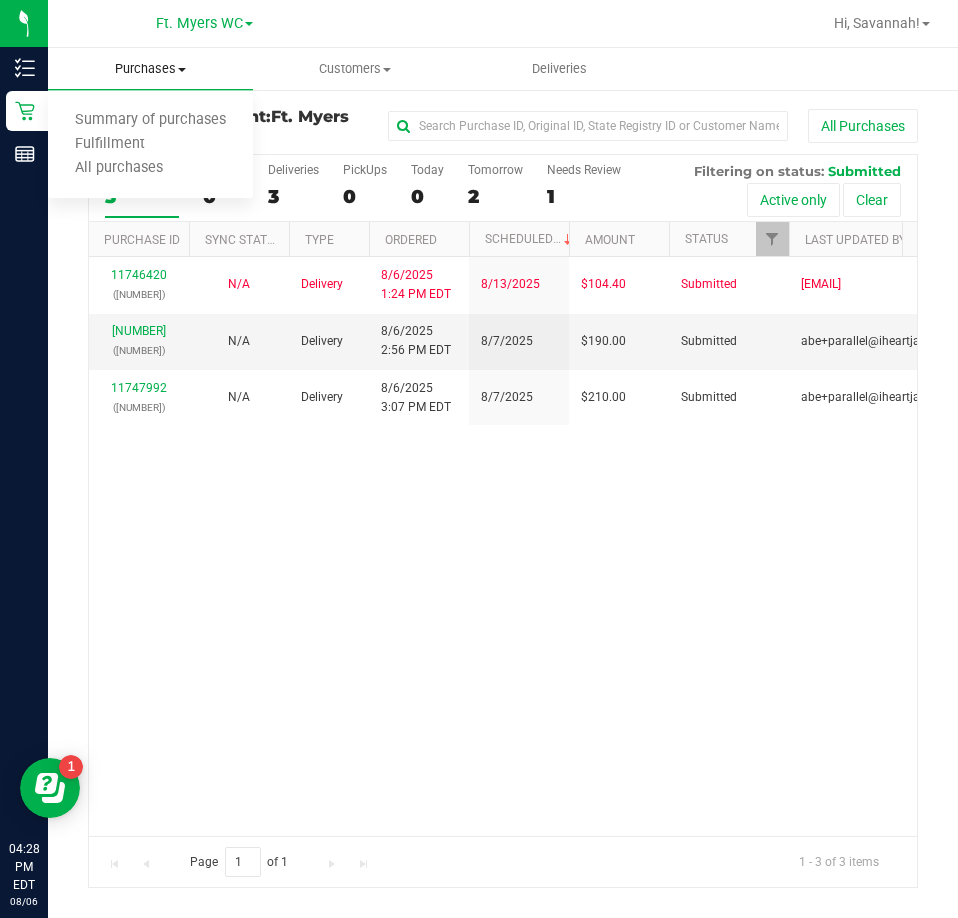 click on "Purchases" at bounding box center [150, 69] 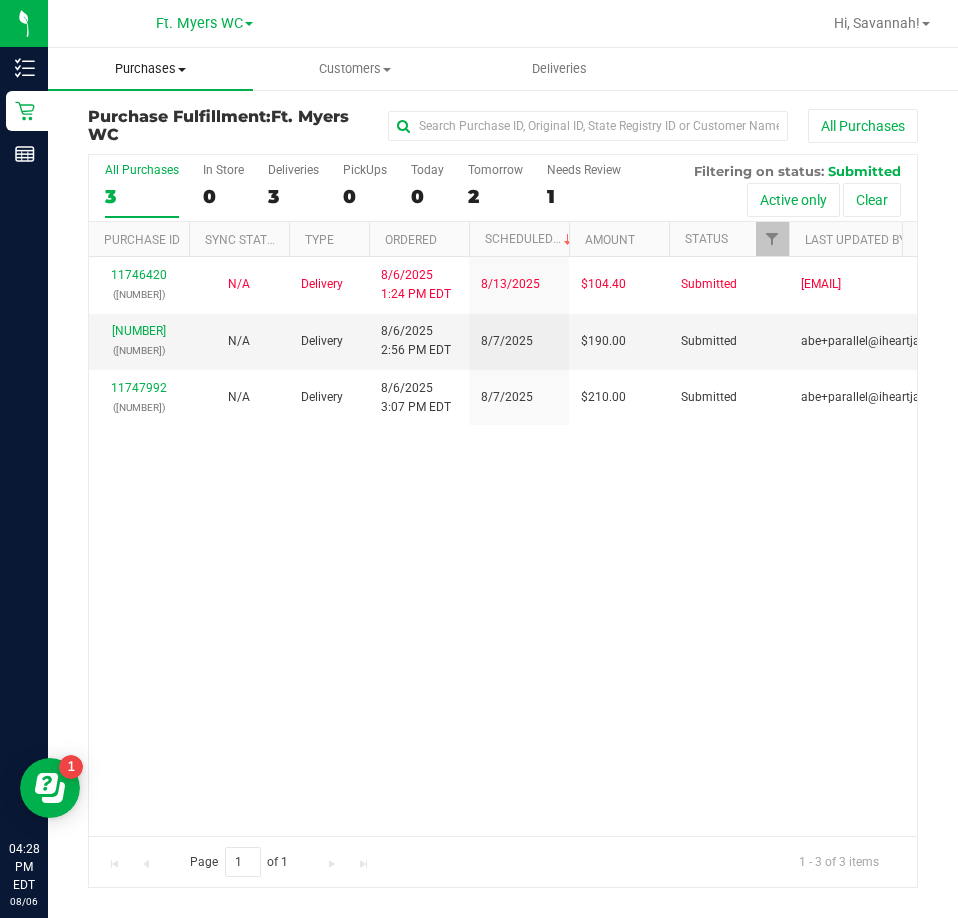 click on "Purchases" at bounding box center (150, 69) 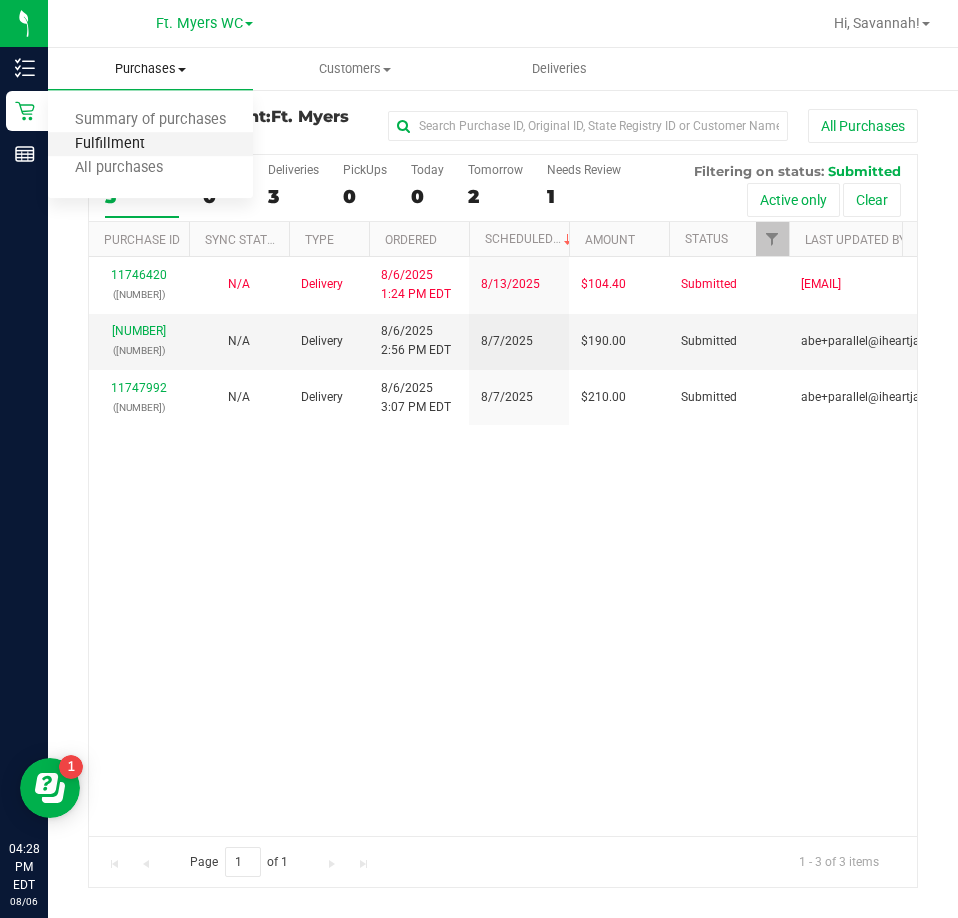 click on "Fulfillment" at bounding box center [110, 144] 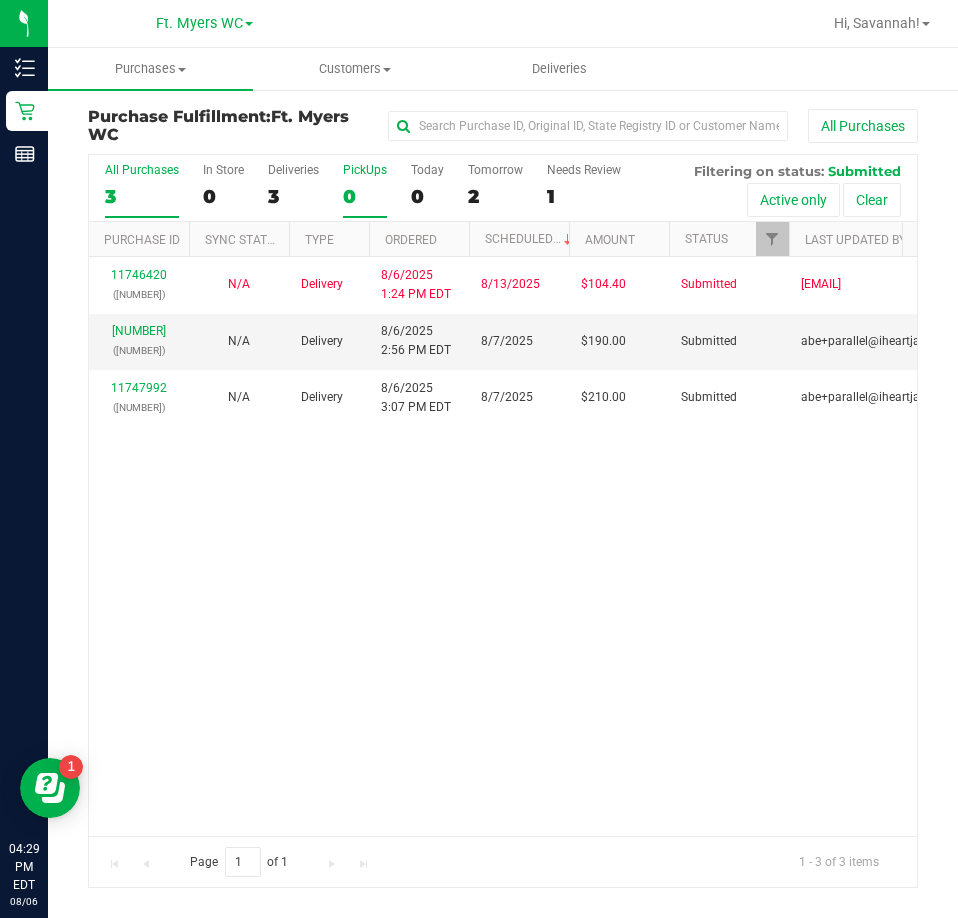 click on "PickUps
0" at bounding box center (365, 190) 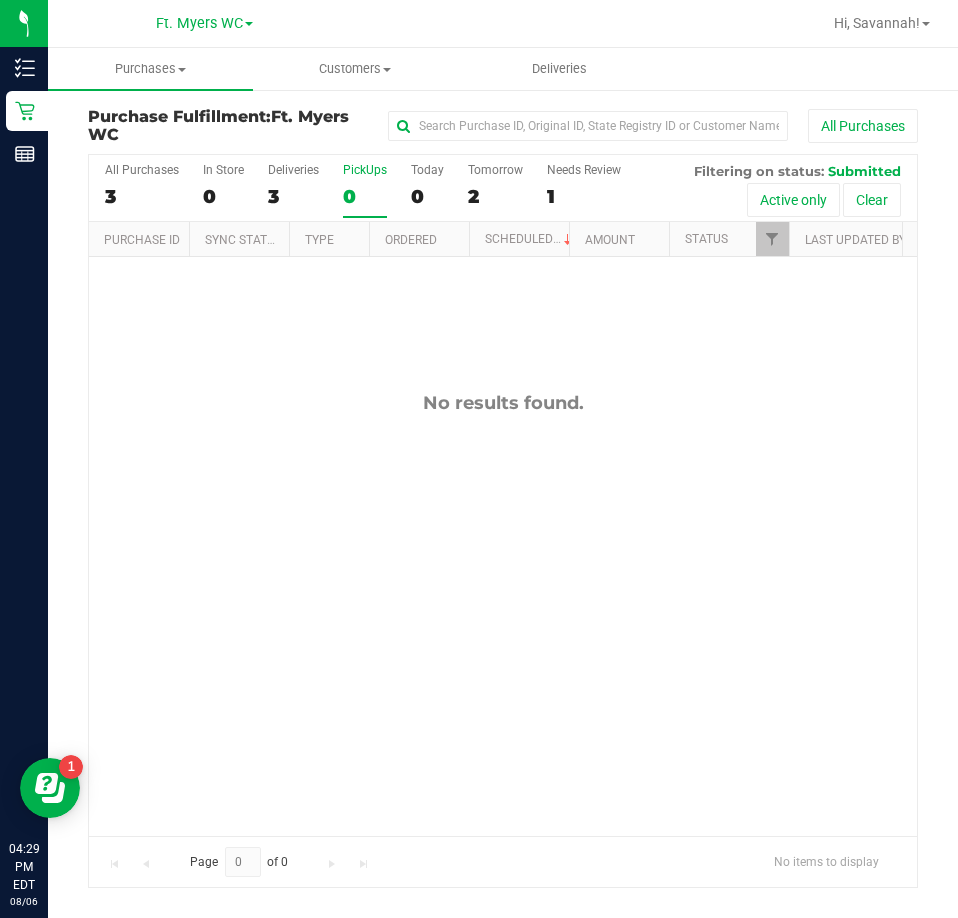 click on "PickUps
0" at bounding box center (365, 190) 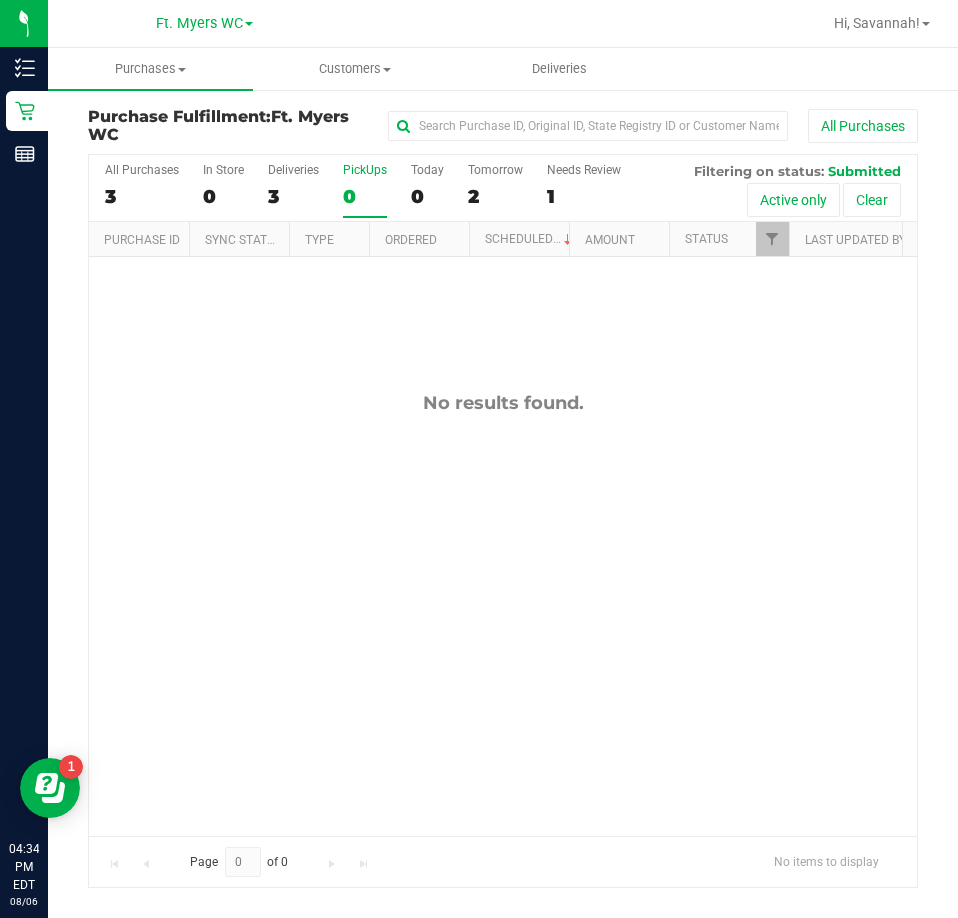 click on "No results found." at bounding box center (503, 403) 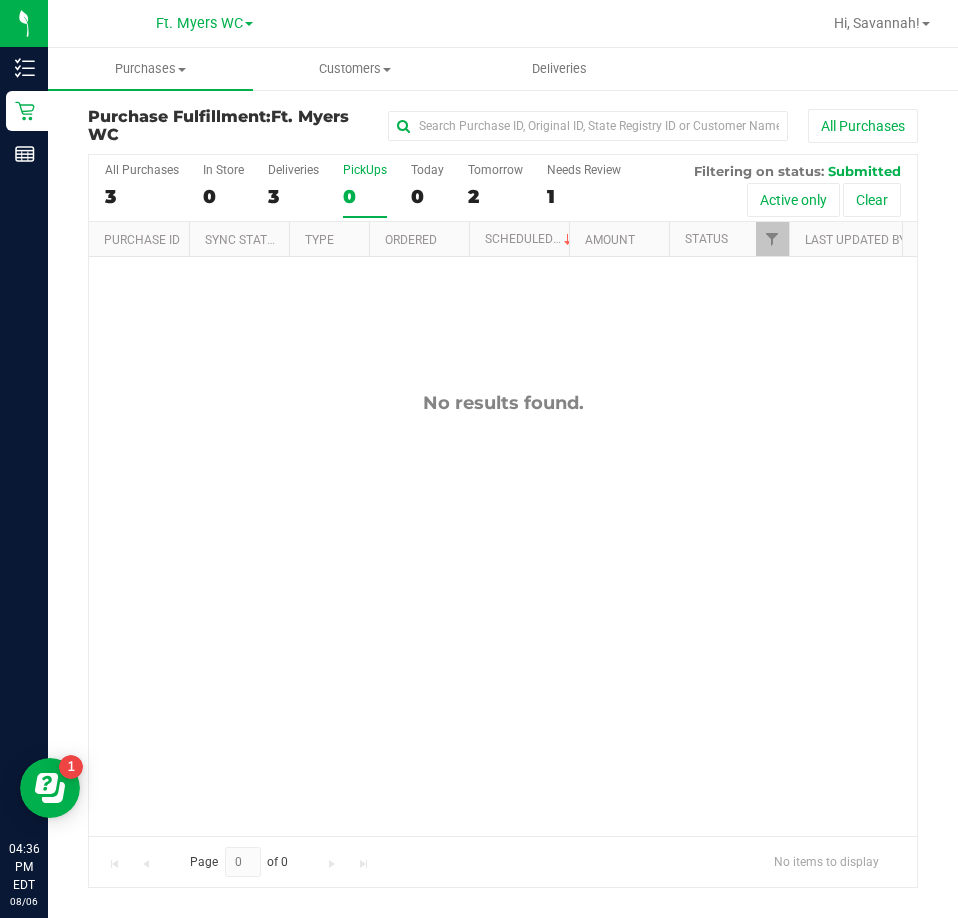 drag, startPoint x: 365, startPoint y: 461, endPoint x: 194, endPoint y: 448, distance: 171.49344 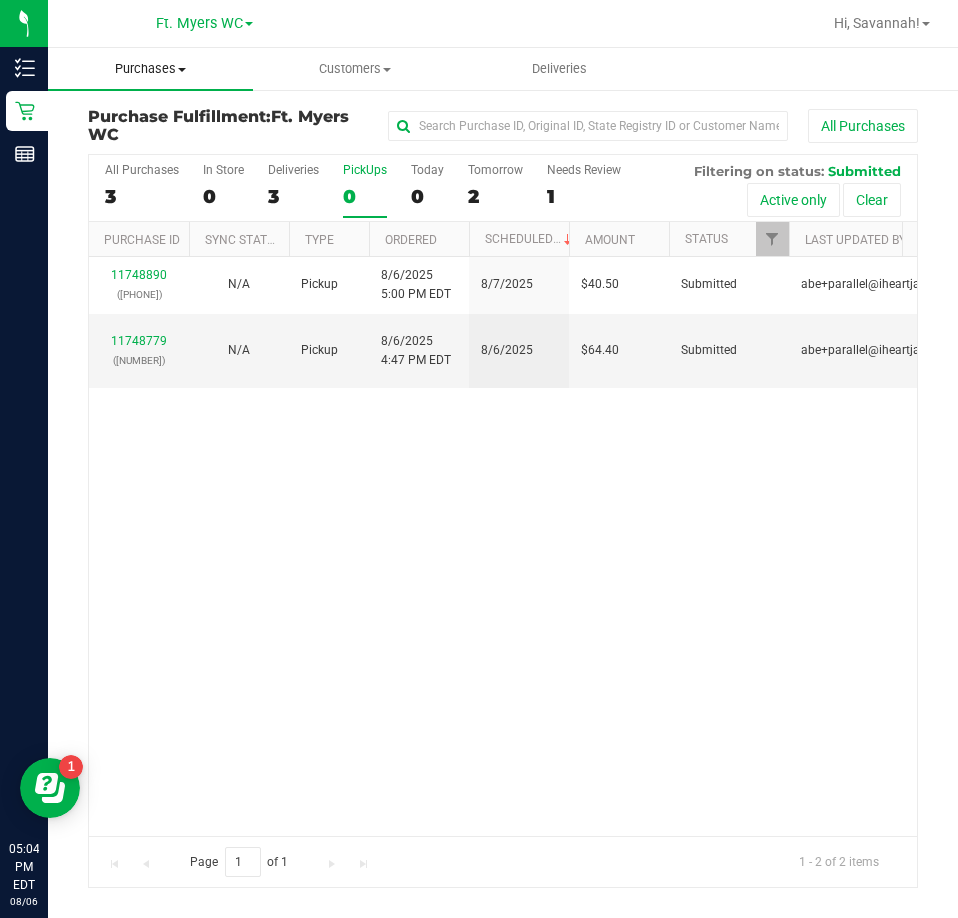 click on "Purchases
Summary of purchases
Fulfillment
All purchases" at bounding box center (150, 69) 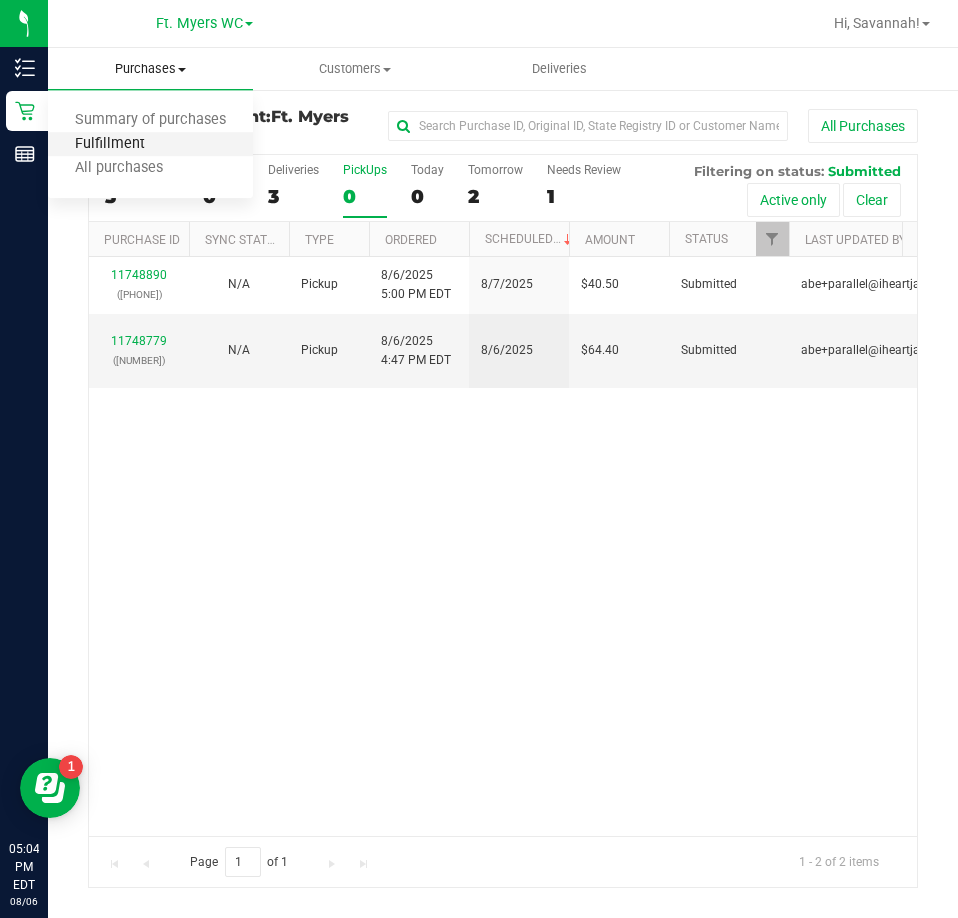 click on "Fulfillment" at bounding box center (110, 144) 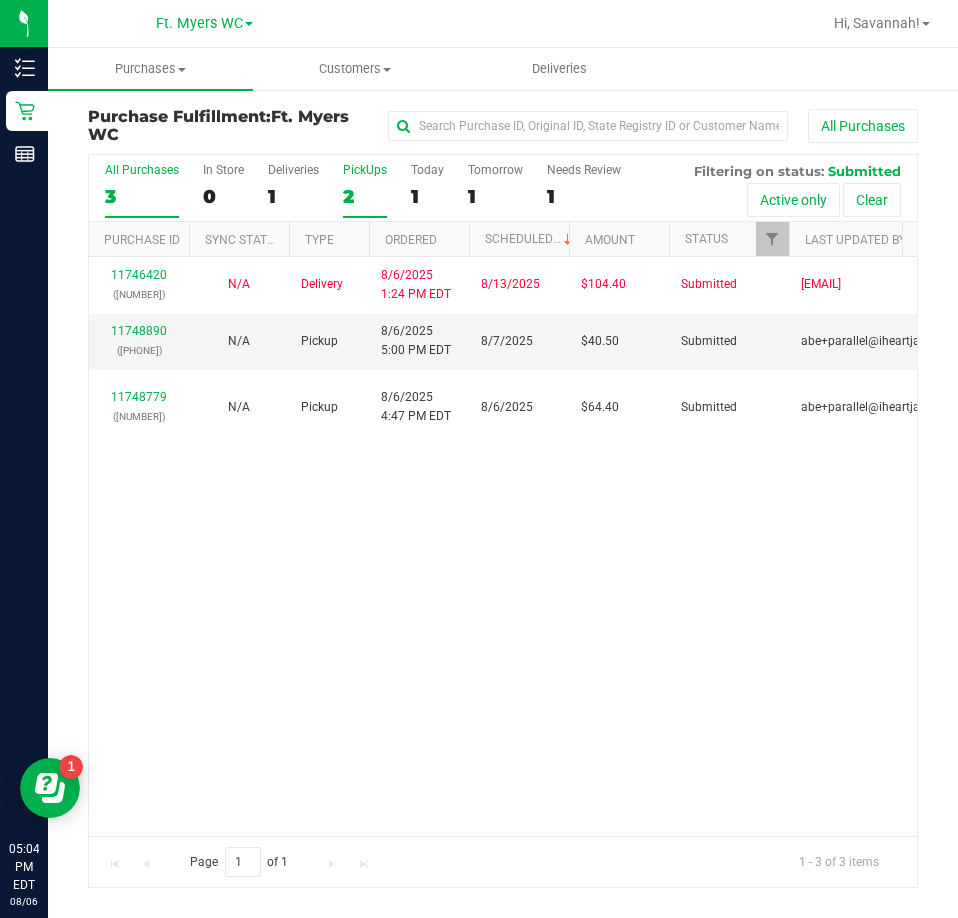 click on "PickUps" at bounding box center [365, 170] 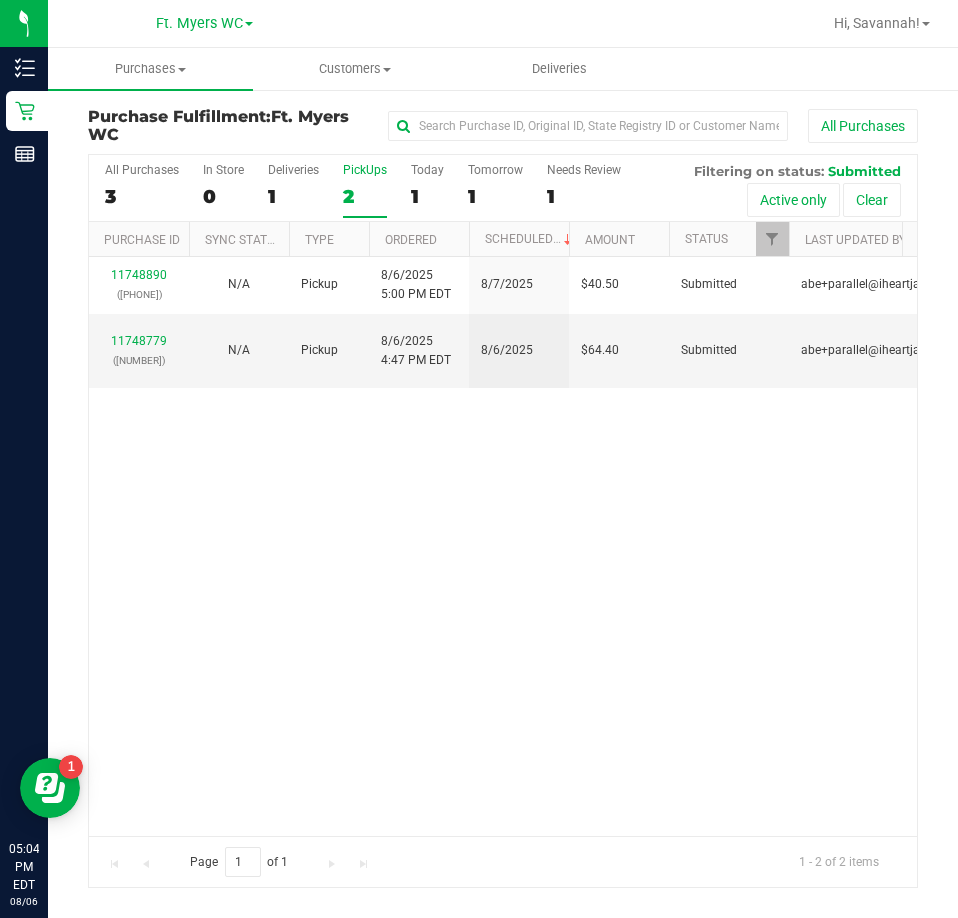 click on "[NUMBER]
([NUMBER])
N/A
Pickup [MONTH]/[DAY]/[YEAR] [HOUR]:[MINUTE] [AMPM] [MONTH]/[DAY]/[YEAR]
$[PRICE]
Submitted [EMAIL]
[NUMBER]
([NUMBER])
N/A
Pickup [MONTH]/[DAY]/[YEAR] [HOUR]:[MINUTE] [AMPM] [MONTH]/[DAY]/[YEAR]
$[PRICE]
Submitted [EMAIL]" at bounding box center [503, 546] 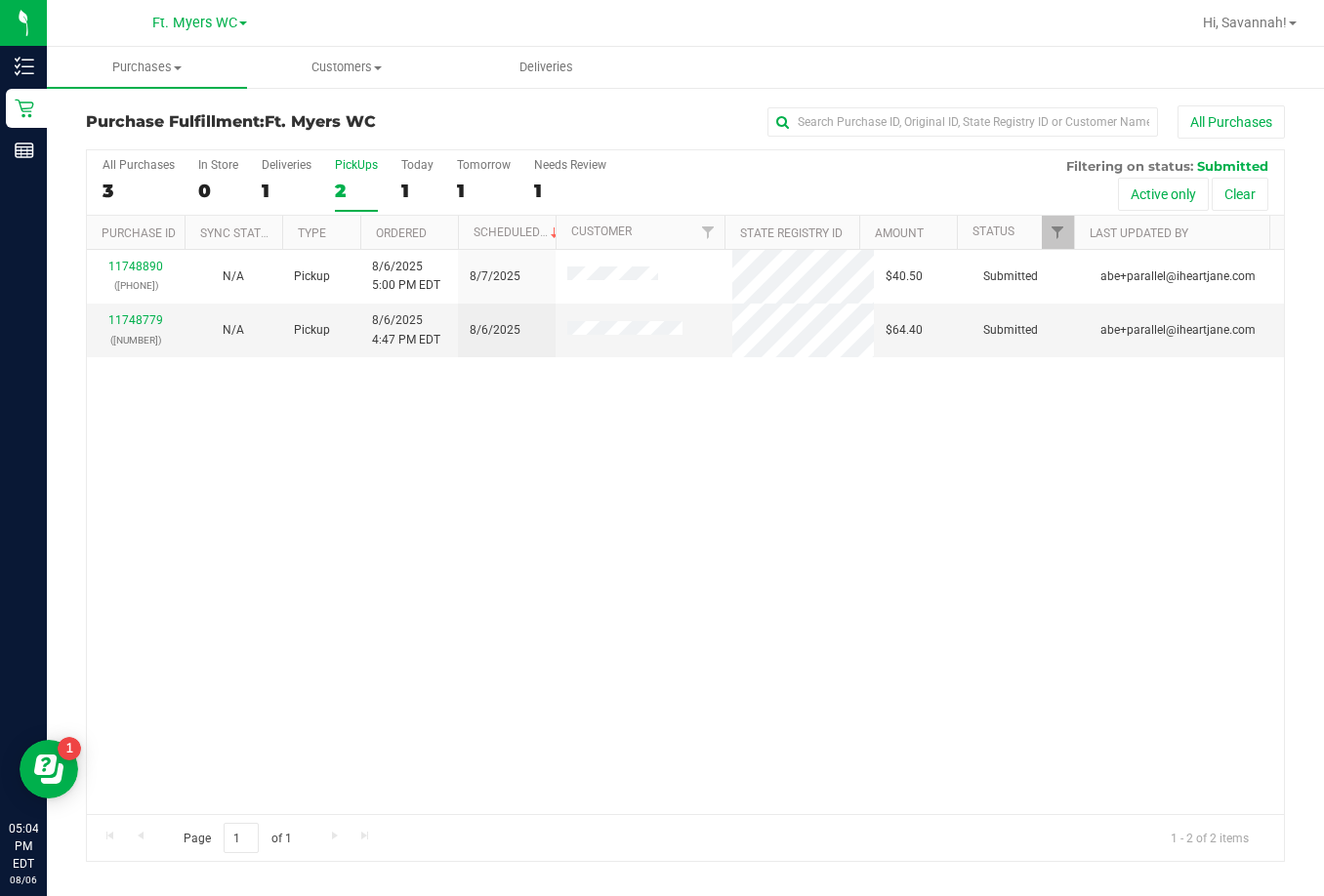 click on "[NUMBER]
([NUMBER])
N/A
Pickup [MONTH]/[DAY]/[YEAR] [HOUR]:[MINUTE] [AMPM] [MONTH]/[DAY]/[YEAR]
$[PRICE]
Submitted [EMAIL]
[NUMBER]
([NUMBER])
N/A
Pickup [MONTH]/[DAY]/[YEAR] [HOUR]:[MINUTE] [AMPM] [MONTH]/[DAY]/[YEAR]
$[PRICE]
Submitted [EMAIL]" at bounding box center [685, 532] 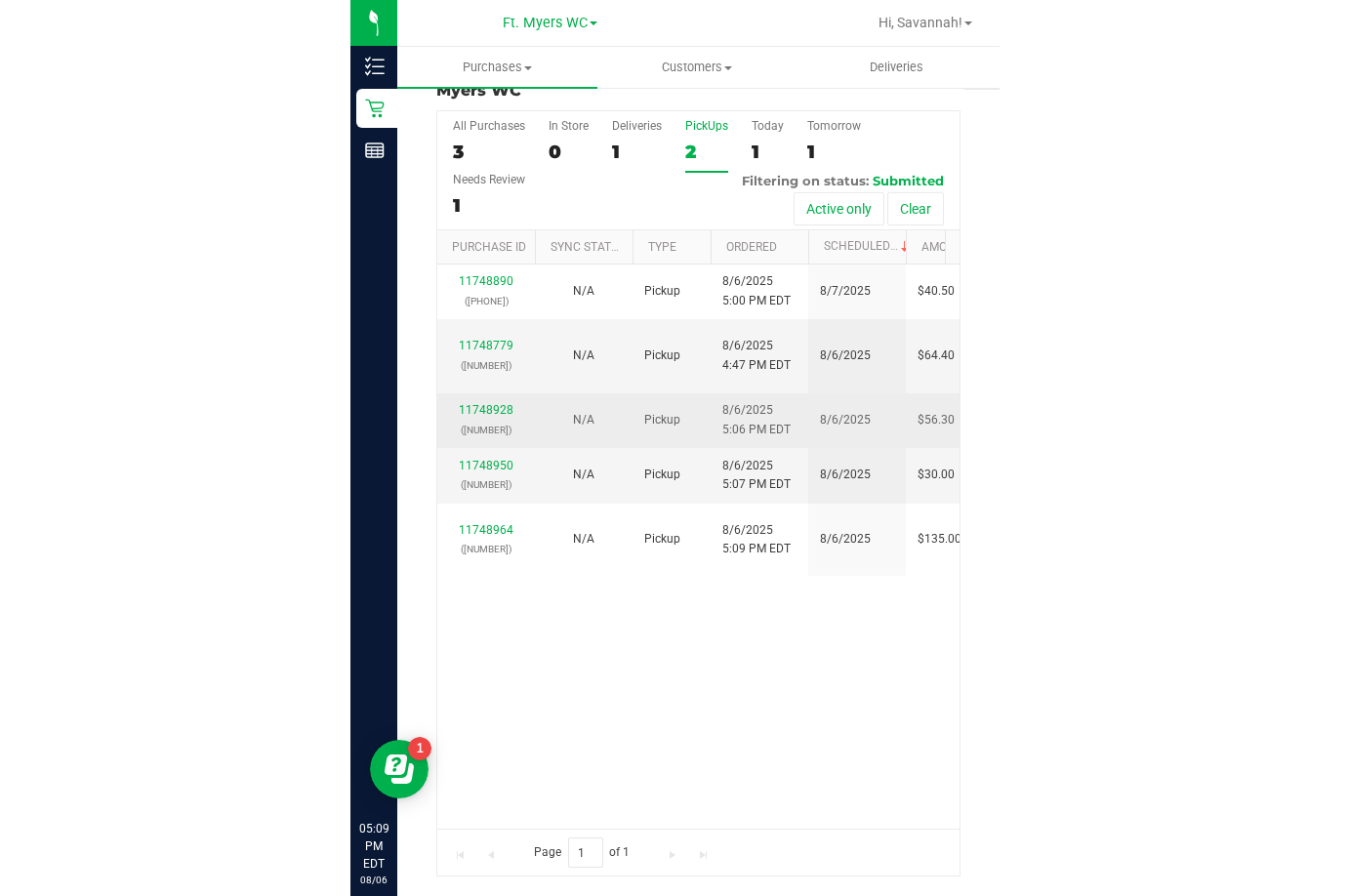scroll, scrollTop: 0, scrollLeft: 0, axis: both 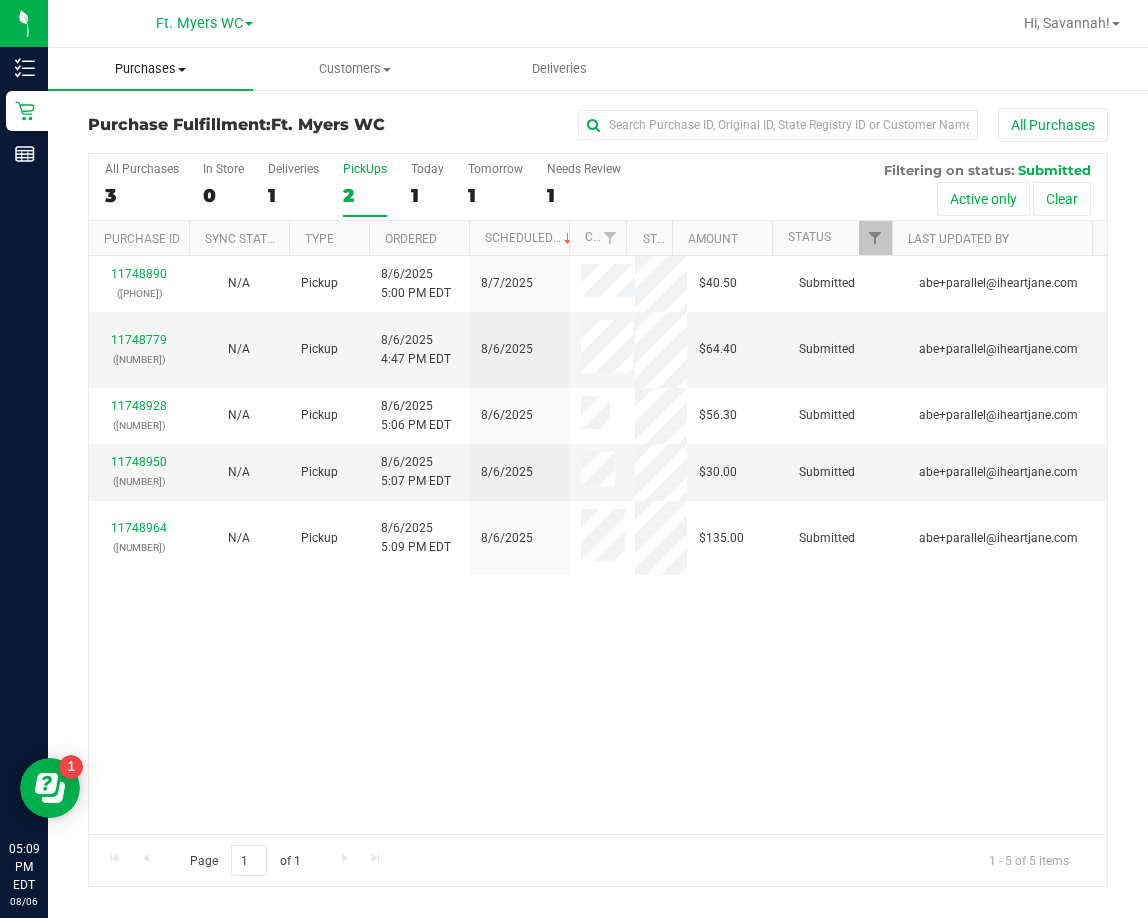 click on "Purchases" at bounding box center (150, 69) 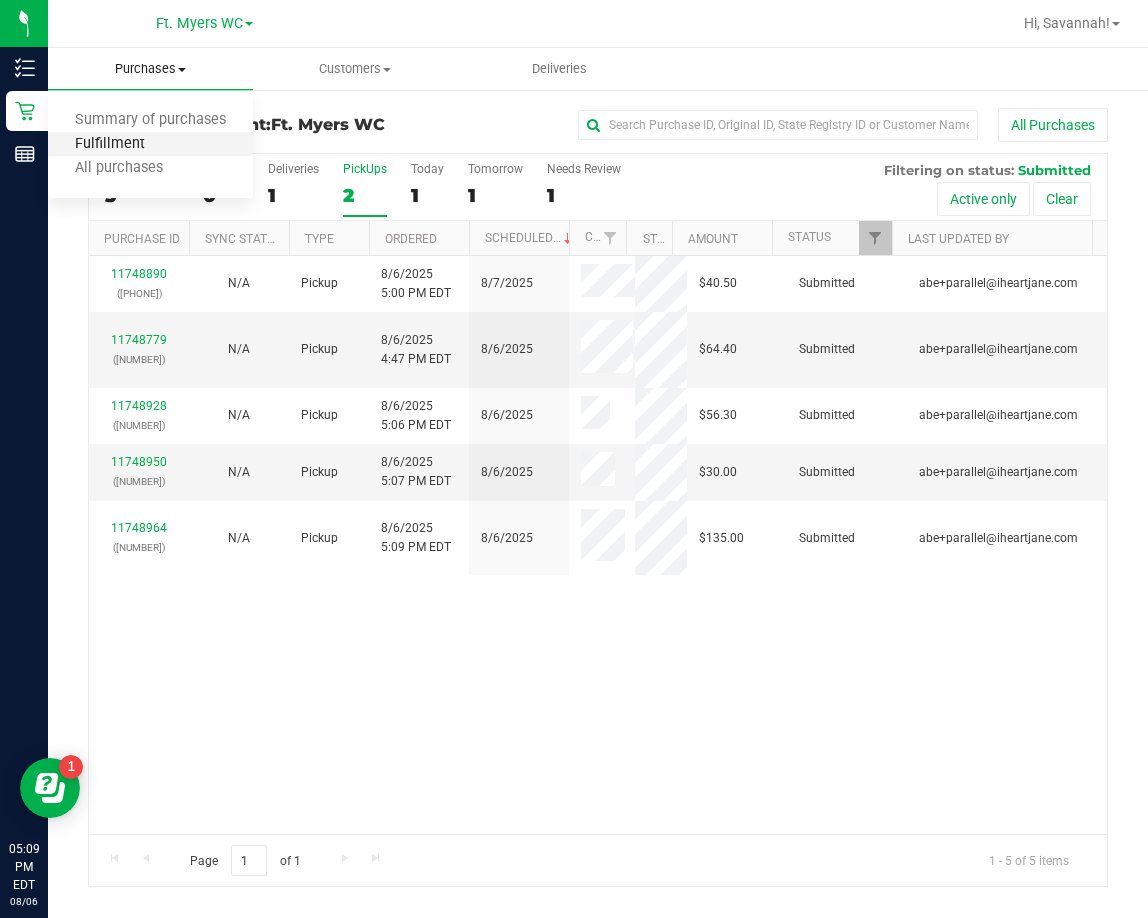 click on "Fulfillment" at bounding box center (110, 144) 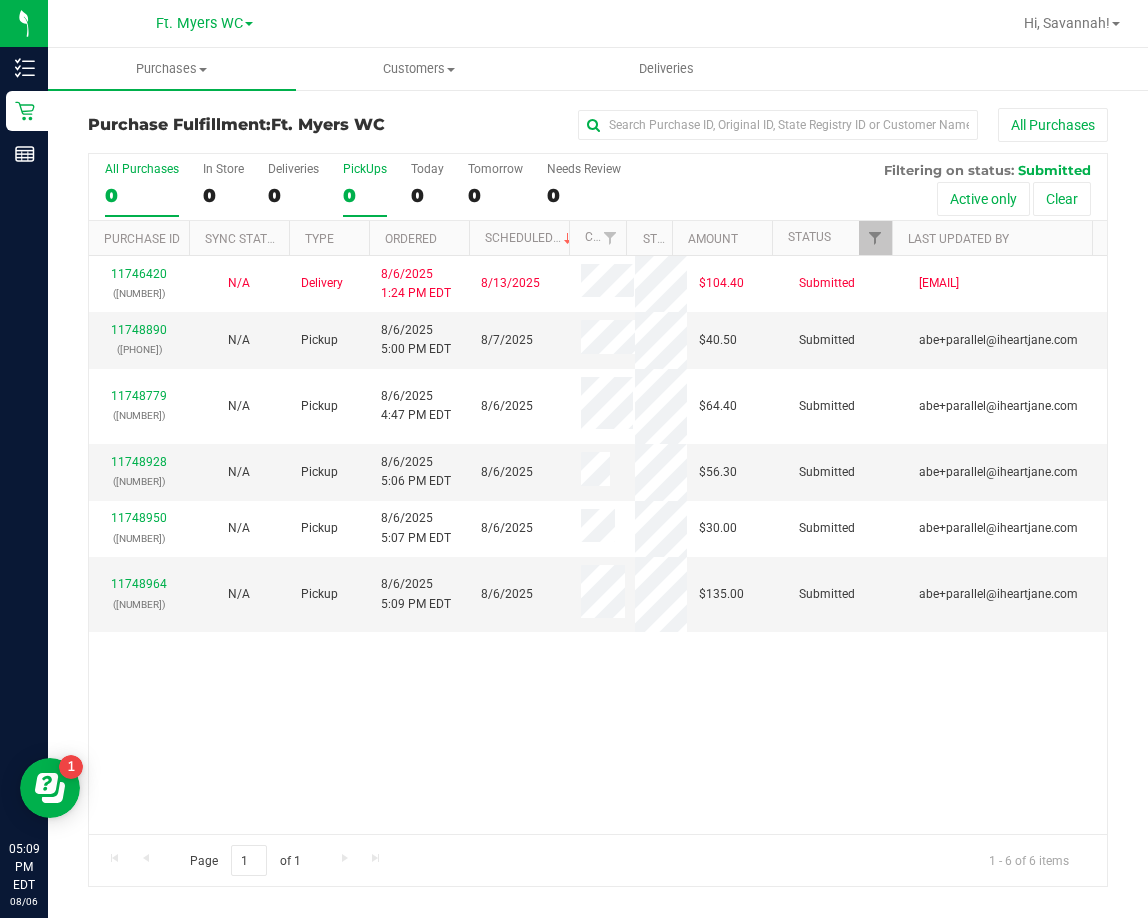 click on "PickUps
0" at bounding box center [365, 189] 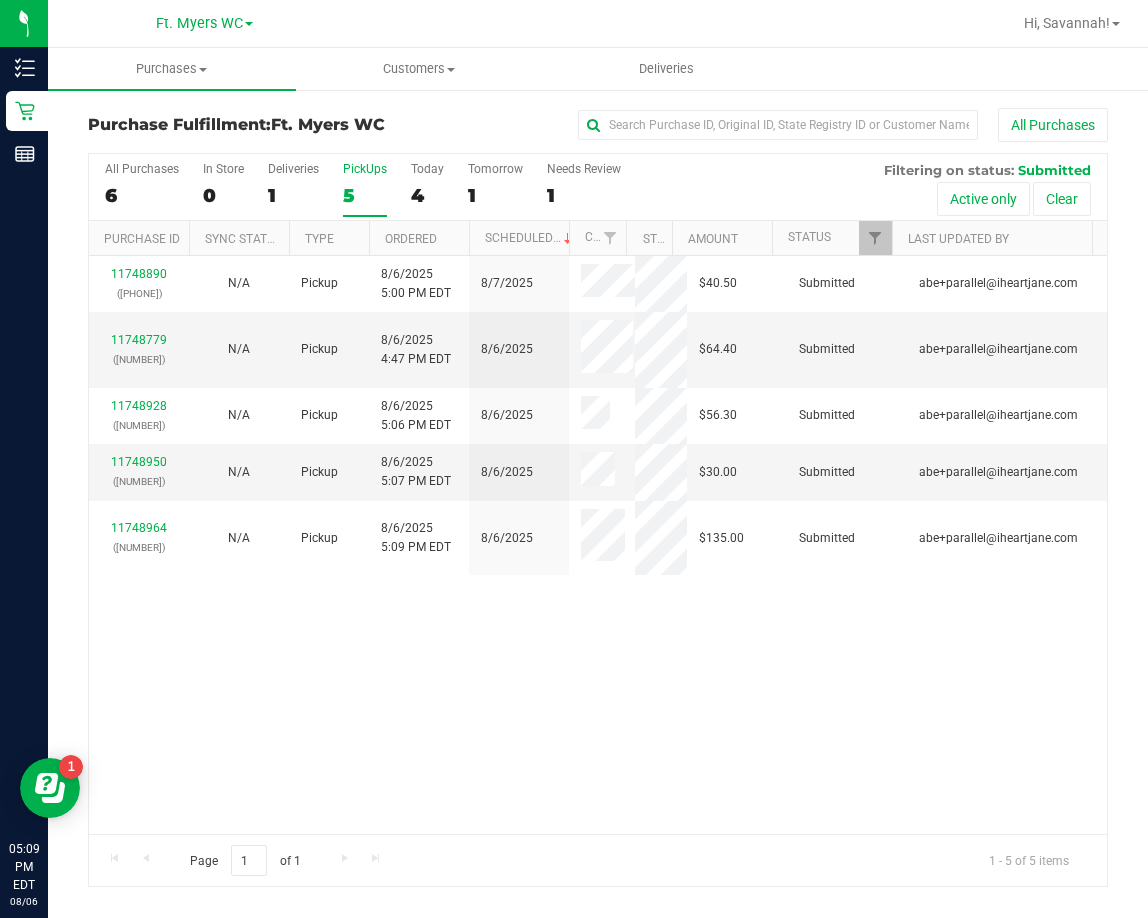 click on "PickUps" at bounding box center (365, 169) 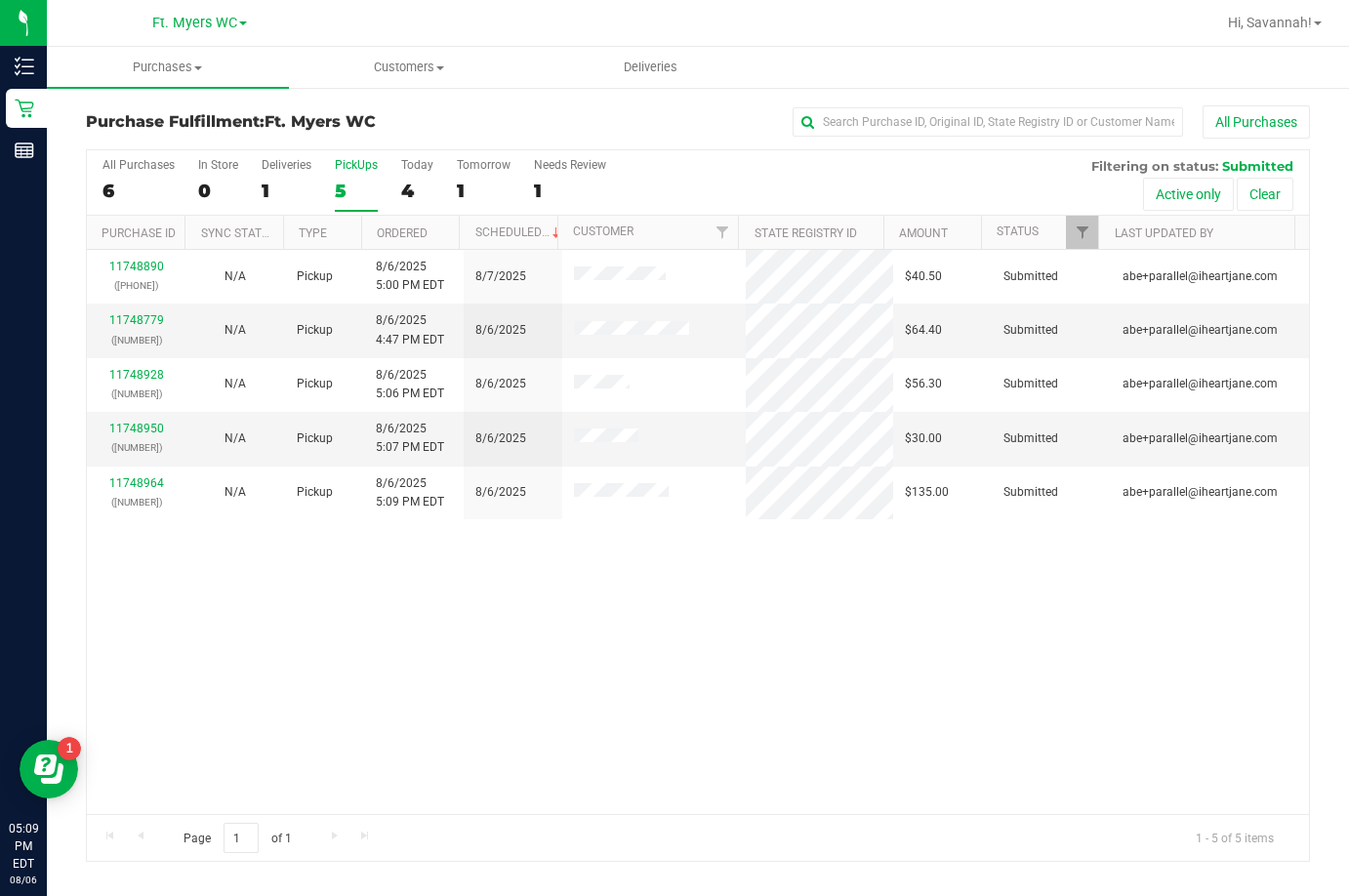 click on "[NUMBER]
([NUMBER])
N/A
Pickup [MONTH]/[DAY]/[YEAR] [HOUR]:[MINUTE] [AMPM] [MONTH]/[DAY]/[YEAR]
$[PRICE]
Submitted [EMAIL]
[NUMBER]
([NUMBER])
N/A
Pickup [MONTH]/[DAY]/[YEAR] [HOUR]:[MINUTE] [AMPM] [MONTH]/[DAY]/[YEAR]
$[PRICE]
Submitted [EMAIL]
[NUMBER]
([NUMBER])
N/A
Pickup [MONTH]/[DAY]/[YEAR] [HOUR]:[MINUTE] [AMPM] [MONTH]/[DAY]/[YEAR]
$[PRICE]
Submitted [EMAIL]" at bounding box center (698, 532) 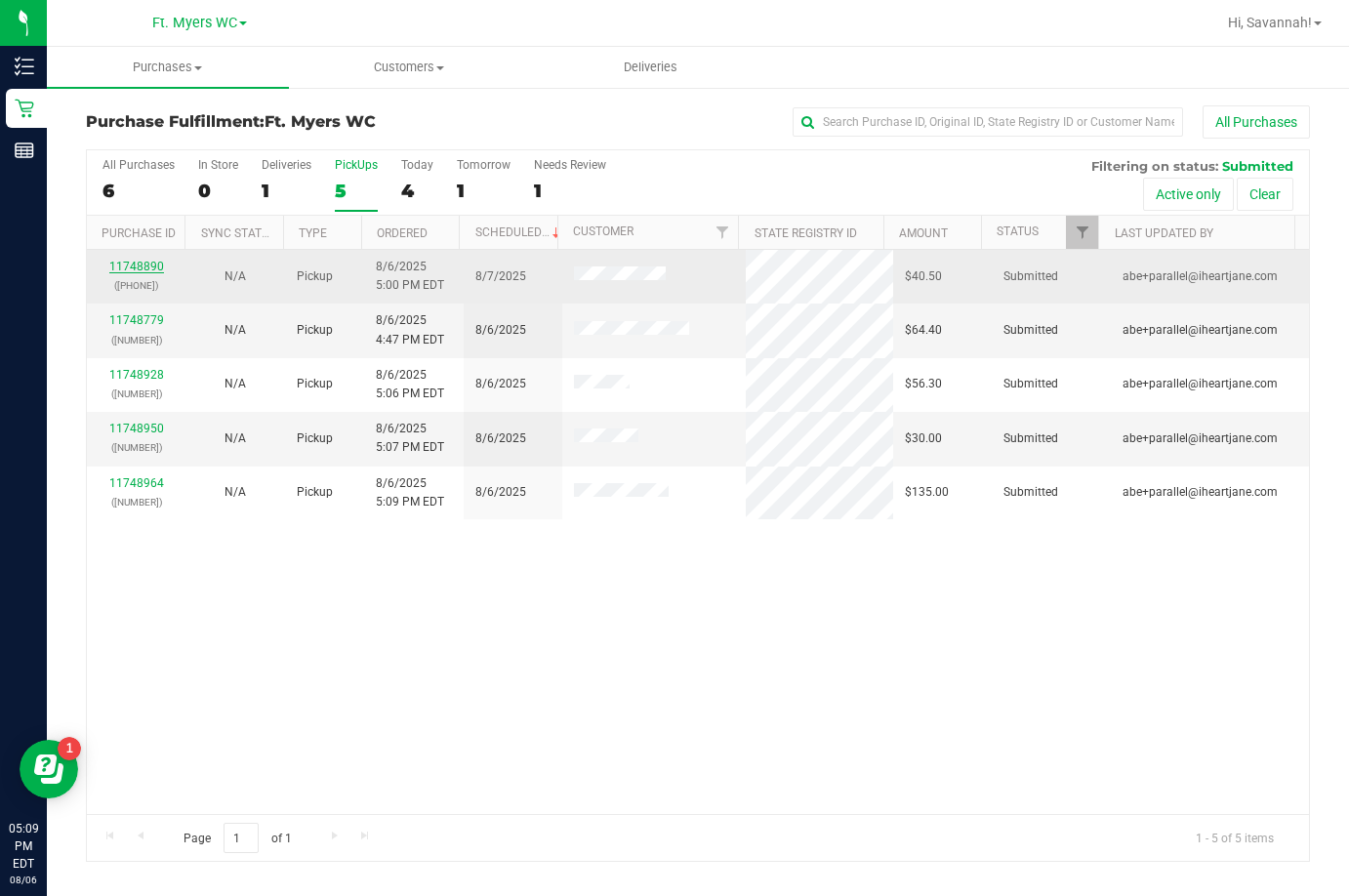 click on "11748890" at bounding box center (137, 266) 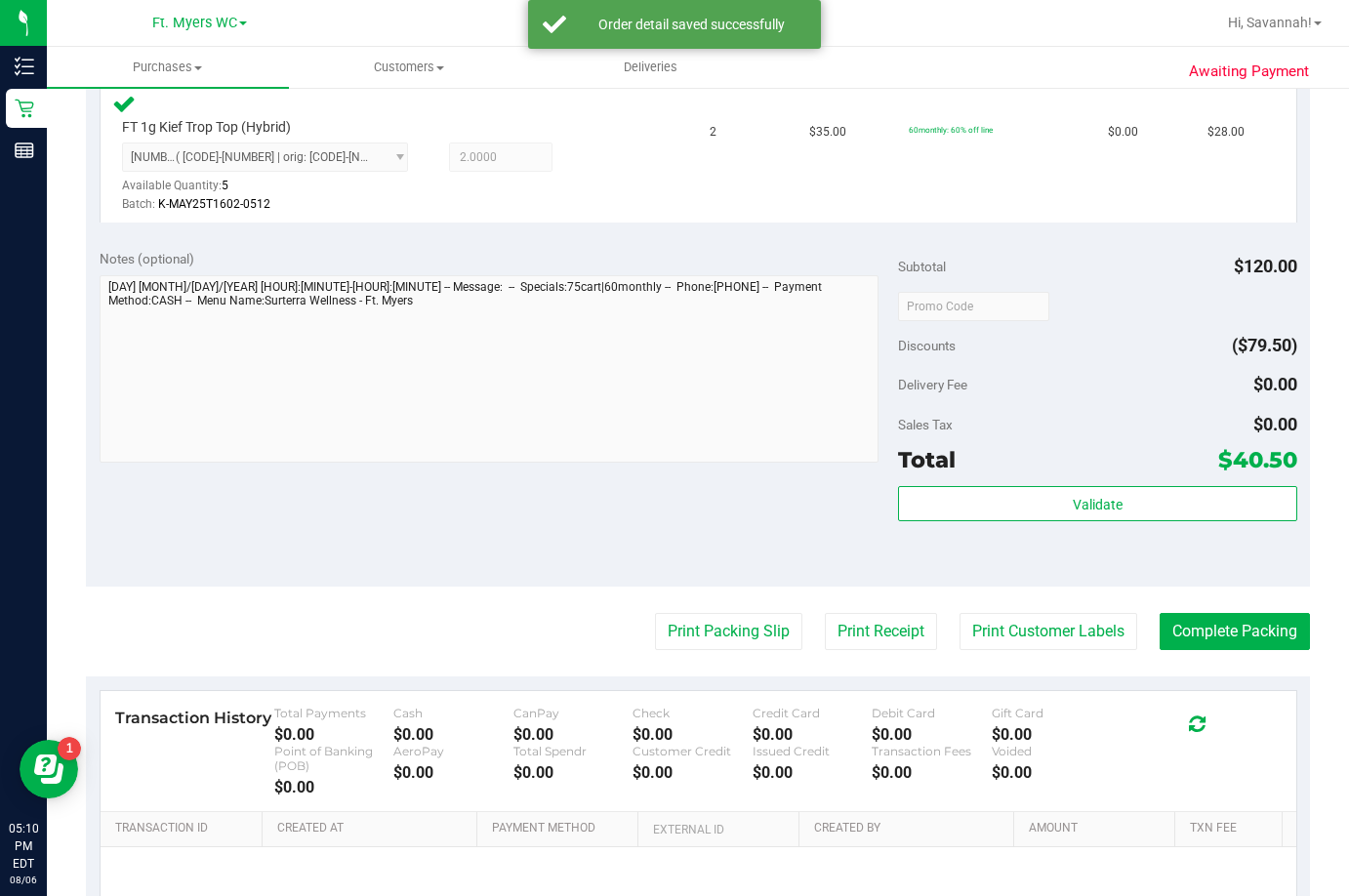 scroll, scrollTop: 683, scrollLeft: 0, axis: vertical 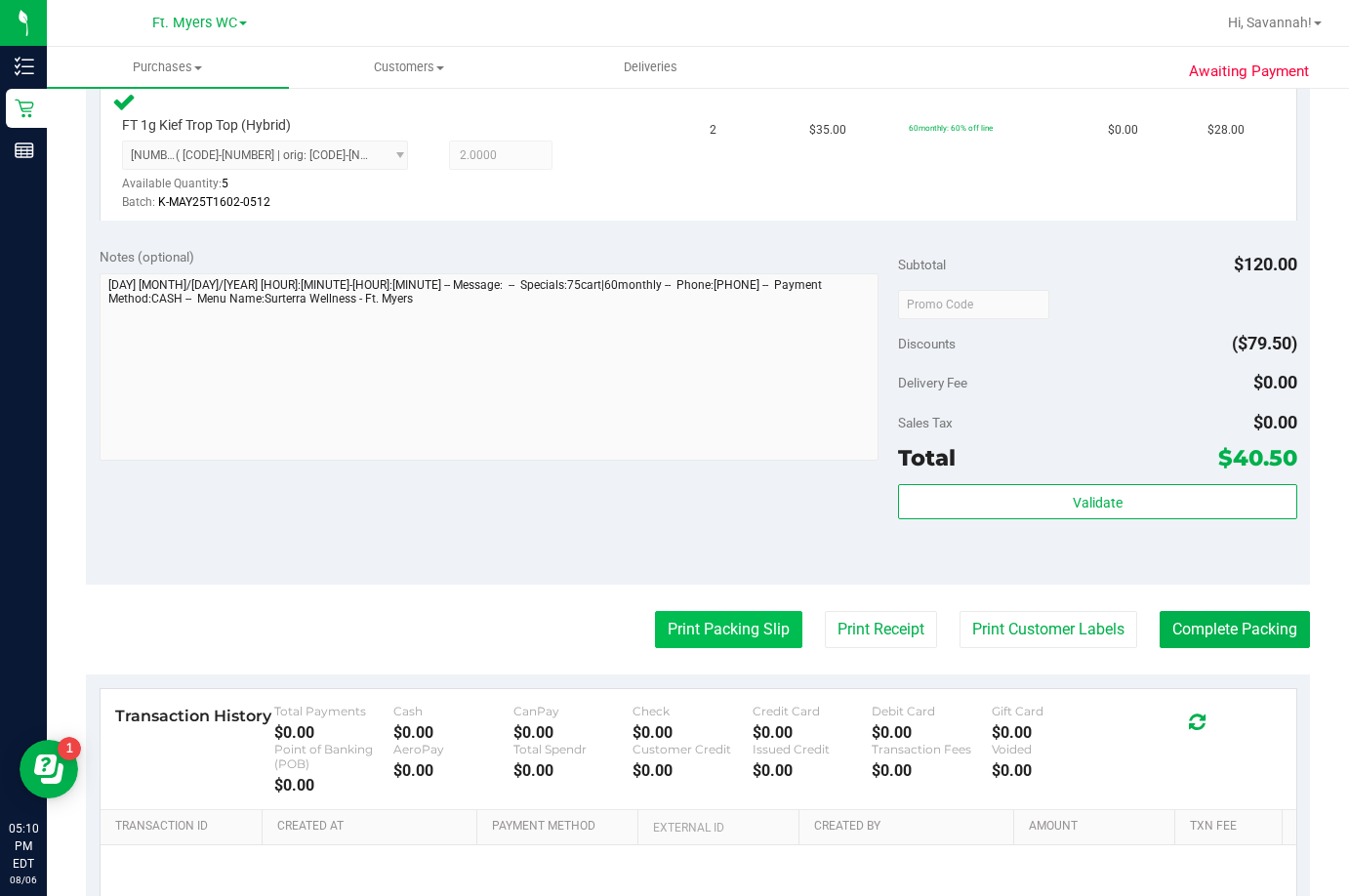 click on "Print Packing Slip" at bounding box center [728, 630] 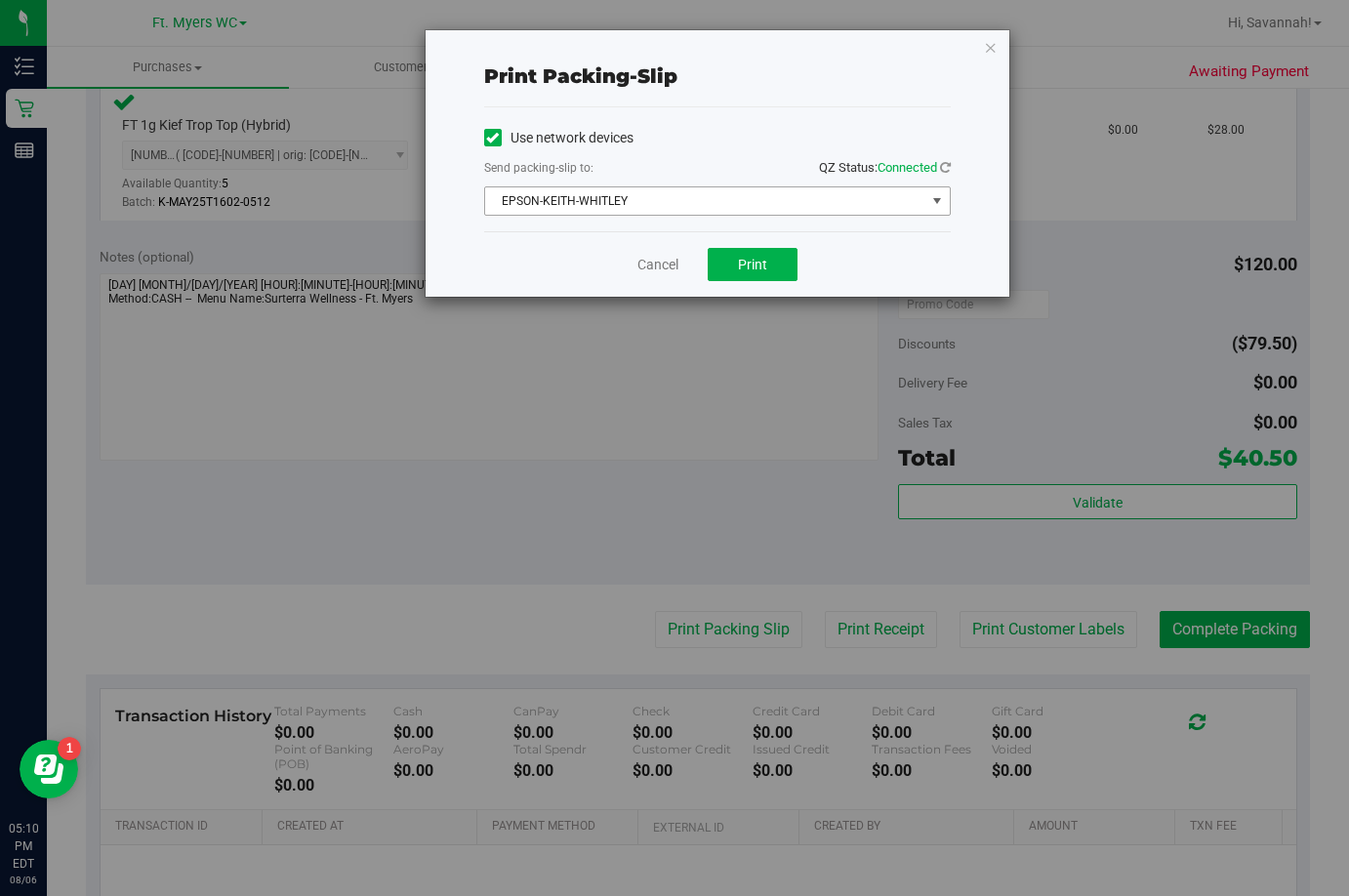 click on "EPSON-KEITH-WHITLEY" at bounding box center [705, 201] 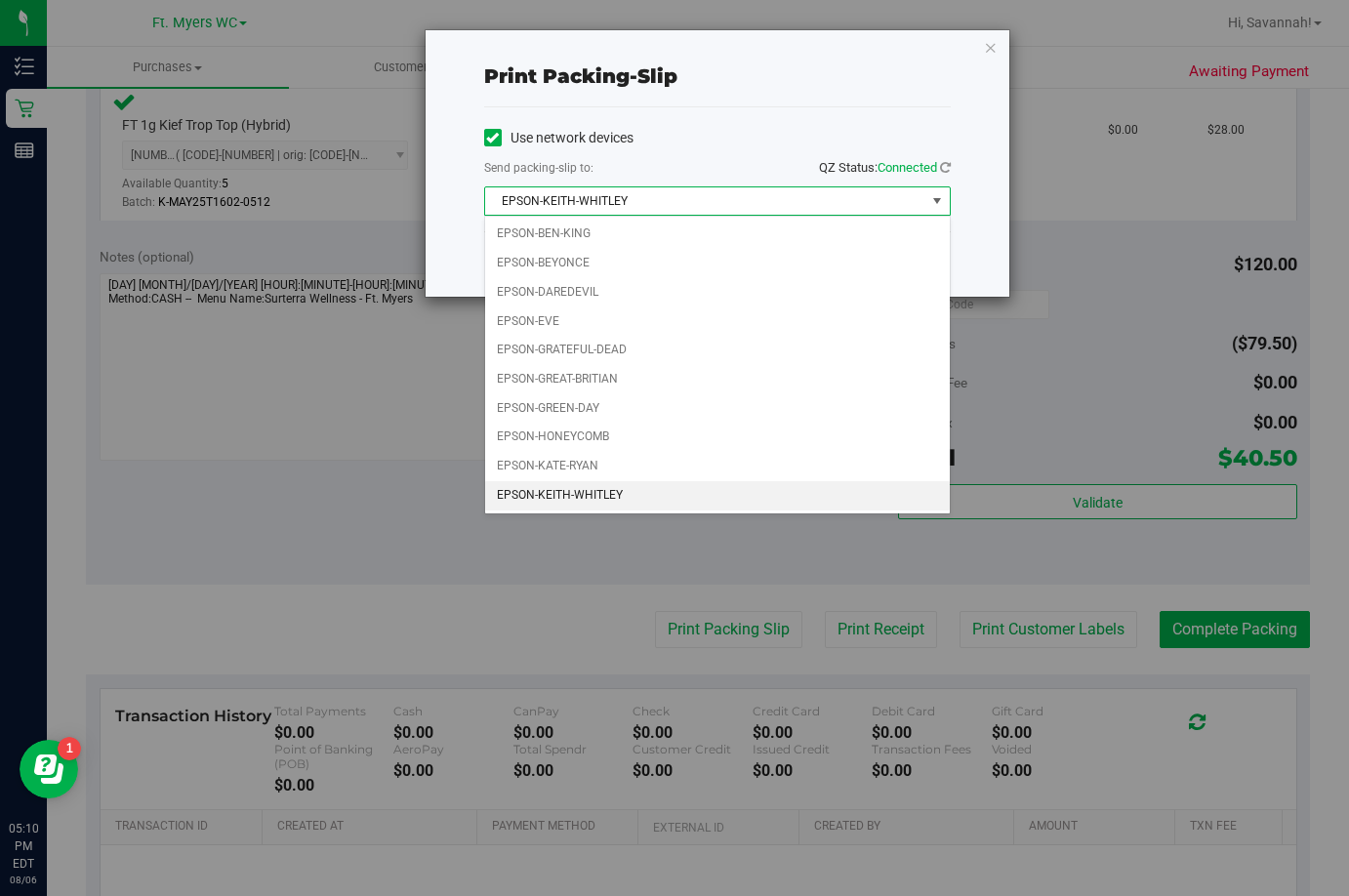 click on "EPSON-KEITH-WHITLEY" at bounding box center [705, 201] 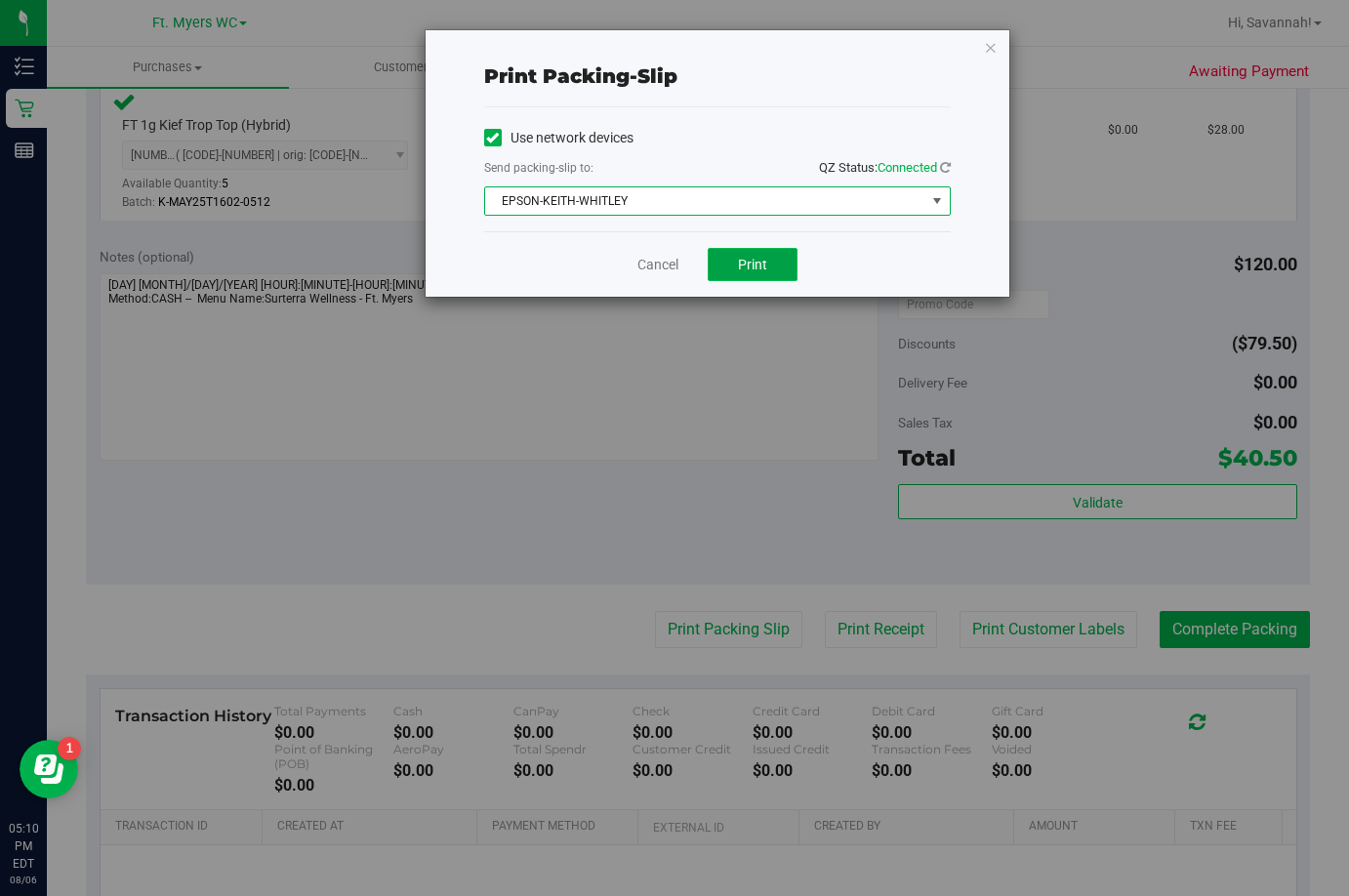 click on "Print" at bounding box center [753, 265] 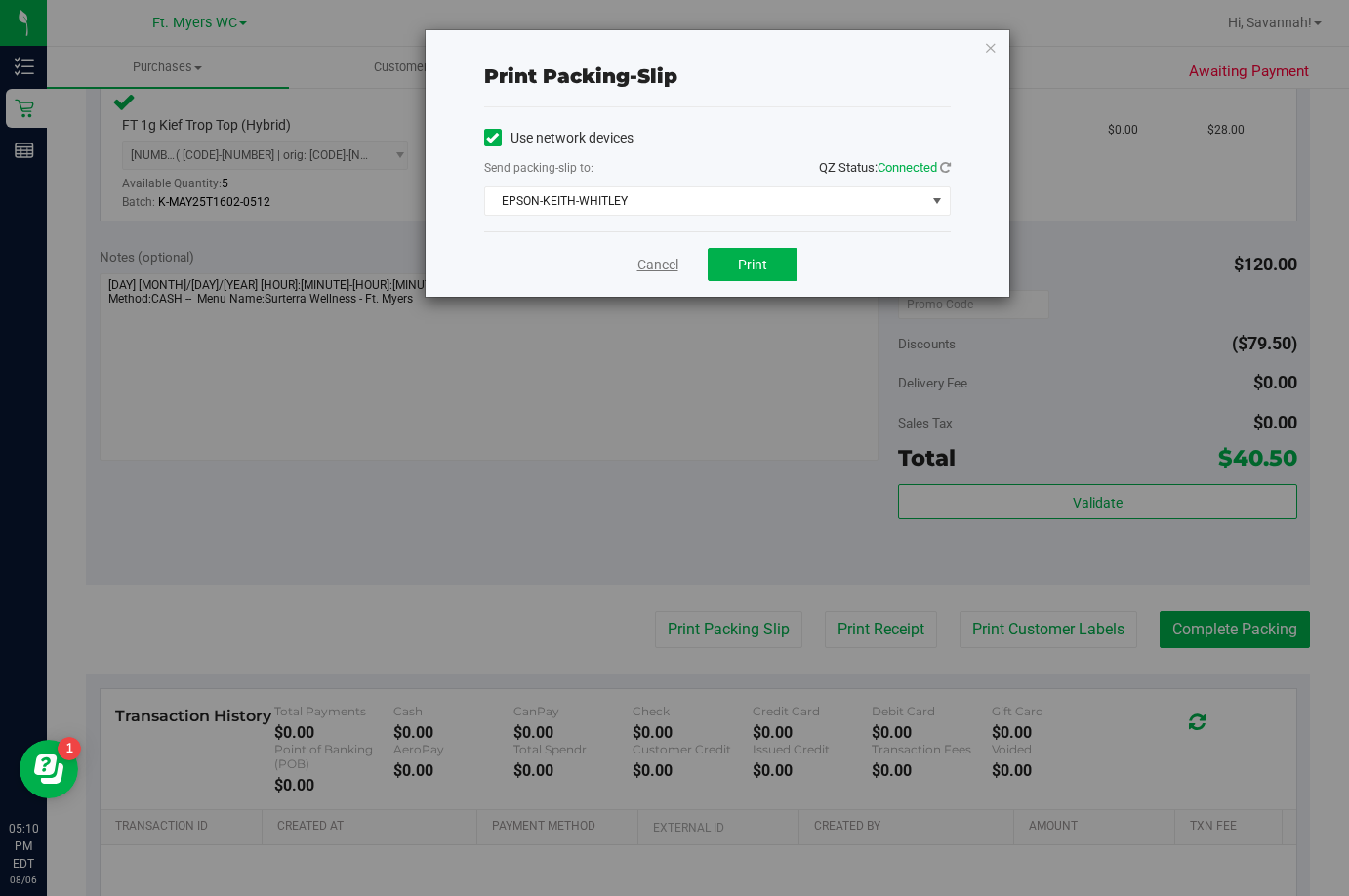 click on "Cancel" at bounding box center (658, 265) 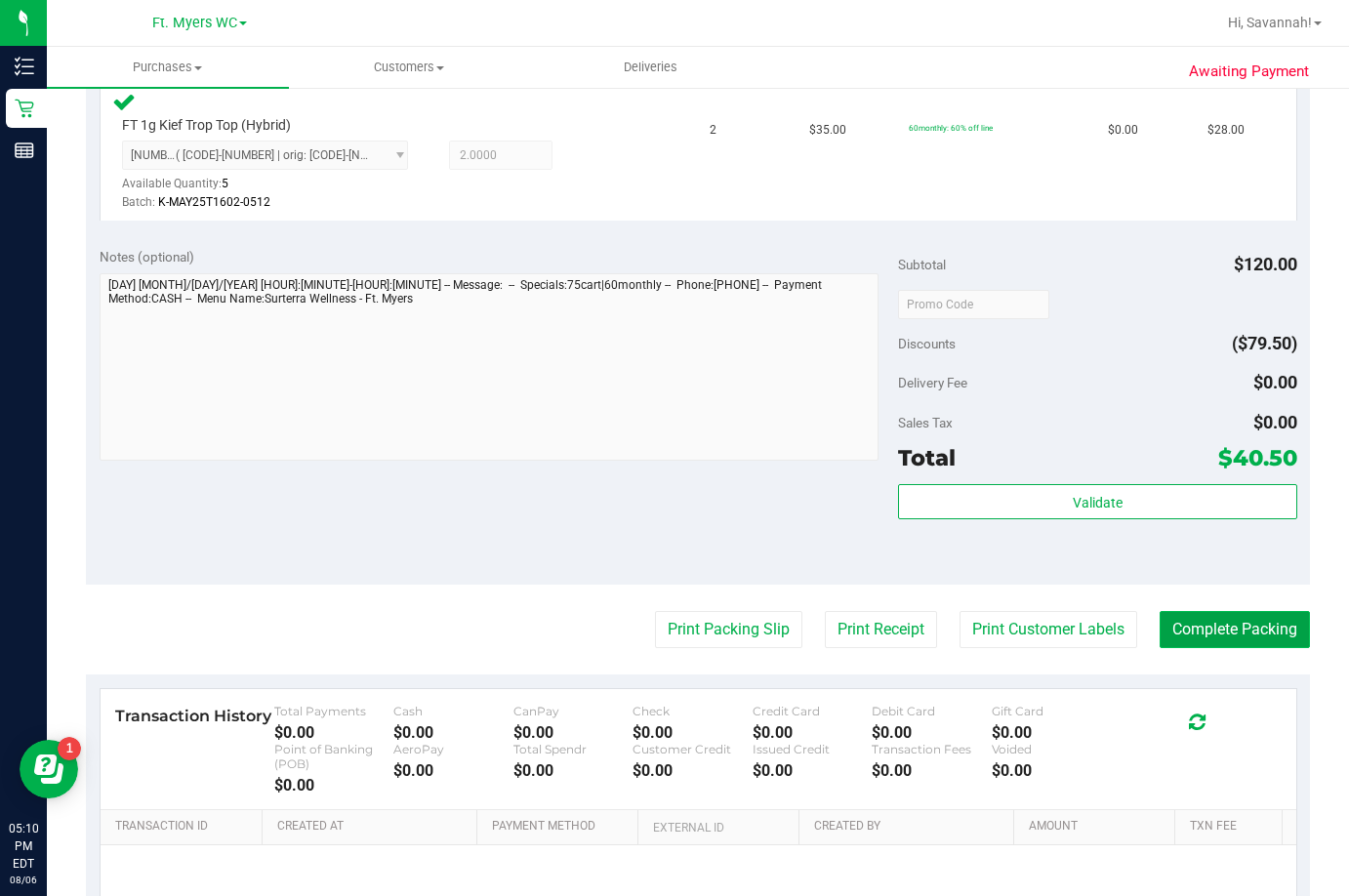 click on "Complete Packing" at bounding box center (1235, 630) 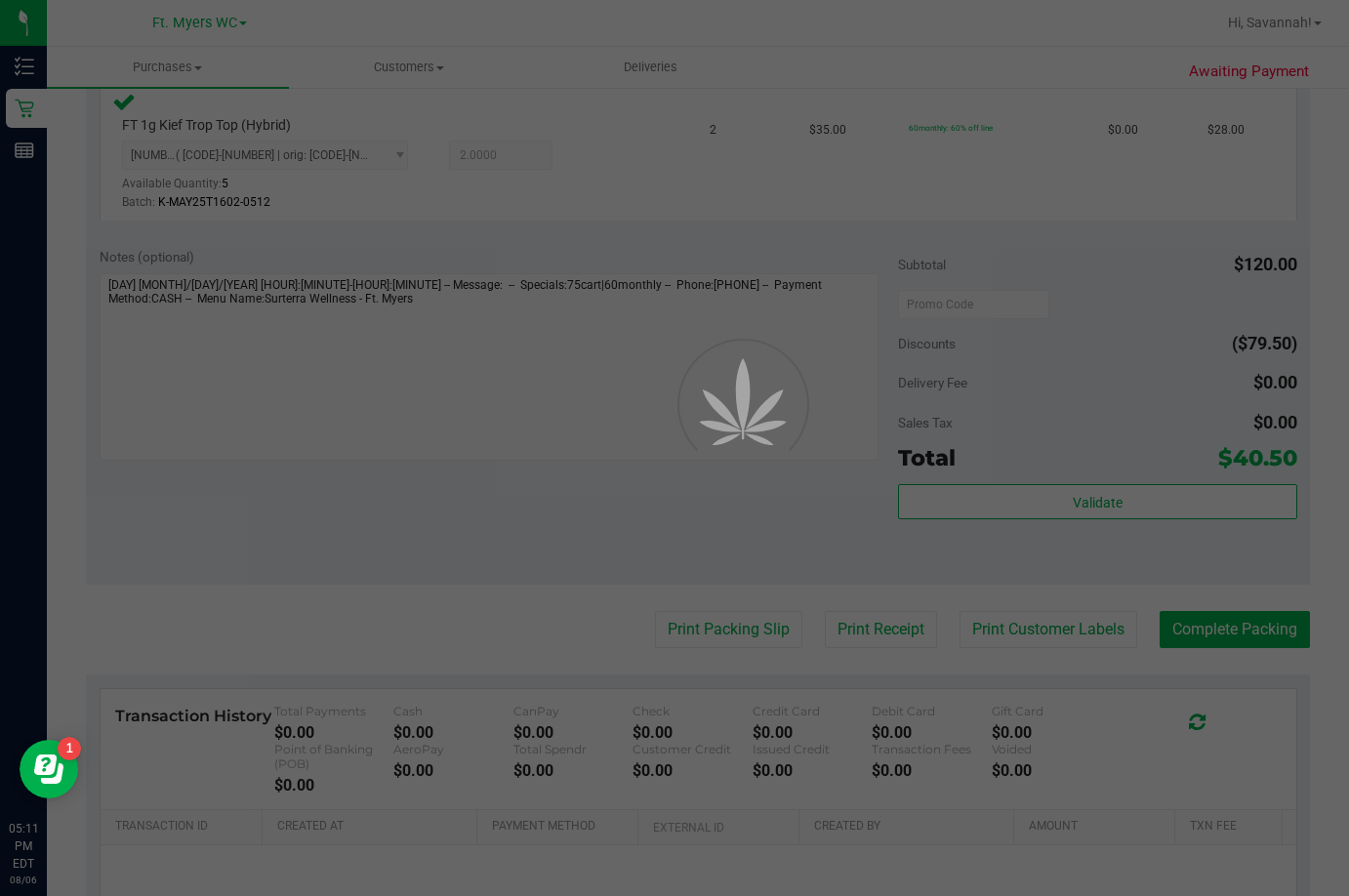 scroll, scrollTop: 0, scrollLeft: 0, axis: both 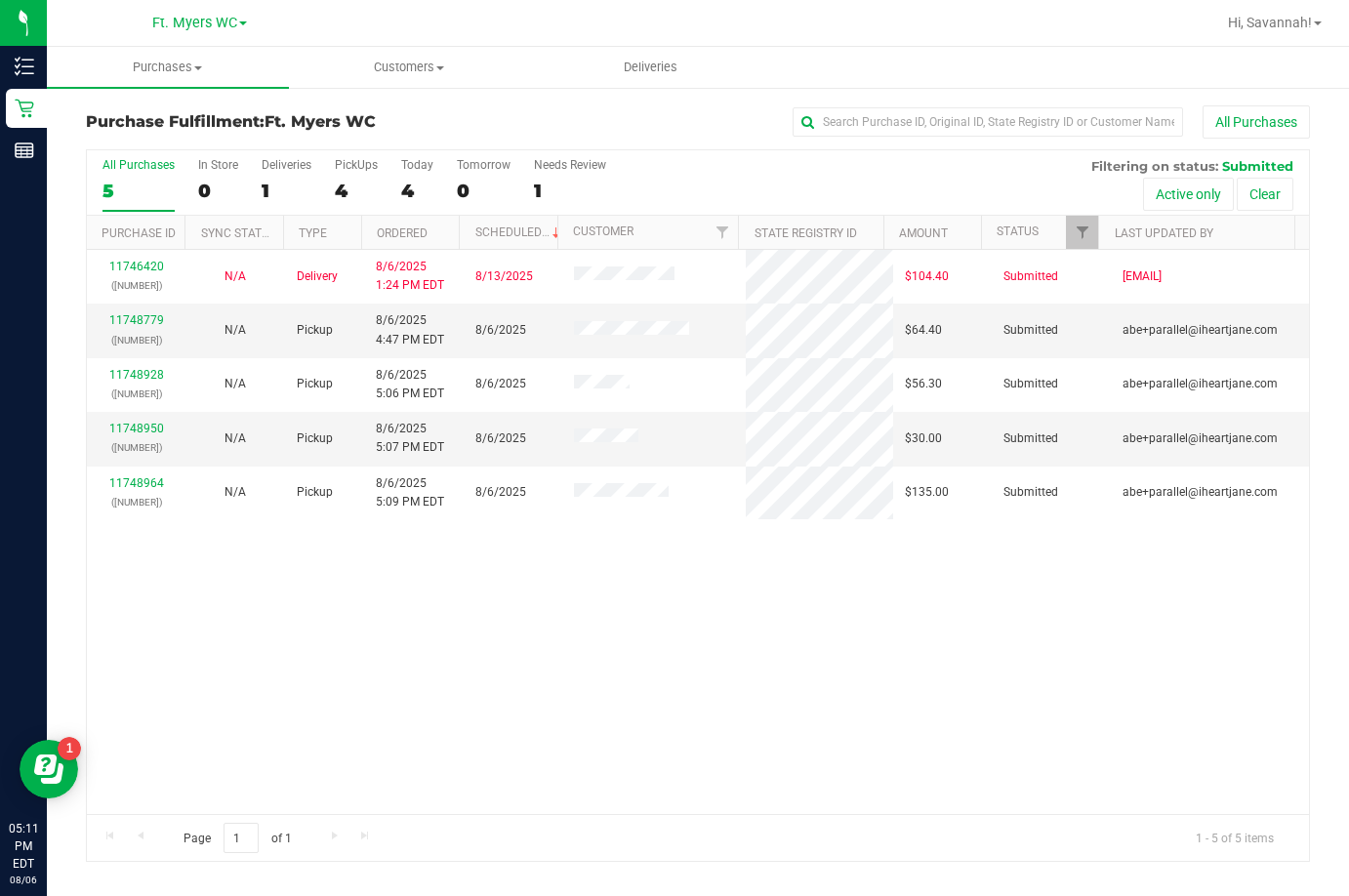 click on "[NUMBER]
([NUMBER])
N/A
Delivery [MONTH]/[DAY]/[YEAR] [HOUR]:[MINUTE] [AMPM] [MONTH]/[DAY]/[YEAR]
$[PRICE]
Submitted [EMAIL]
[NUMBER]
([NUMBER])
N/A
Pickup [MONTH]/[DAY]/[YEAR] [HOUR]:[MINUTE] [AMPM] [MONTH]/[DAY]/[YEAR]
$[PRICE]
Submitted [EMAIL]
[NUMBER]
([NUMBER])
N/A
Pickup [MONTH]/[DAY]/[YEAR] [HOUR]:[MINUTE] [AMPM] [MONTH]/[DAY]/[YEAR]
$[PRICE]
Submitted [EMAIL]
[NUMBER]" at bounding box center (698, 532) 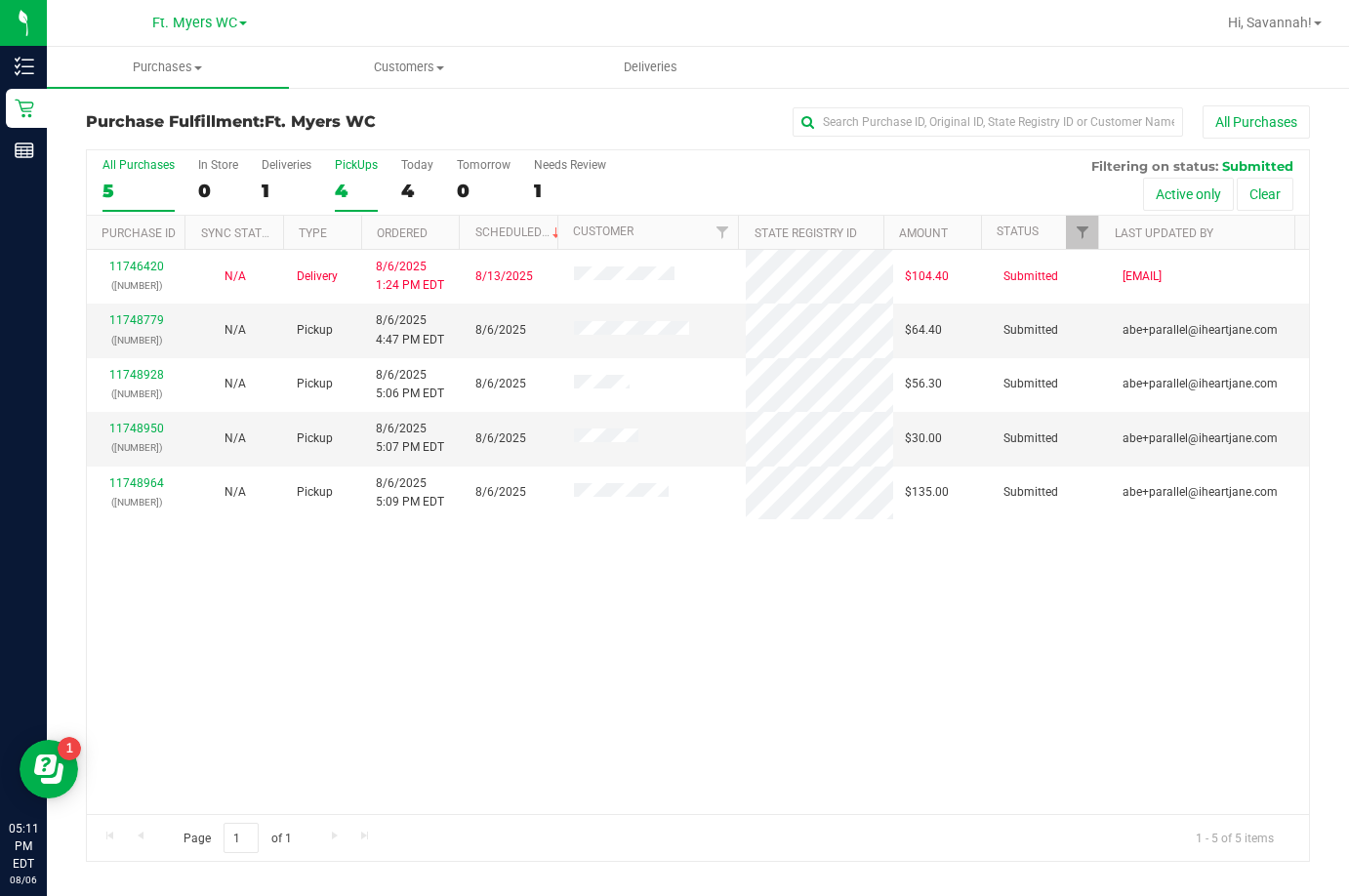 click on "PickUps
4" at bounding box center (356, 184) 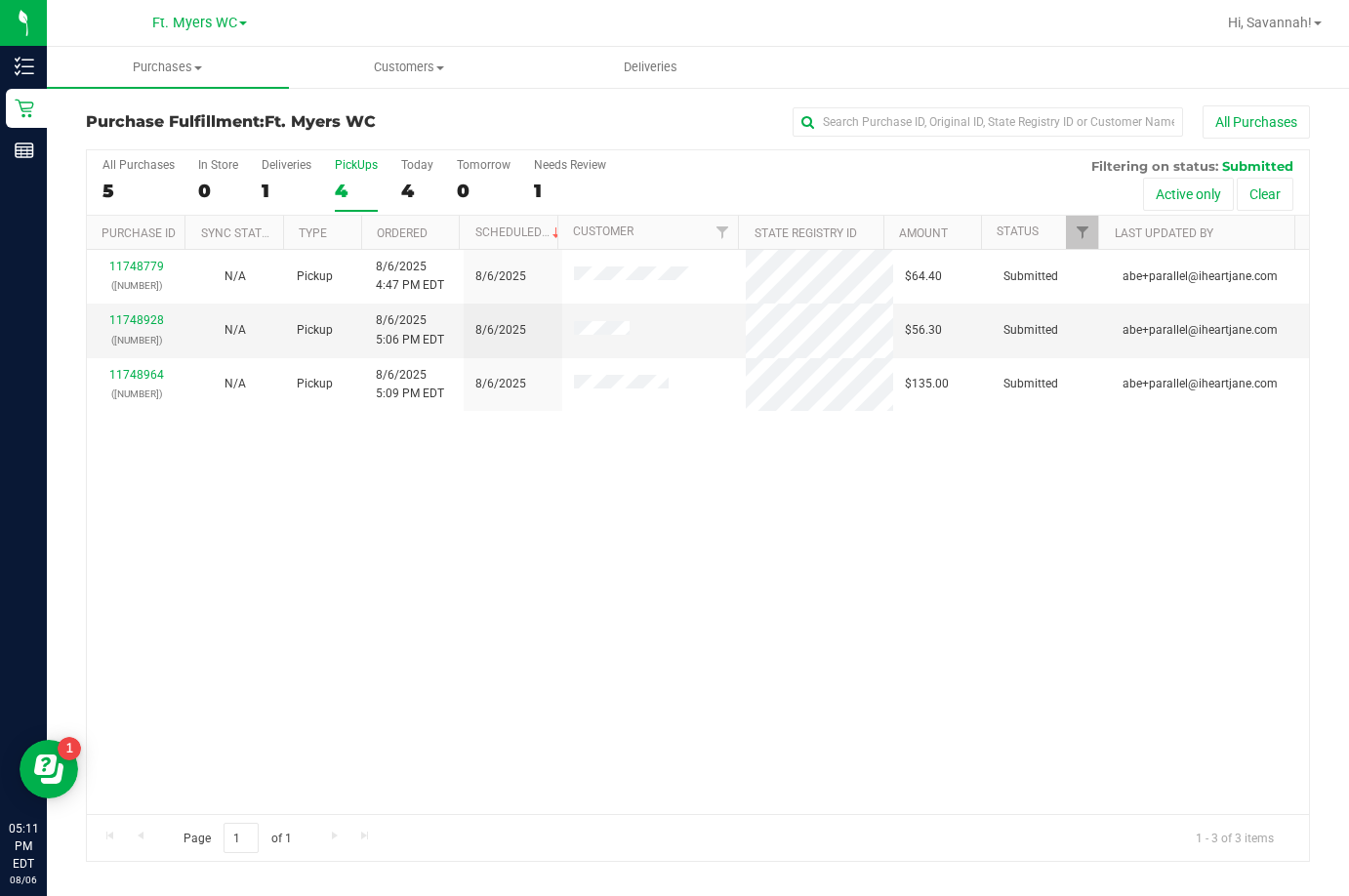 click on "[NUMBER]
([NUMBER])
N/A
Pickup [MONTH]/[DAY]/[YEAR] [HOUR]:[MINUTE] [AMPM] [MONTH]/[DAY]/[YEAR]
$[PRICE]
Submitted [EMAIL]
[NUMBER]
([NUMBER])
N/A
Pickup [MONTH]/[DAY]/[YEAR] [HOUR]:[MINUTE] [AMPM] [MONTH]/[DAY]/[YEAR]
$[PRICE]
Submitted [EMAIL]
[NUMBER]
([NUMBER])
N/A
Pickup [MONTH]/[DAY]/[YEAR] [HOUR]:[MINUTE] [AMPM] [MONTH]/[DAY]/[YEAR]
$[PRICE]
Submitted [EMAIL]" at bounding box center [698, 532] 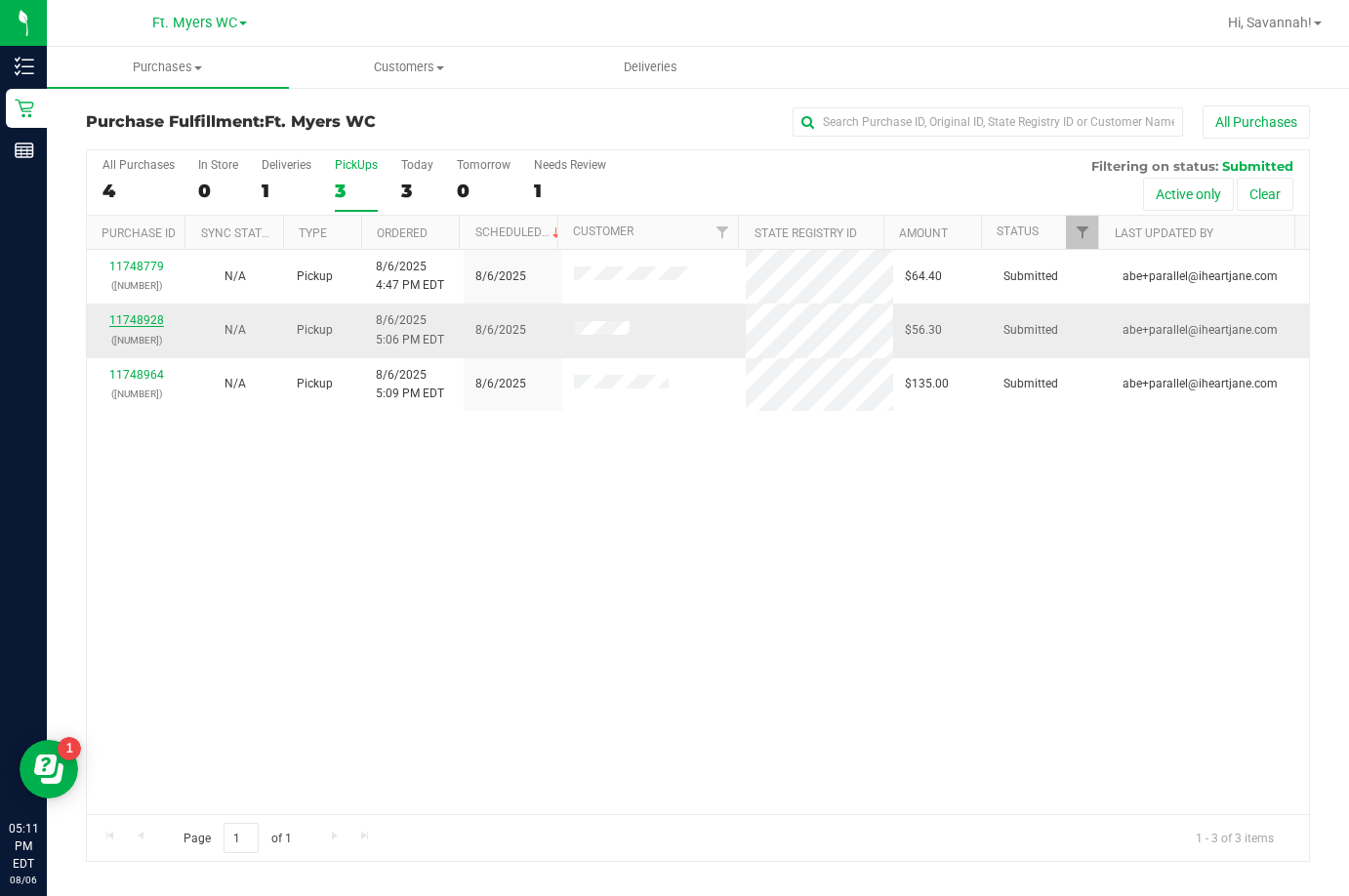 click on "11748928" at bounding box center [137, 320] 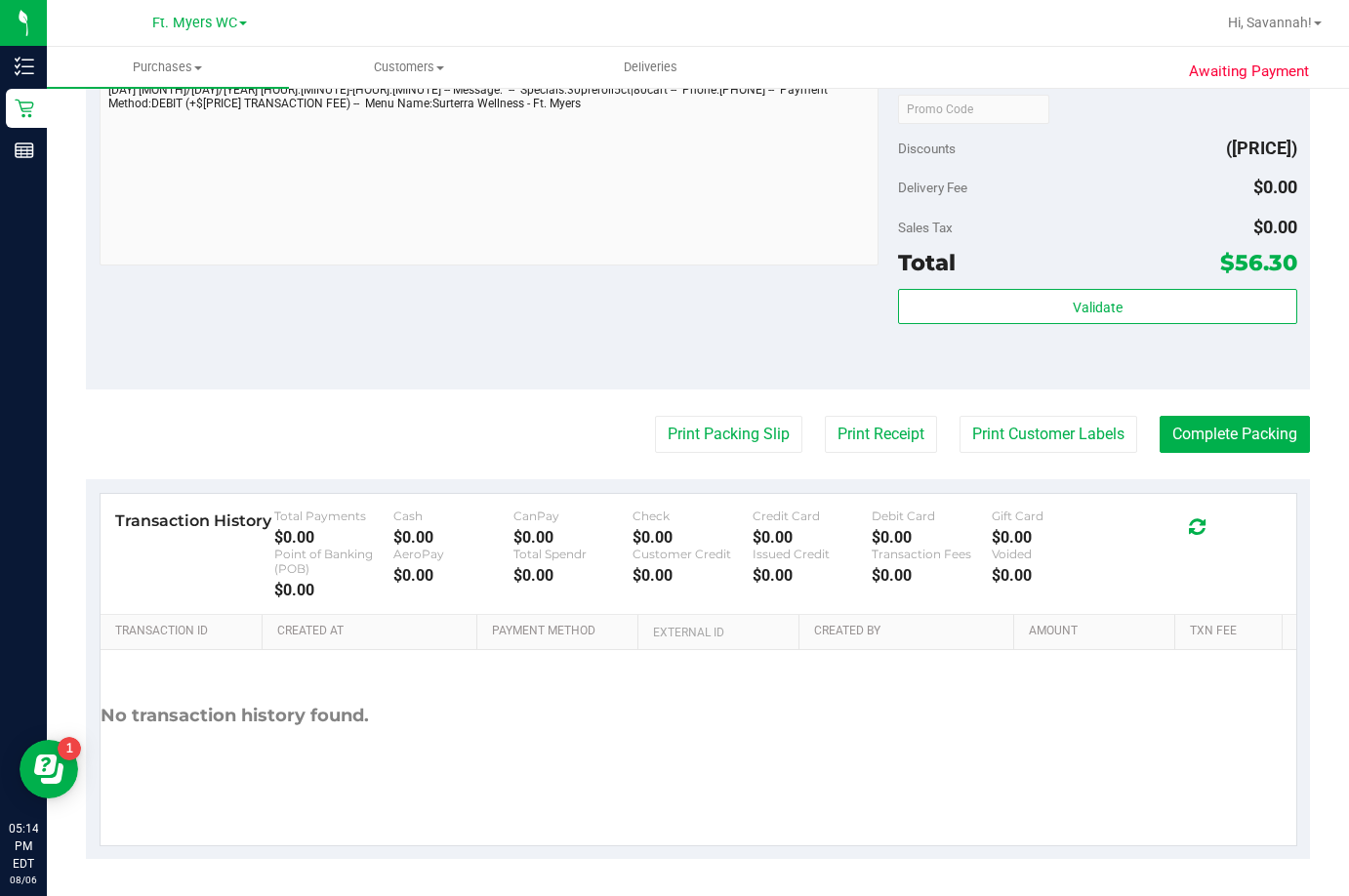 scroll, scrollTop: 880, scrollLeft: 0, axis: vertical 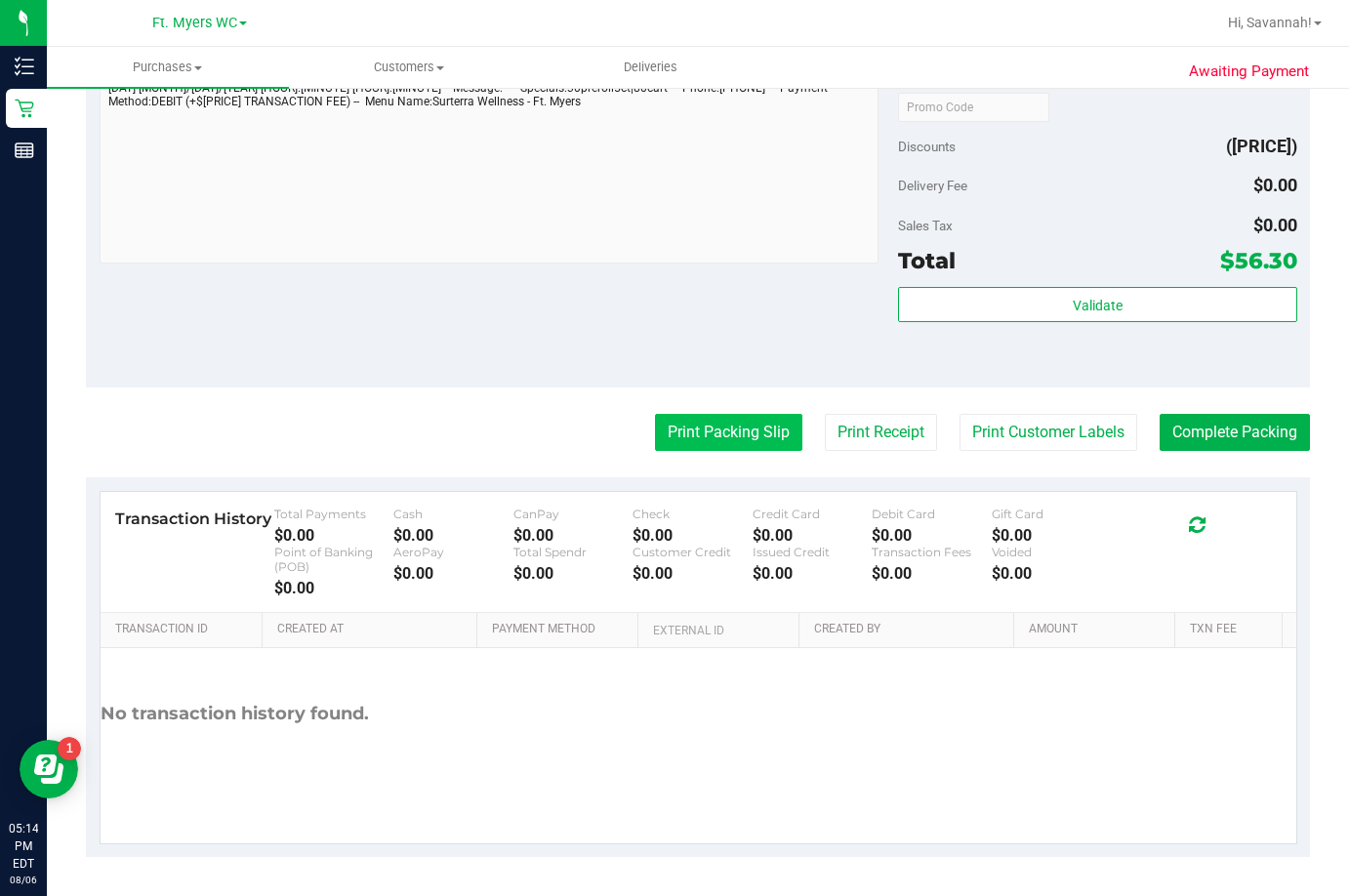 click on "Print Packing Slip" at bounding box center (728, 432) 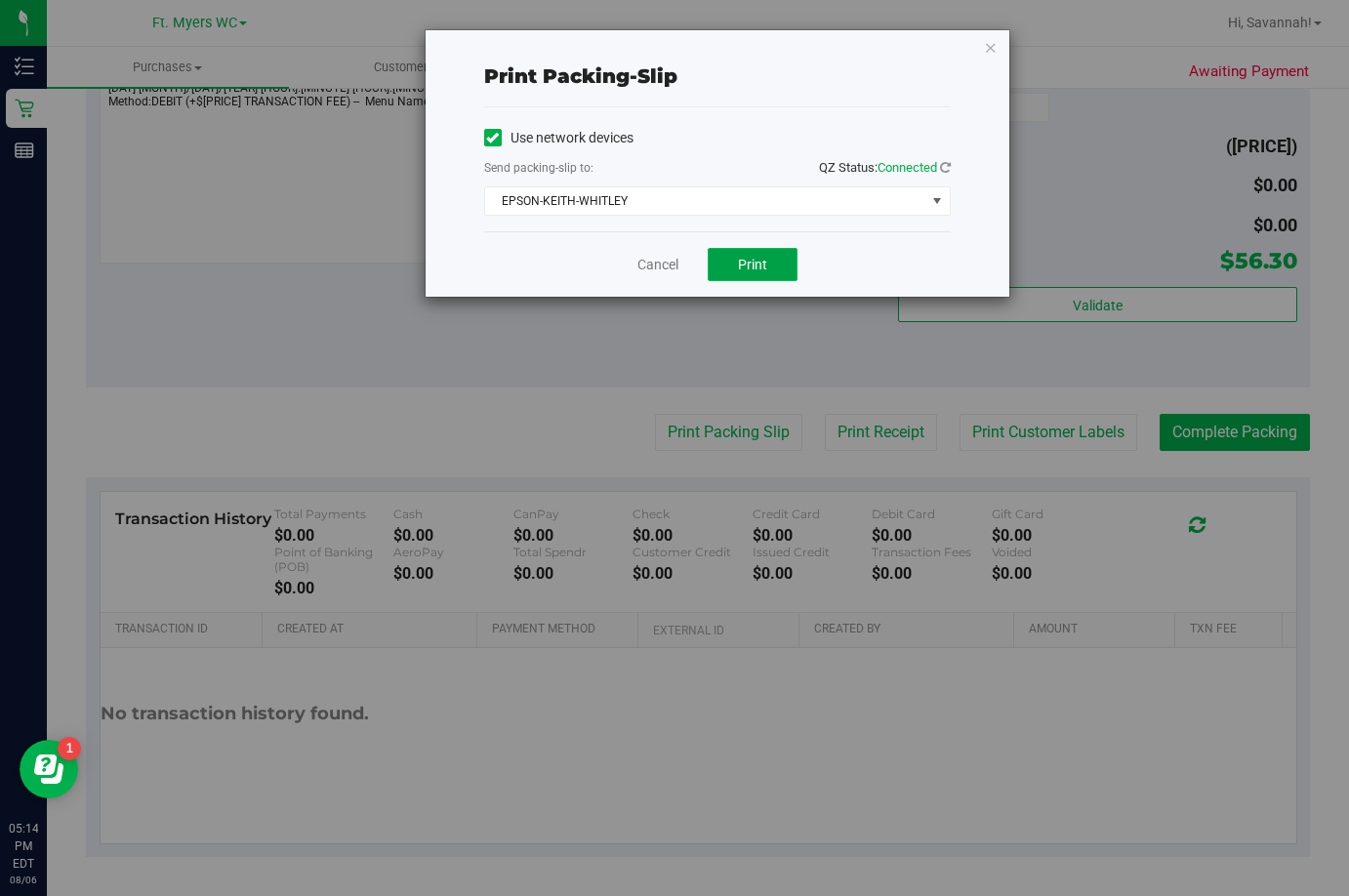 click on "Print" at bounding box center [753, 265] 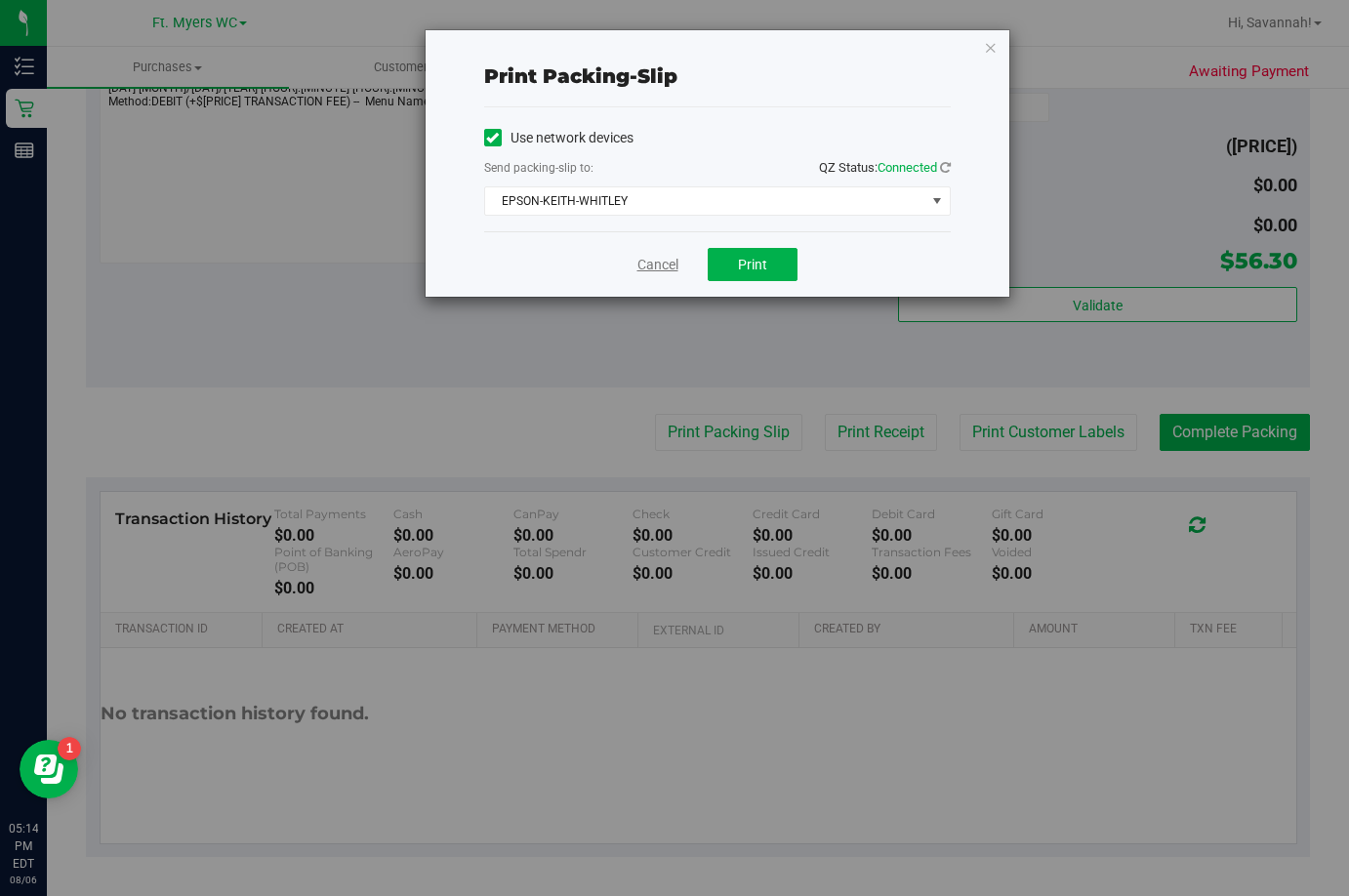 click on "Cancel" at bounding box center (658, 265) 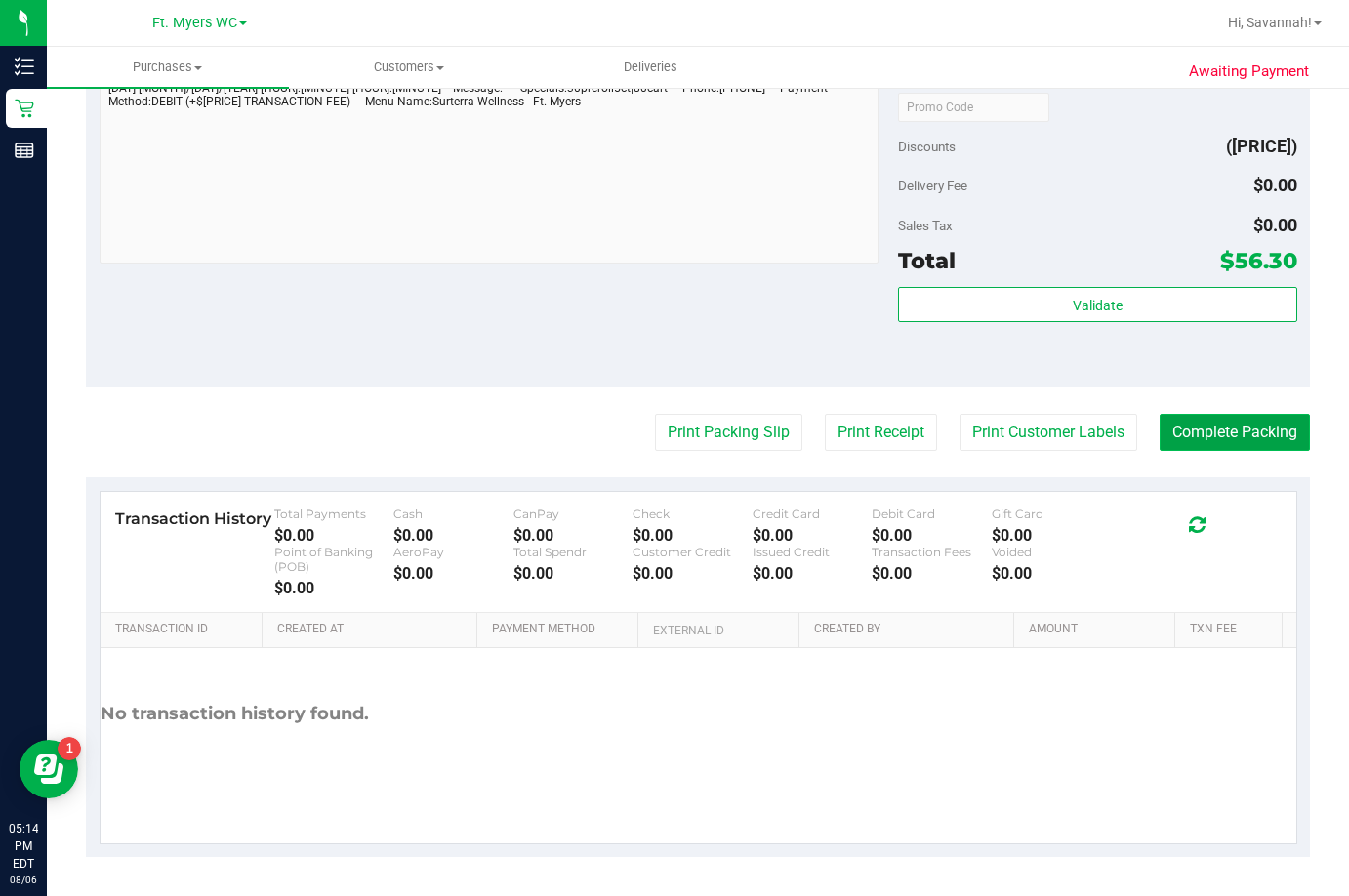 click on "Complete Packing" at bounding box center [1235, 432] 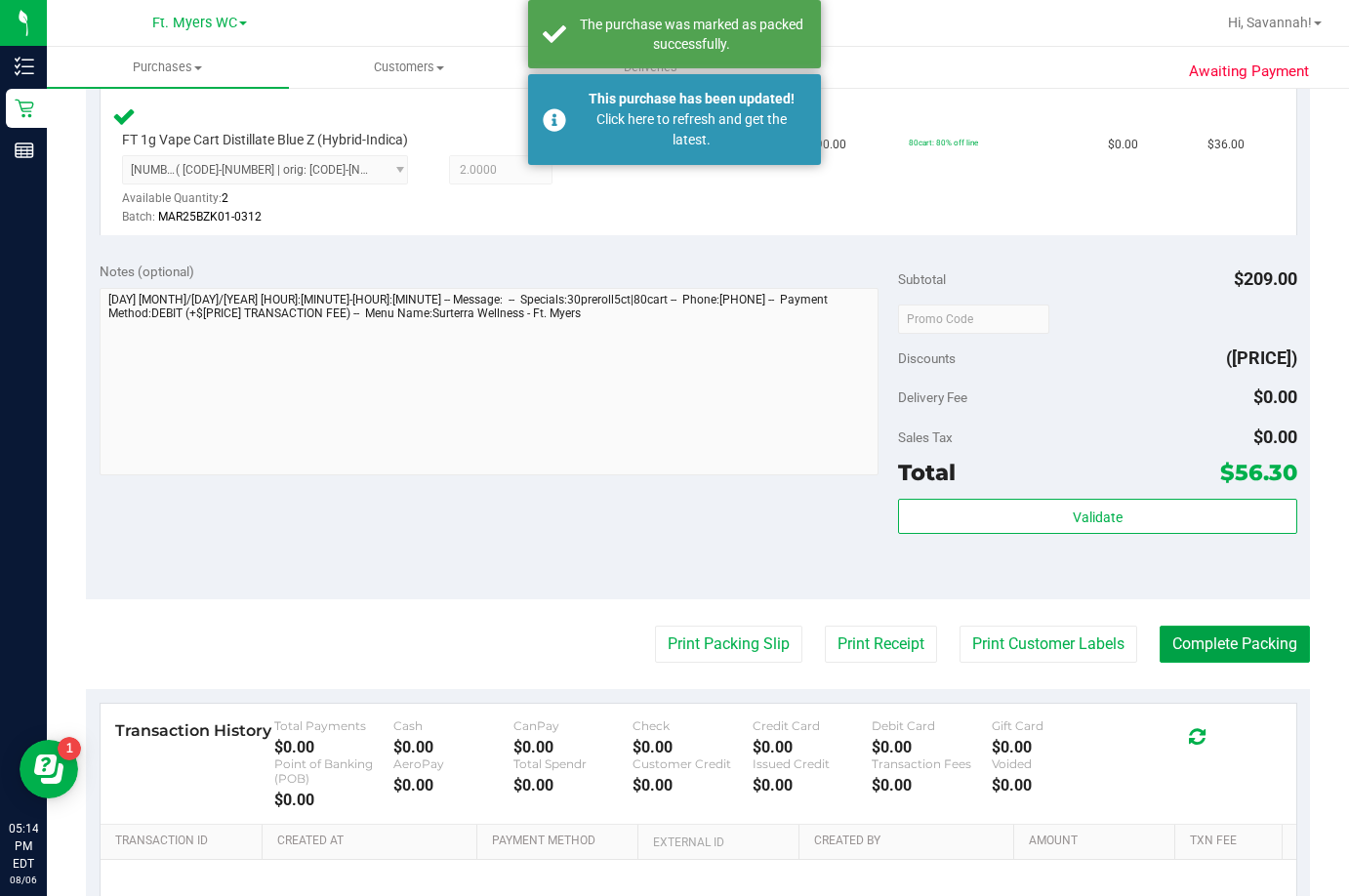scroll, scrollTop: 392, scrollLeft: 0, axis: vertical 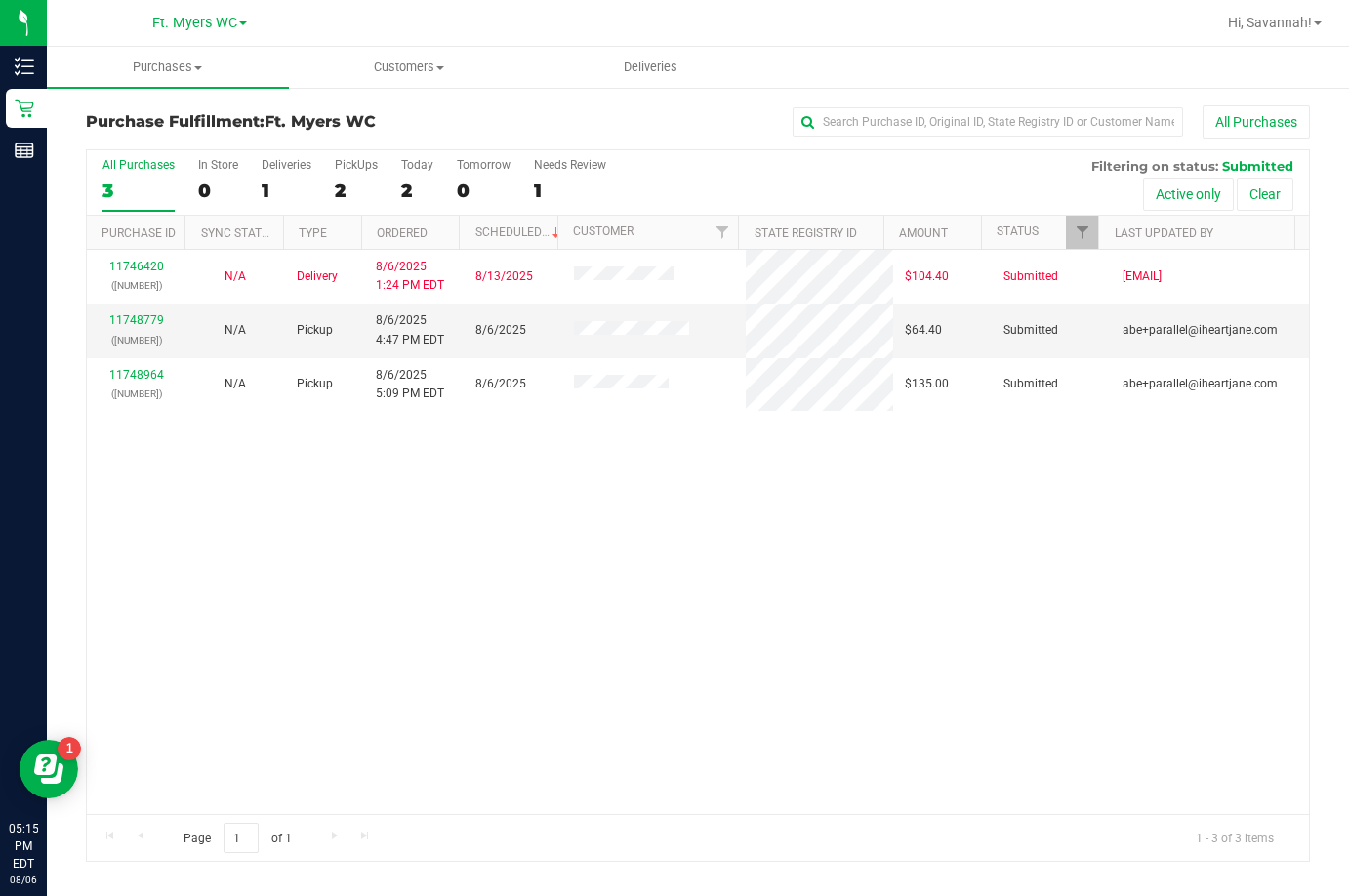 click on "[NUMBER]
([NUMBER])
N/A
Delivery [MONTH]/[DAY]/[YEAR] [HOUR]:[MINUTE] [AMPM] [MONTH]/[DAY]/[YEAR]
$[PRICE]
Submitted [EMAIL]
[NUMBER]
([NUMBER])
N/A
Pickup [MONTH]/[DAY]/[YEAR] [HOUR]:[MINUTE] [AMPM] [MONTH]/[DAY]/[YEAR]
$[PRICE]
Submitted [EMAIL]
[NUMBER]
([NUMBER])
N/A
Pickup [MONTH]/[DAY]/[YEAR] [HOUR]:[MINUTE] [AMPM] [MONTH]/[DAY]/[YEAR]
$[PRICE]
Submitted [EMAIL]" at bounding box center [698, 532] 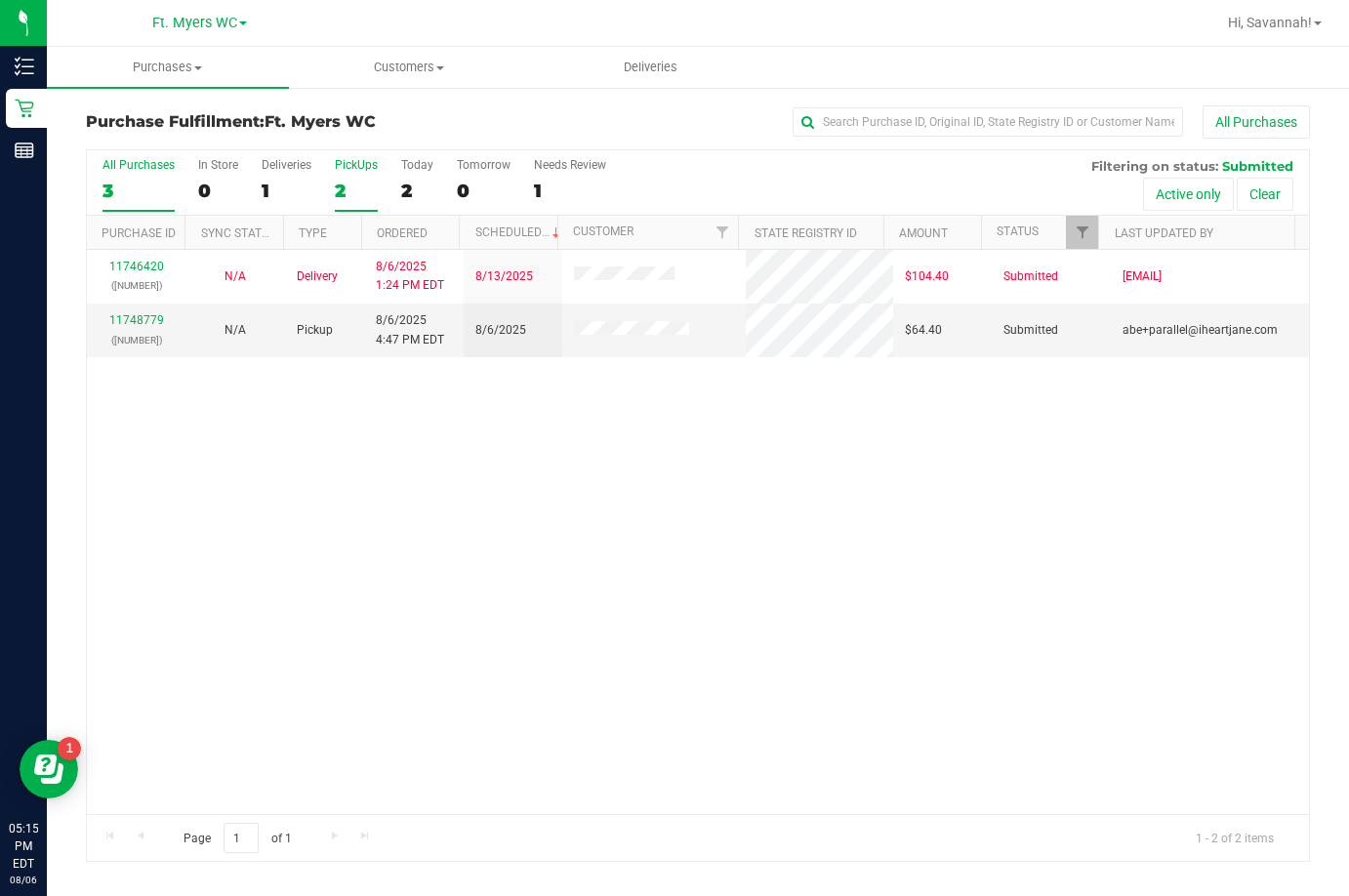 click on "PickUps" at bounding box center (356, 165) 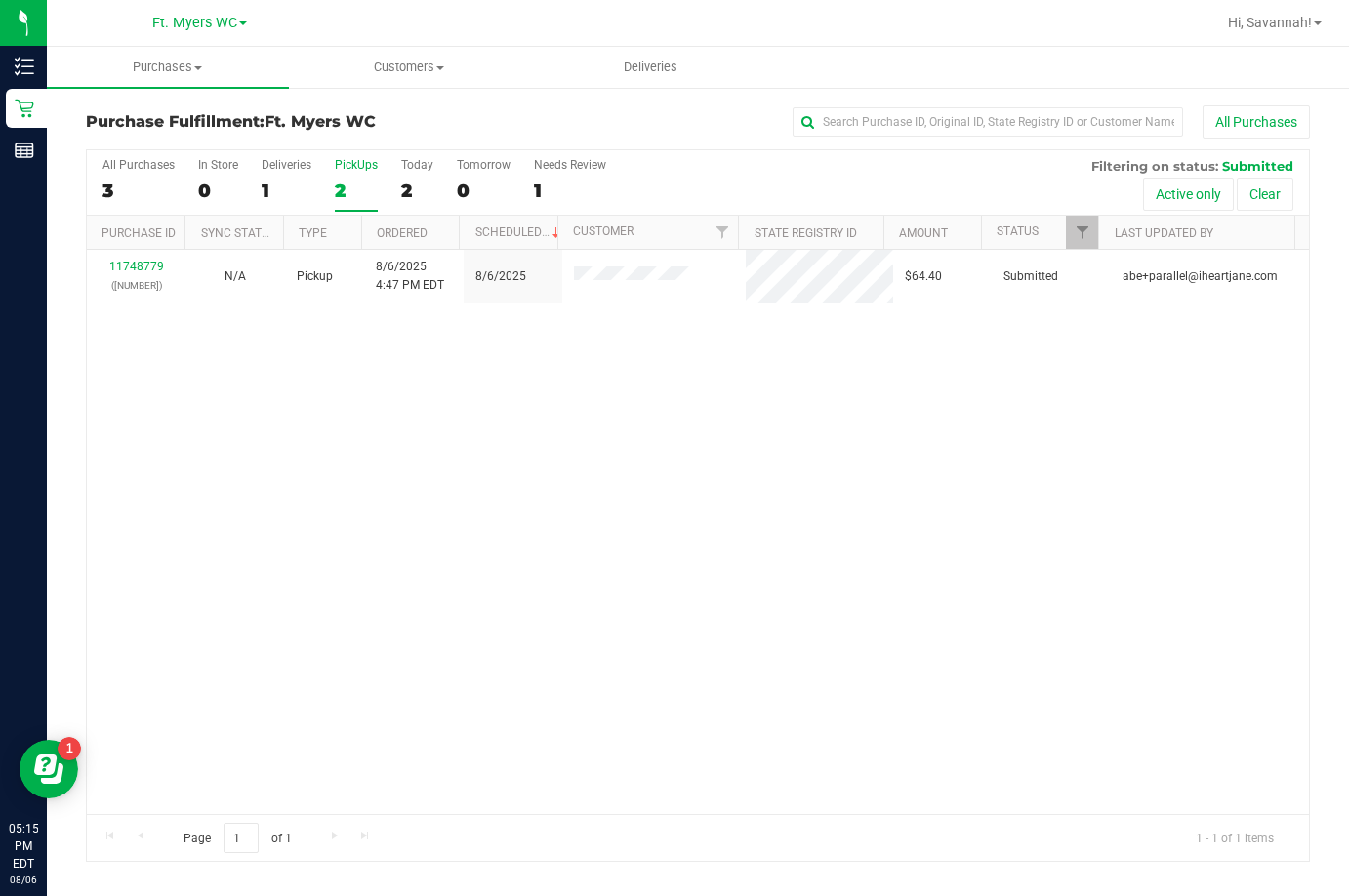 click on "PickUps" at bounding box center (356, 165) 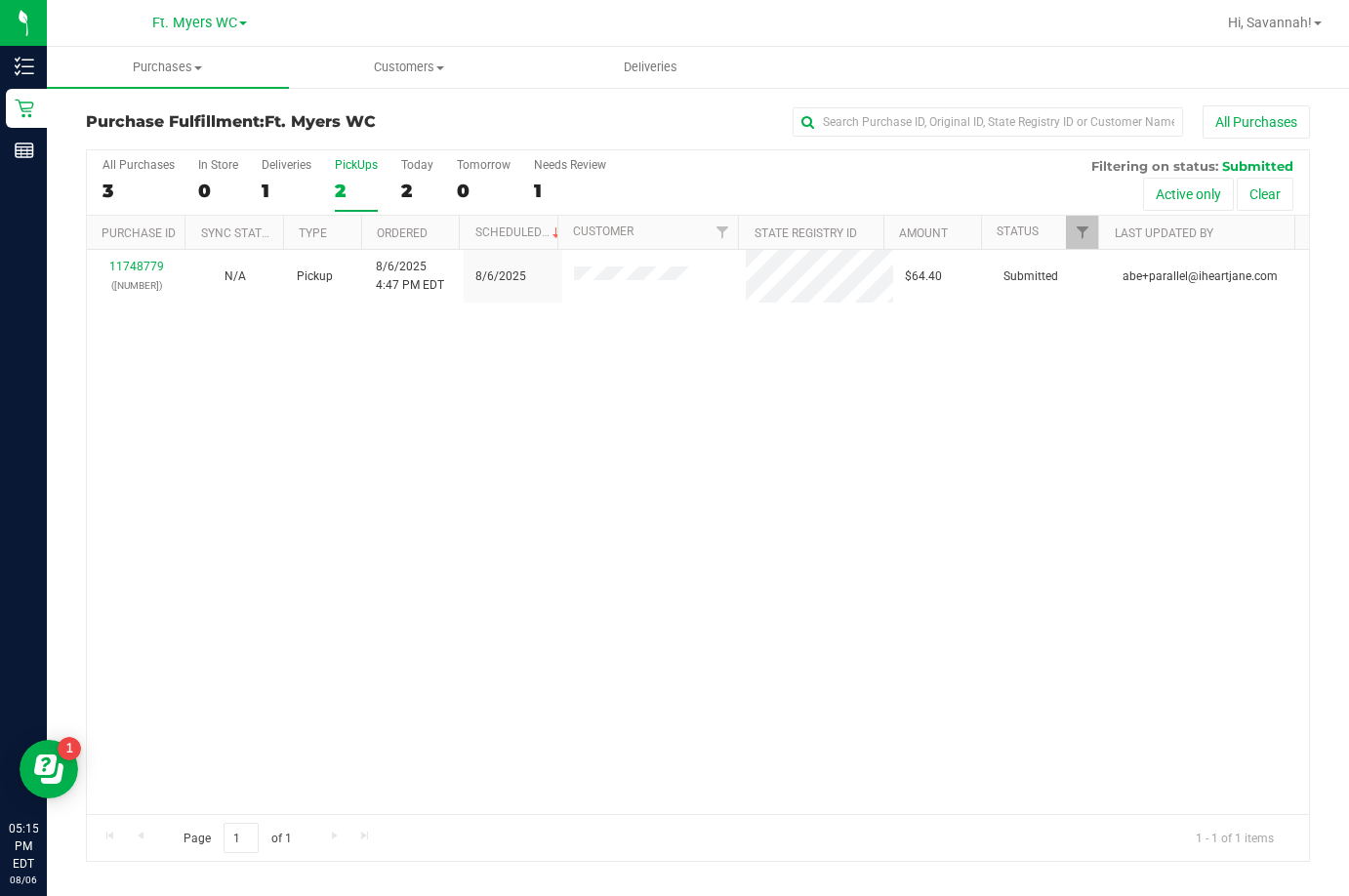 click on "PickUps" at bounding box center [356, 165] 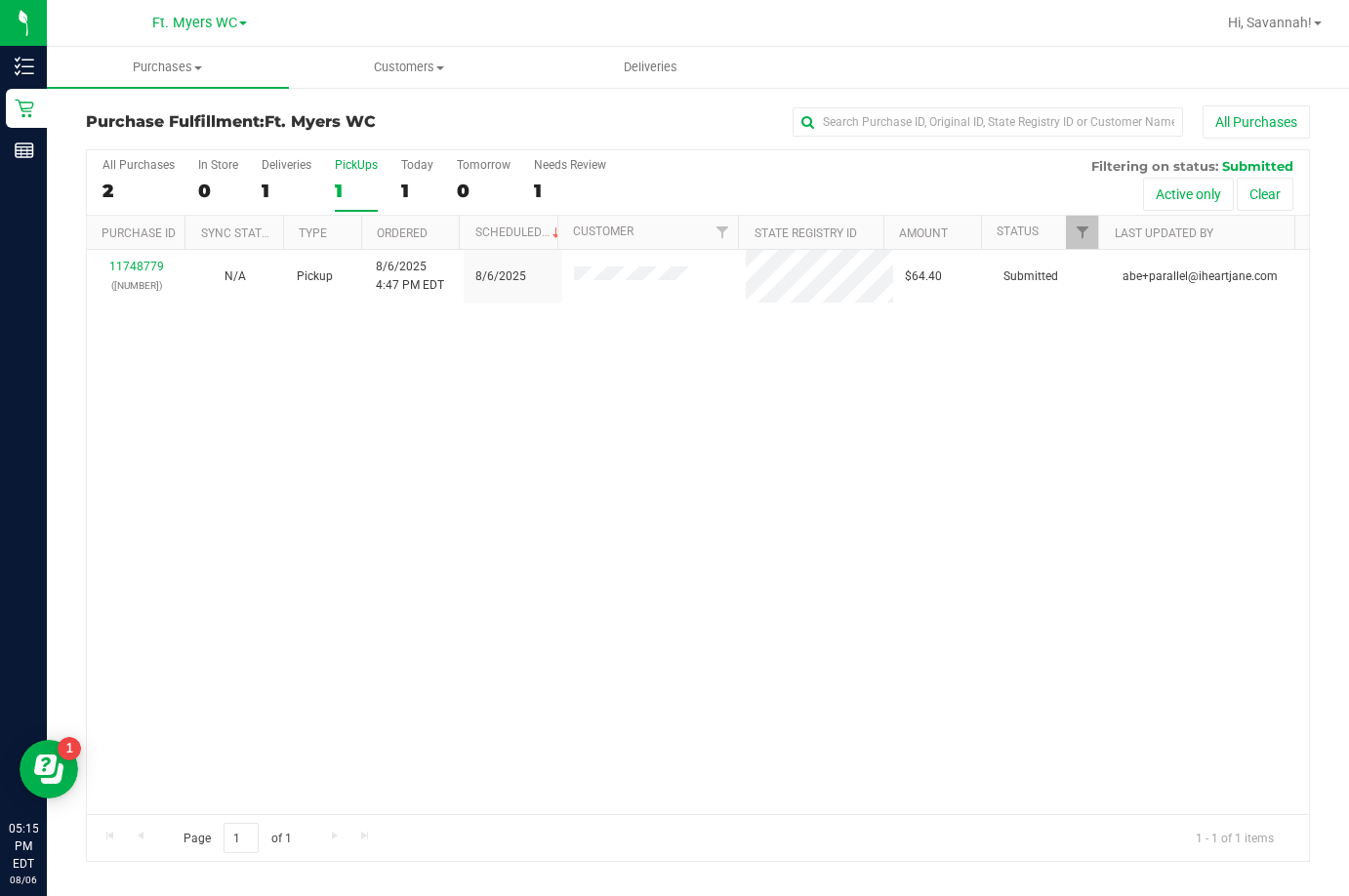click on "[NUMBER]
([NUMBER])
N/A
Pickup [MONTH]/[DAY]/[YEAR] [HOUR]:[MINUTE] [AMPM] [MONTH]/[DAY]/[YEAR]
$[PRICE]
Submitted [EMAIL]" at bounding box center [698, 532] 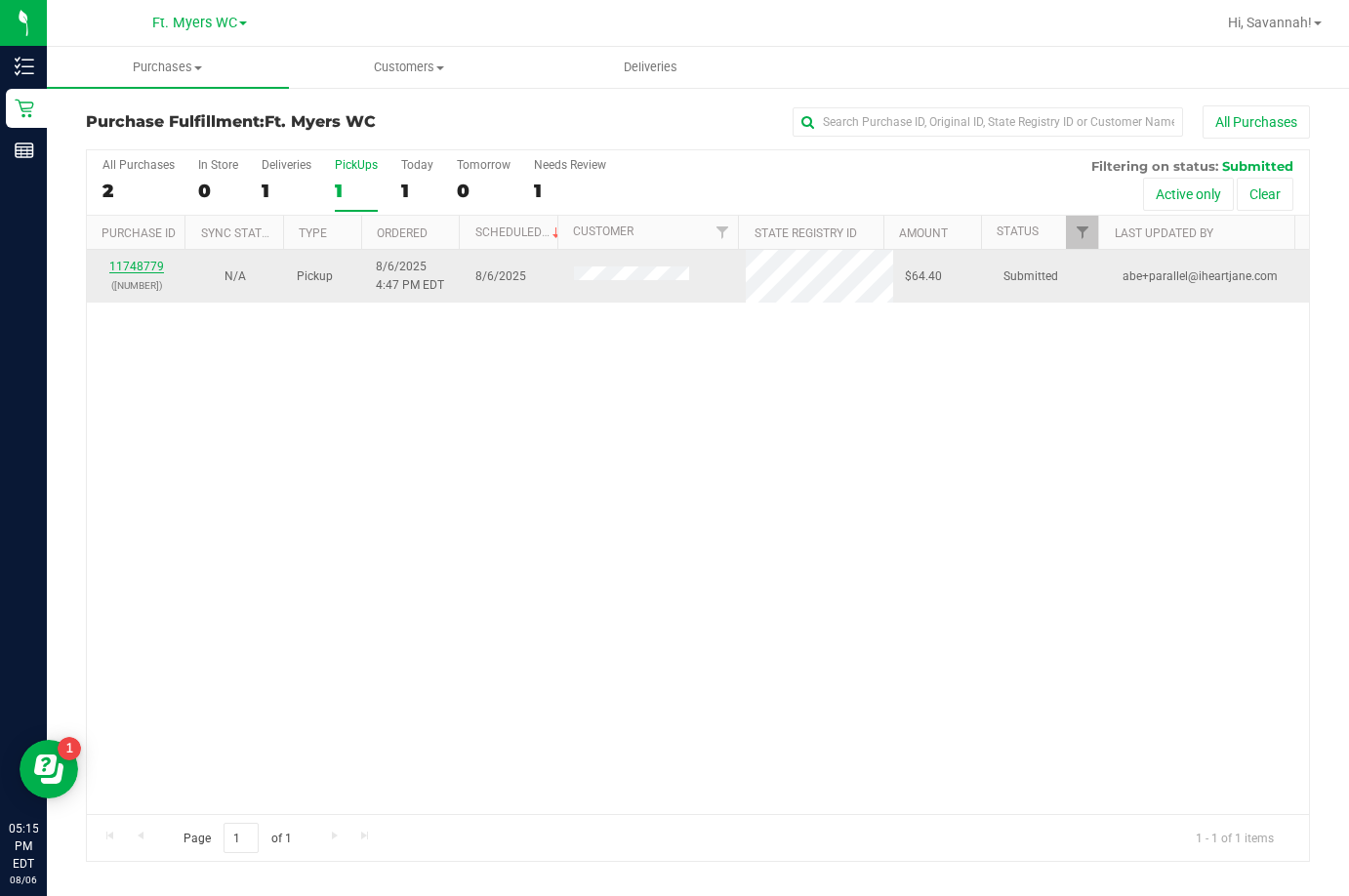 click on "11748779" at bounding box center [137, 266] 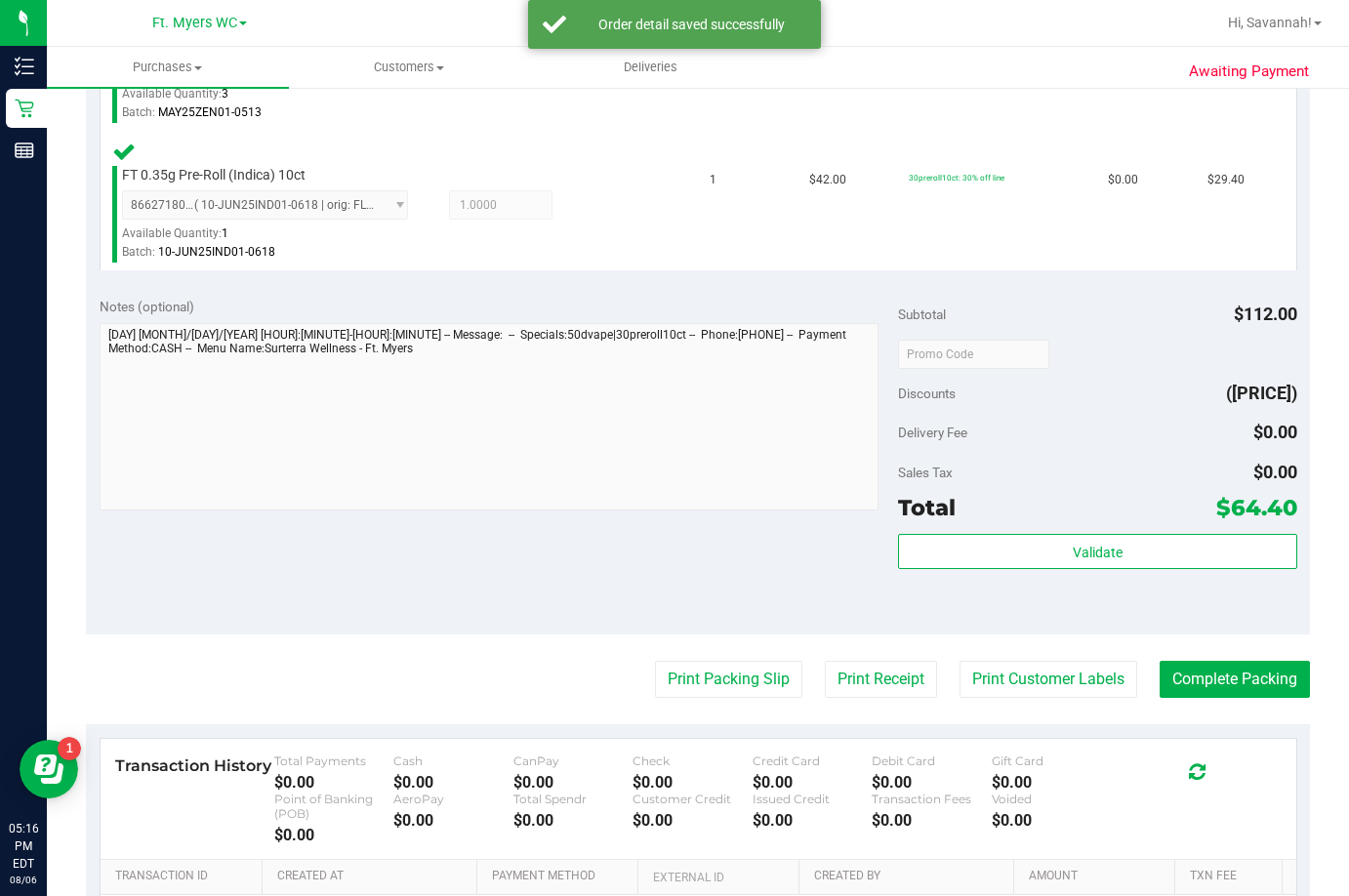 scroll, scrollTop: 878, scrollLeft: 0, axis: vertical 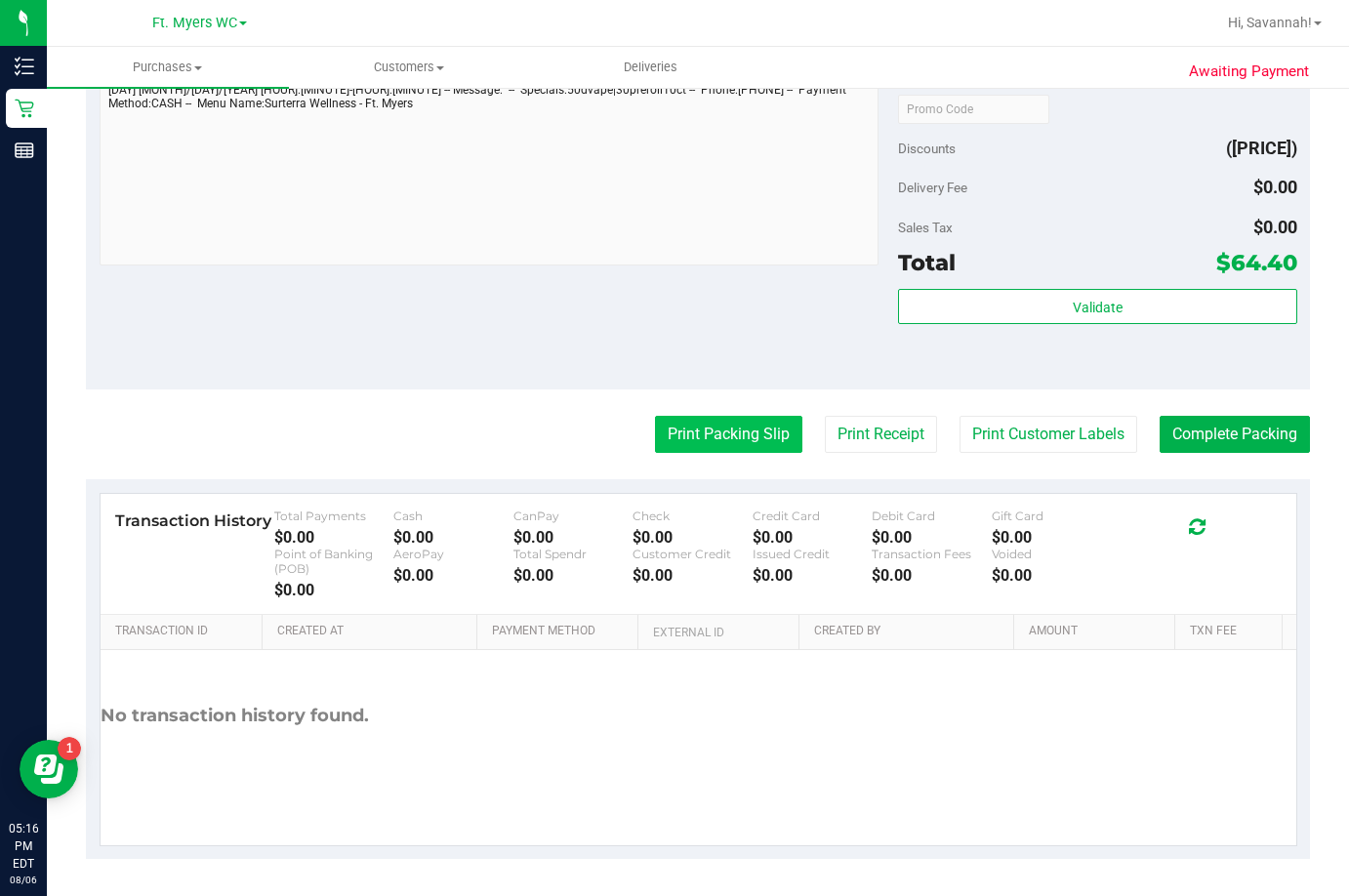 click on "Print Packing Slip" at bounding box center [728, 434] 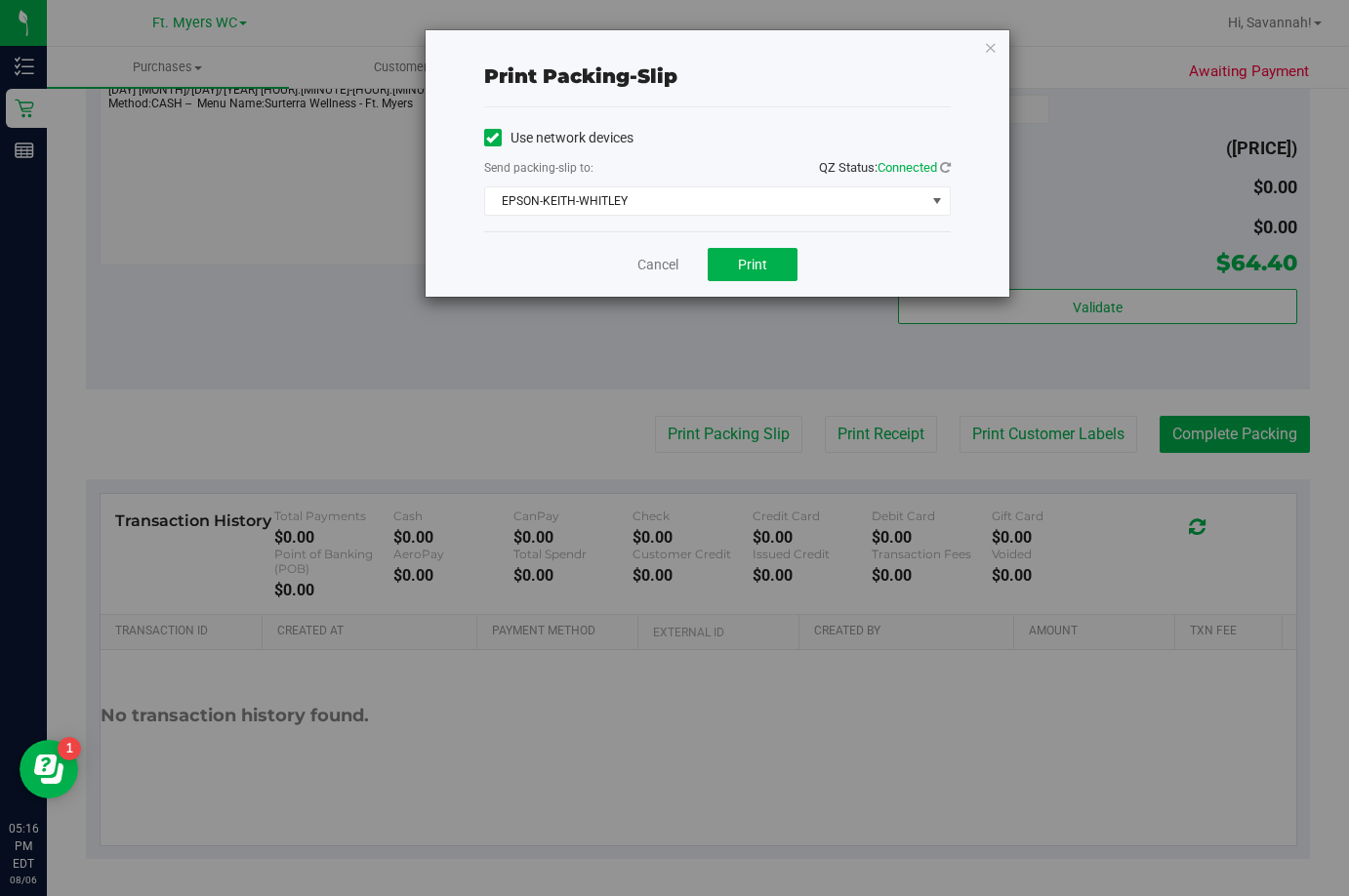click on "Cancel
Print" at bounding box center [717, 264] 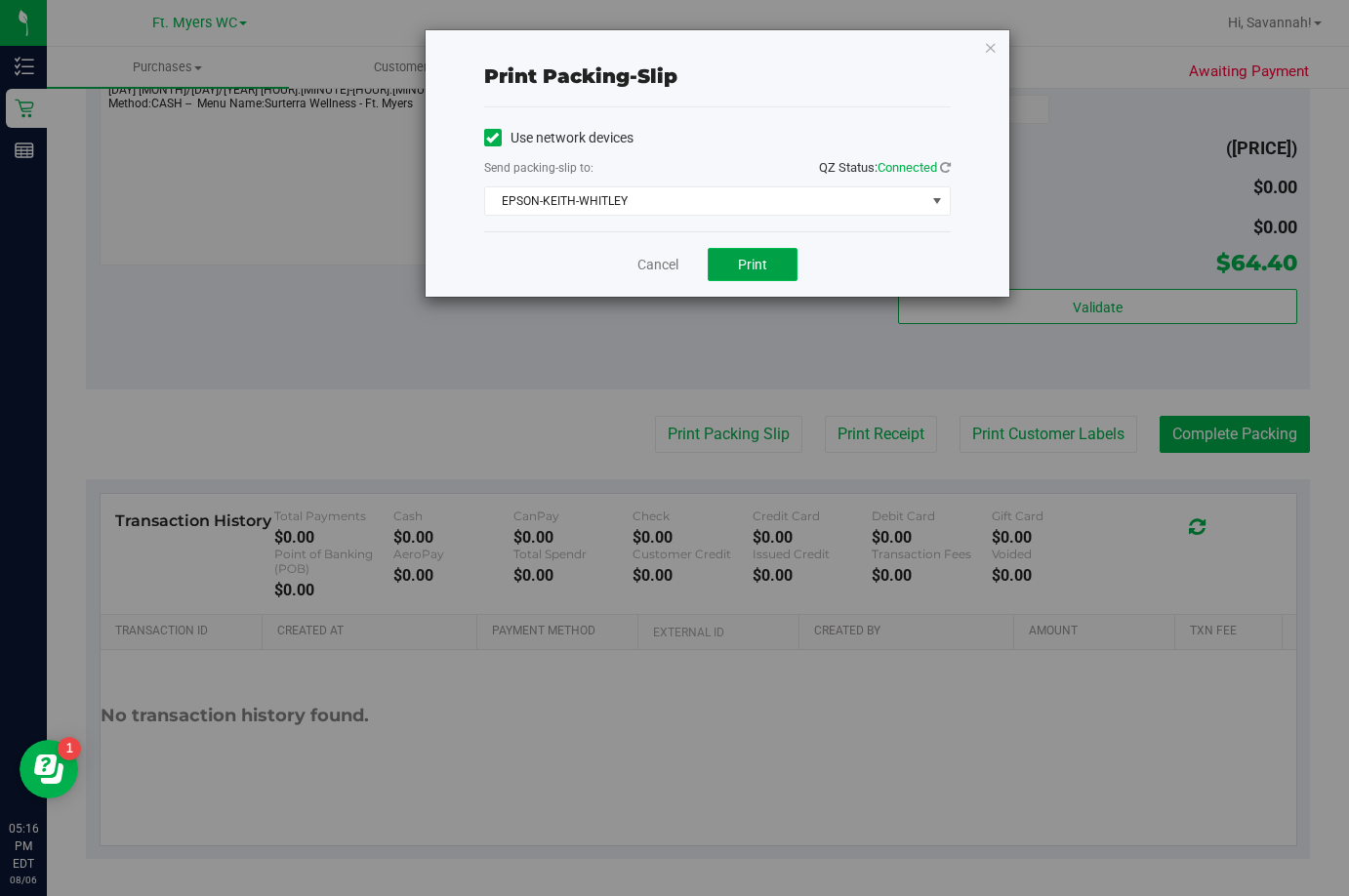 click on "Print" at bounding box center (753, 265) 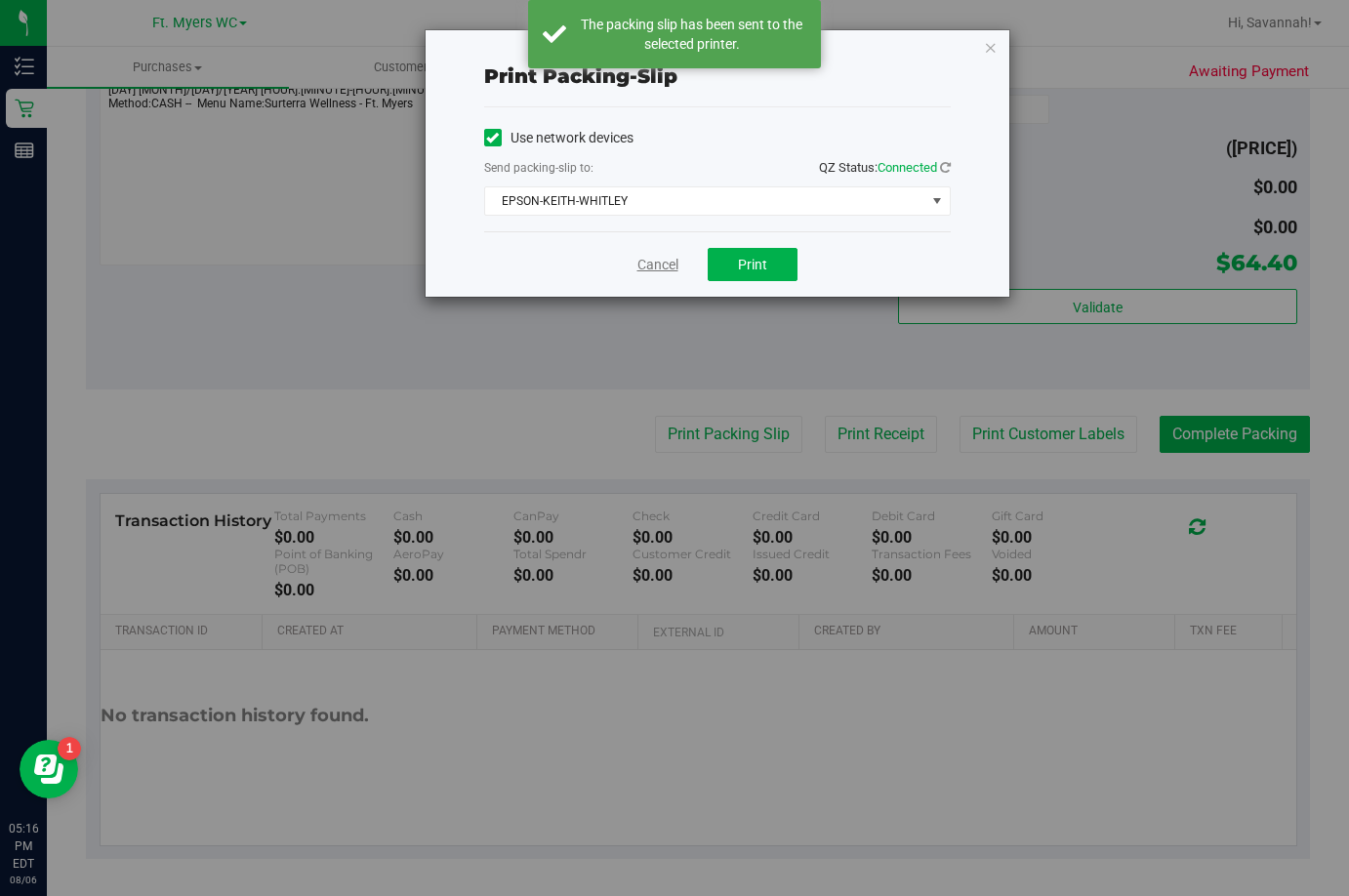 click on "Cancel" at bounding box center (658, 265) 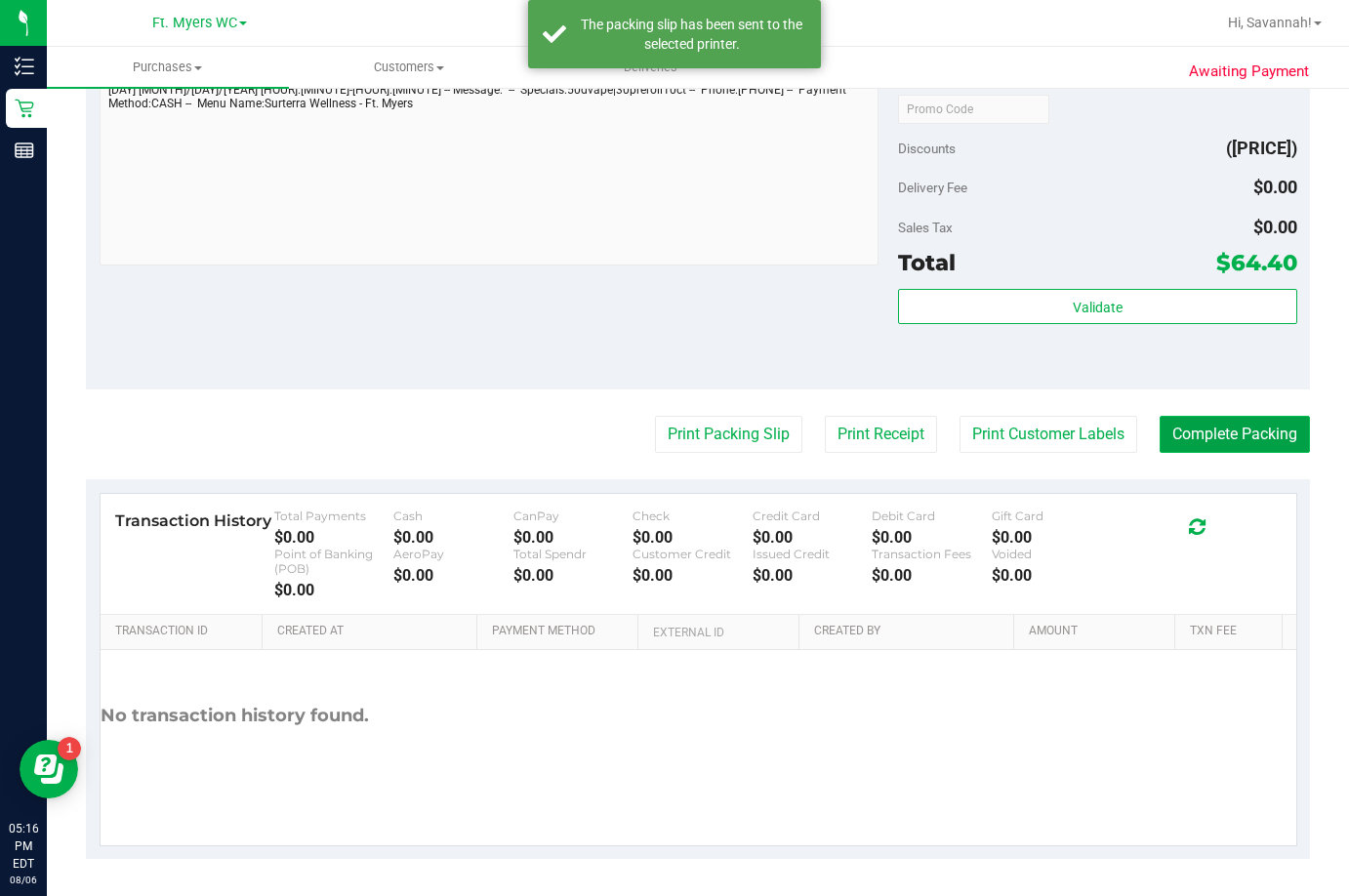 click on "Complete Packing" at bounding box center [1235, 434] 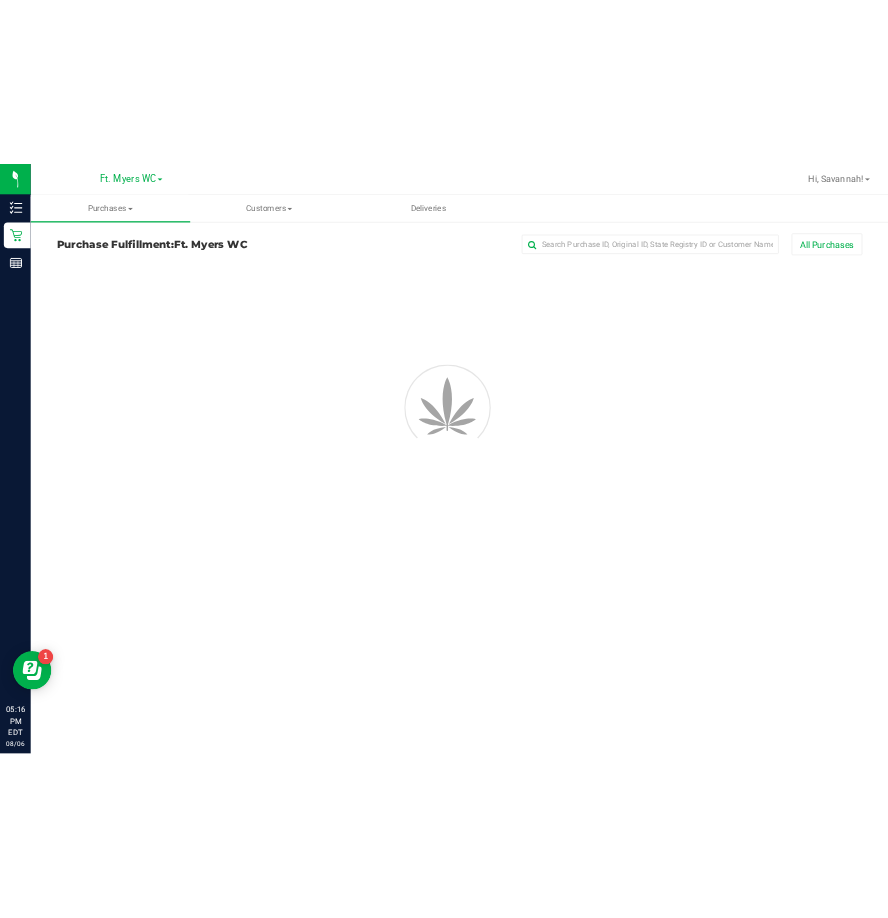 scroll, scrollTop: 0, scrollLeft: 0, axis: both 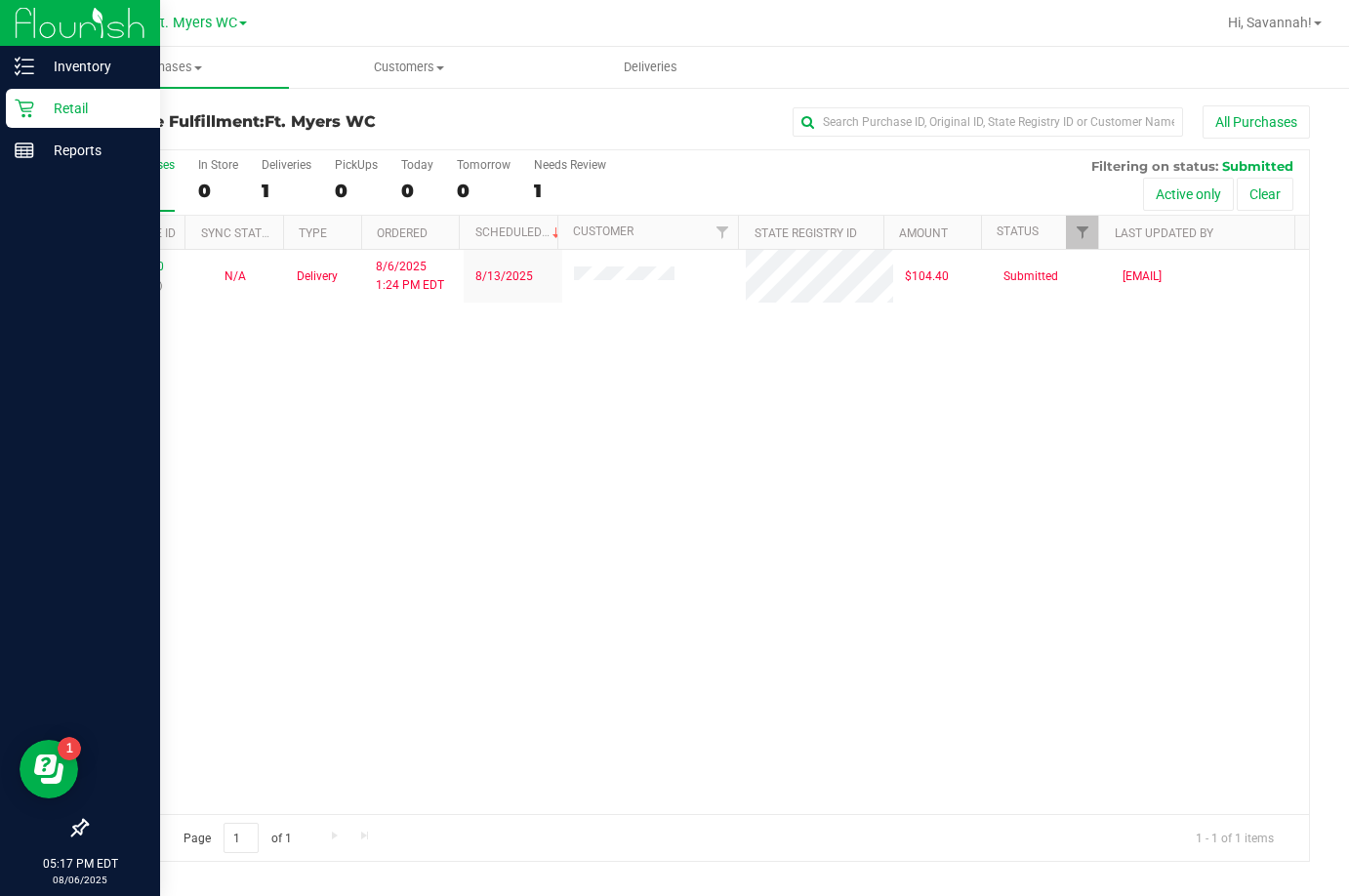 click on "Retail" at bounding box center (93, 108) 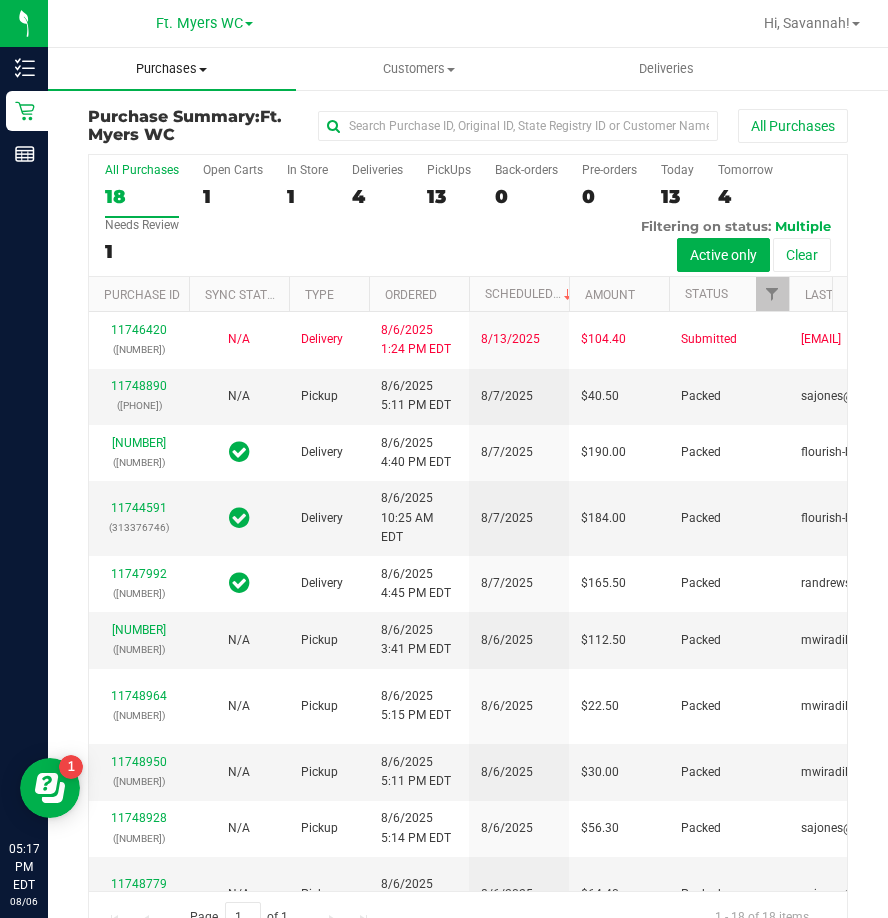 click on "Purchases" at bounding box center [172, 69] 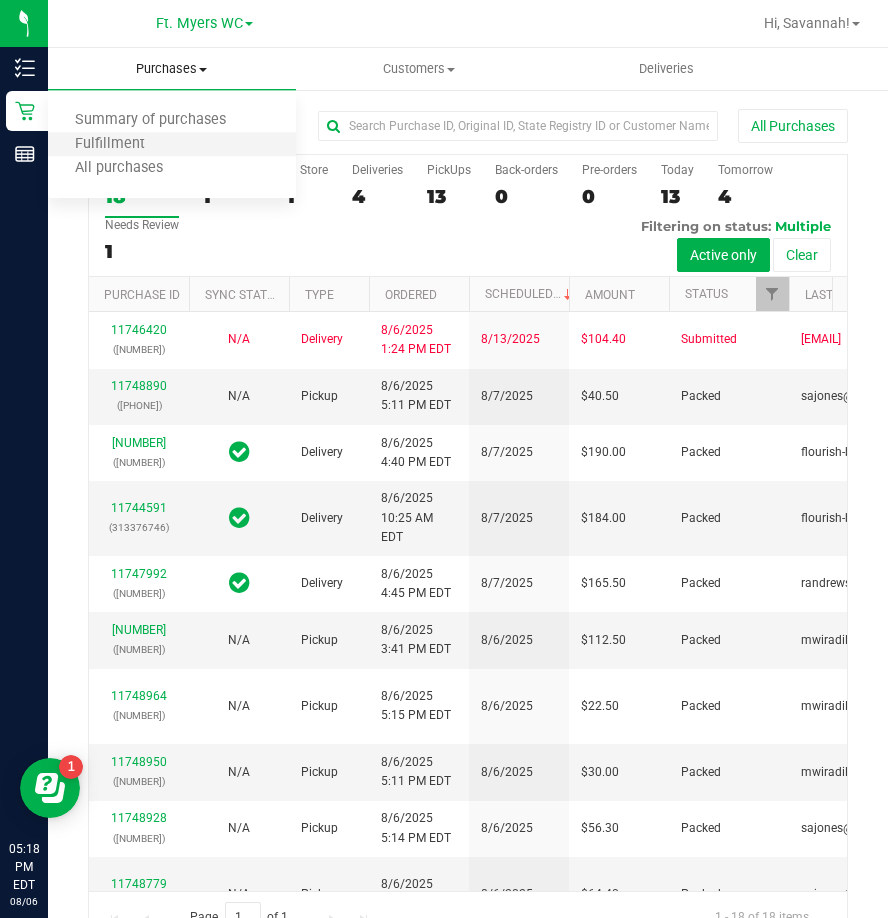 click on "Fulfillment" at bounding box center [172, 145] 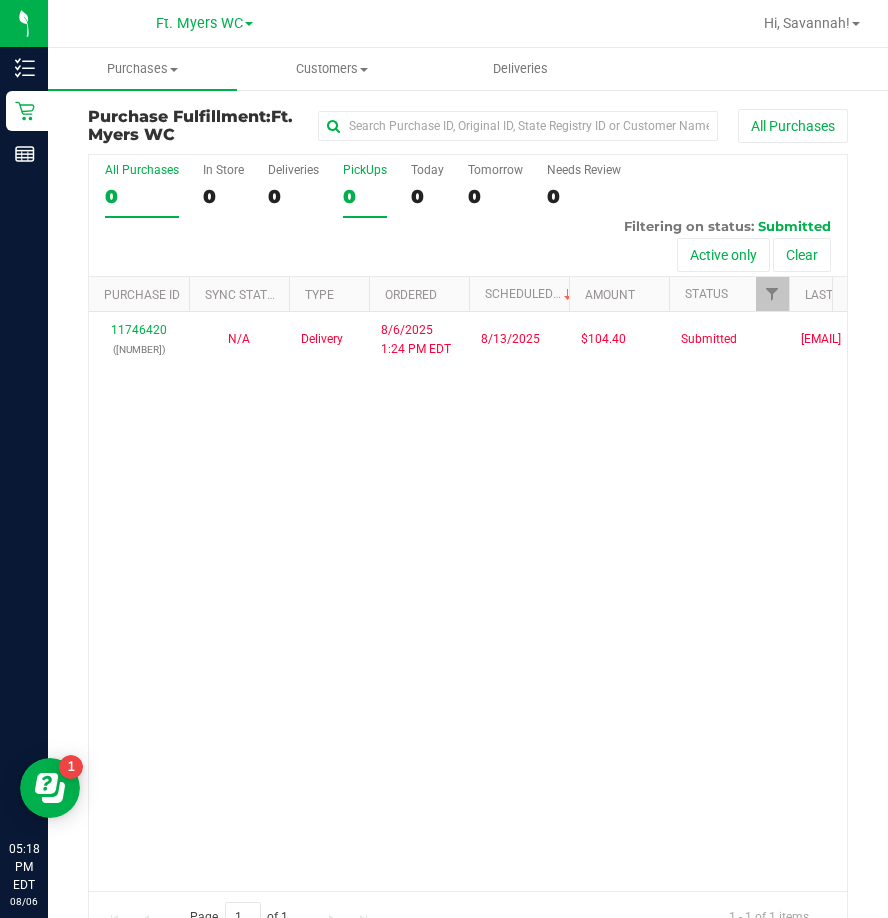 click on "PickUps" at bounding box center (365, 170) 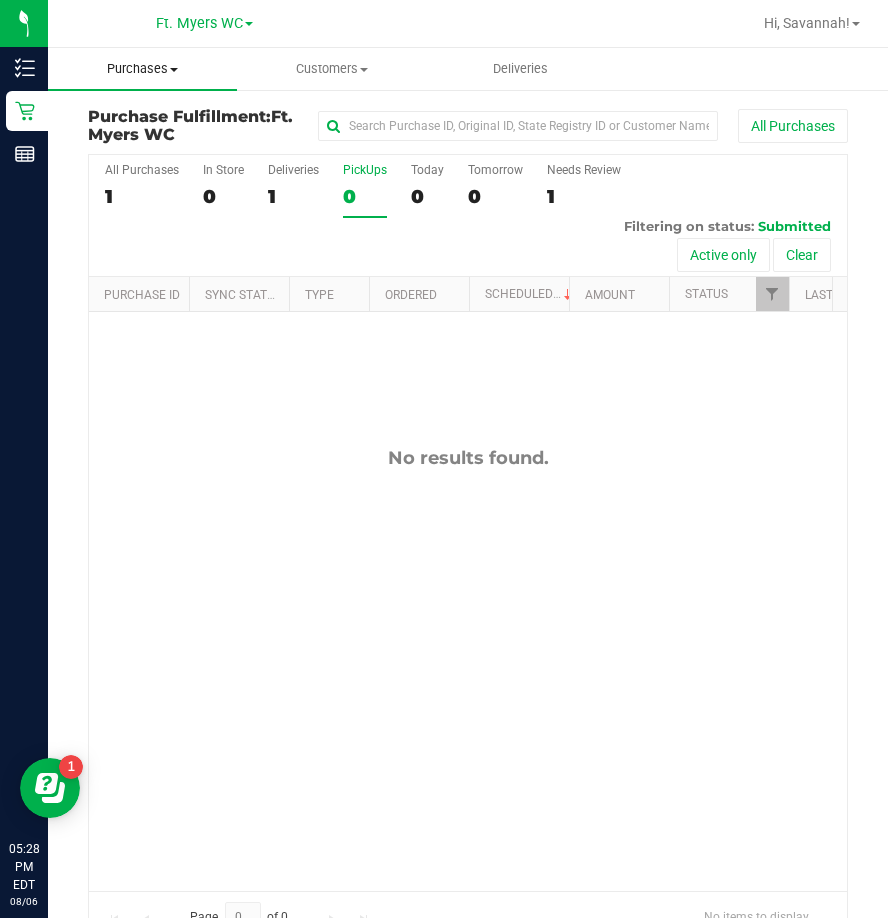 click on "Purchases" at bounding box center (142, 69) 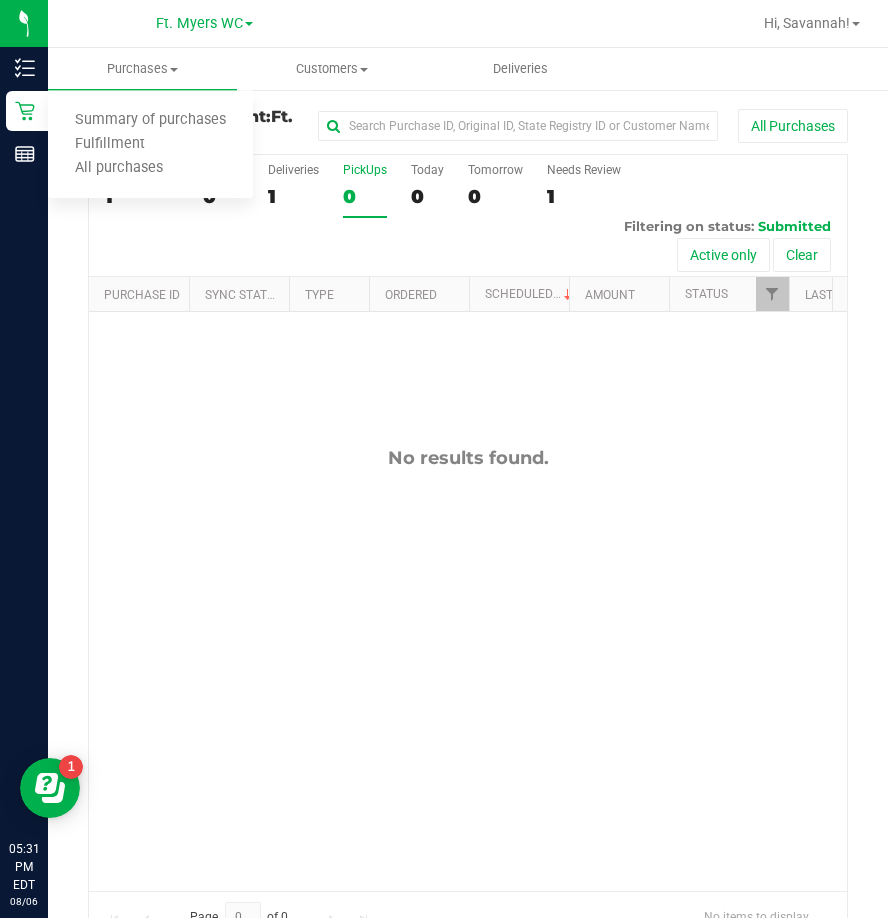 click on "No results found." at bounding box center (468, 668) 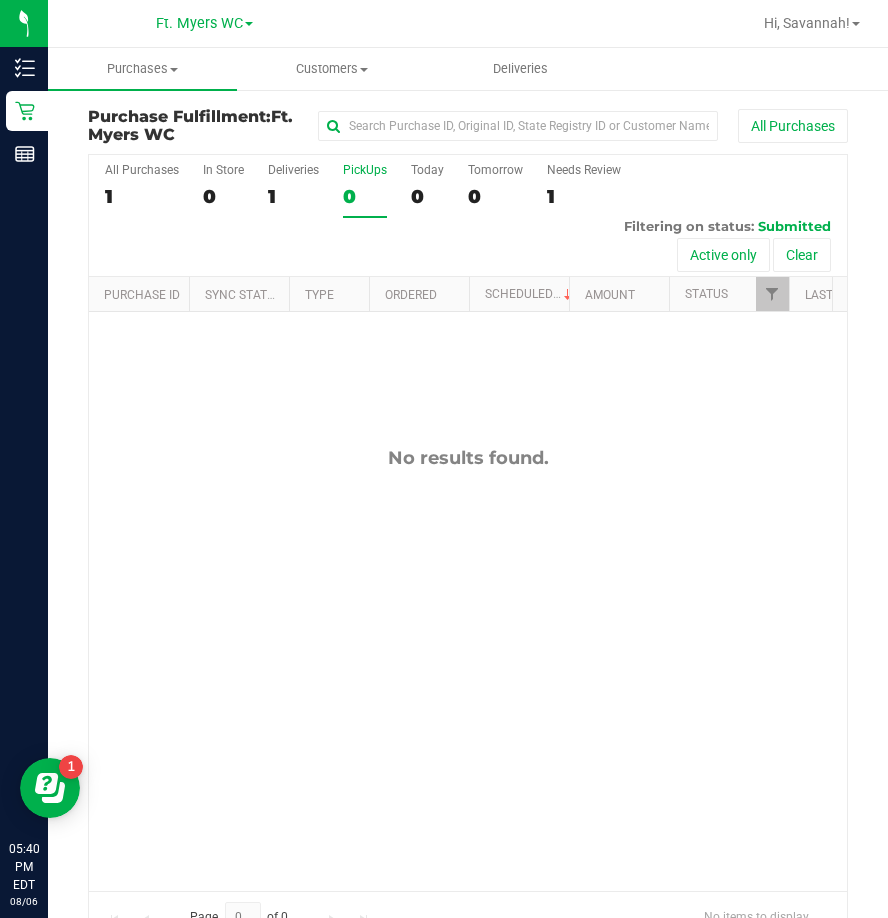 drag, startPoint x: 52, startPoint y: 155, endPoint x: 119, endPoint y: 513, distance: 364.2156 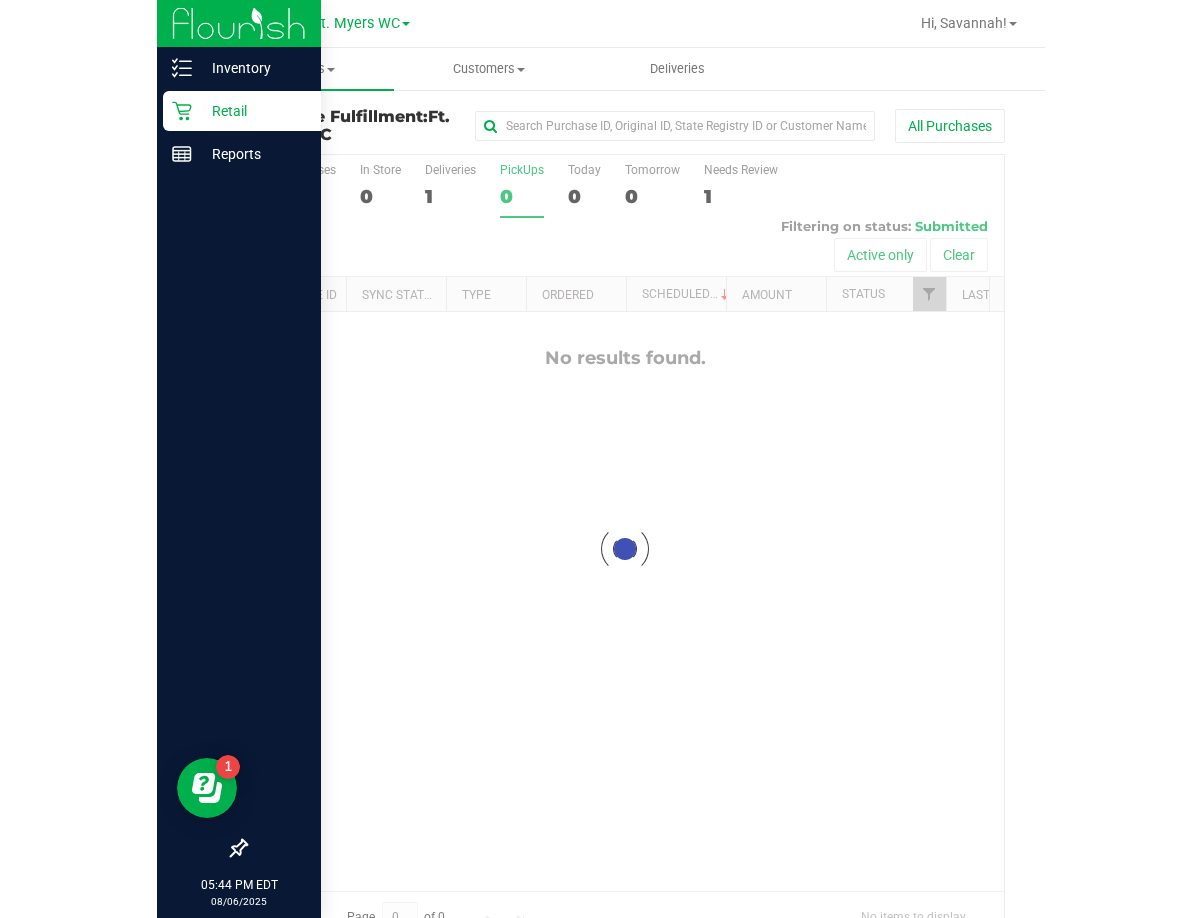 scroll, scrollTop: 0, scrollLeft: 0, axis: both 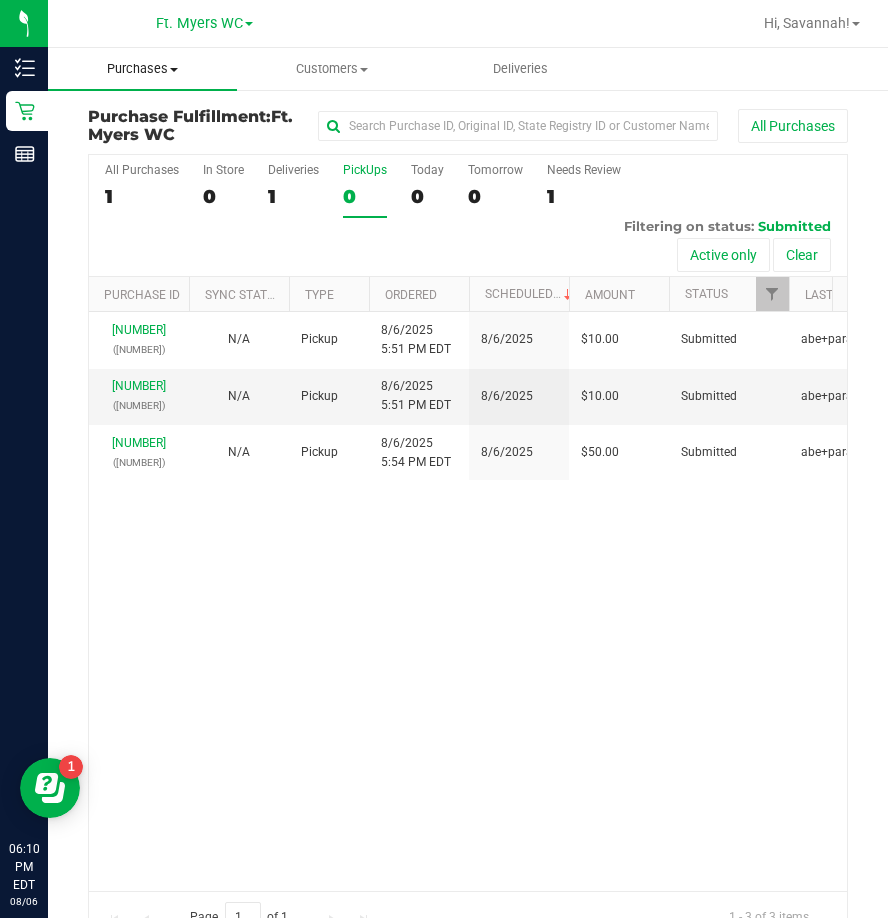 click on "Purchases
Summary of purchases
Fulfillment
All purchases" at bounding box center (142, 69) 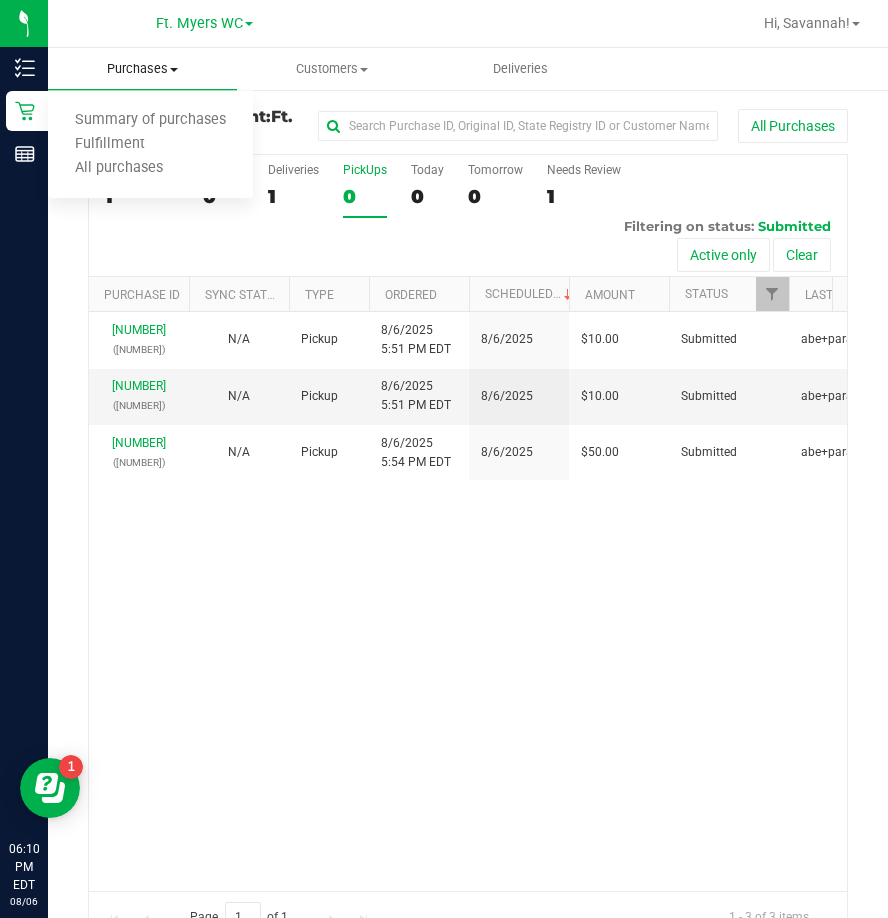 click on "Purchases" at bounding box center (142, 69) 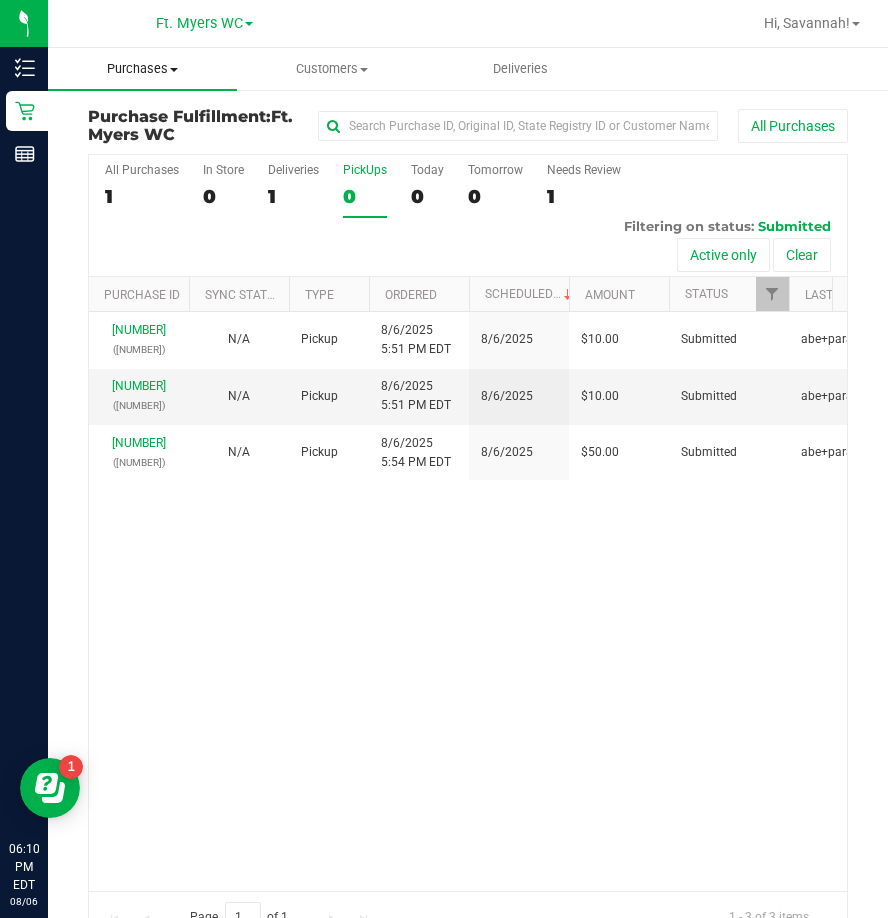 click on "Purchases" at bounding box center [142, 69] 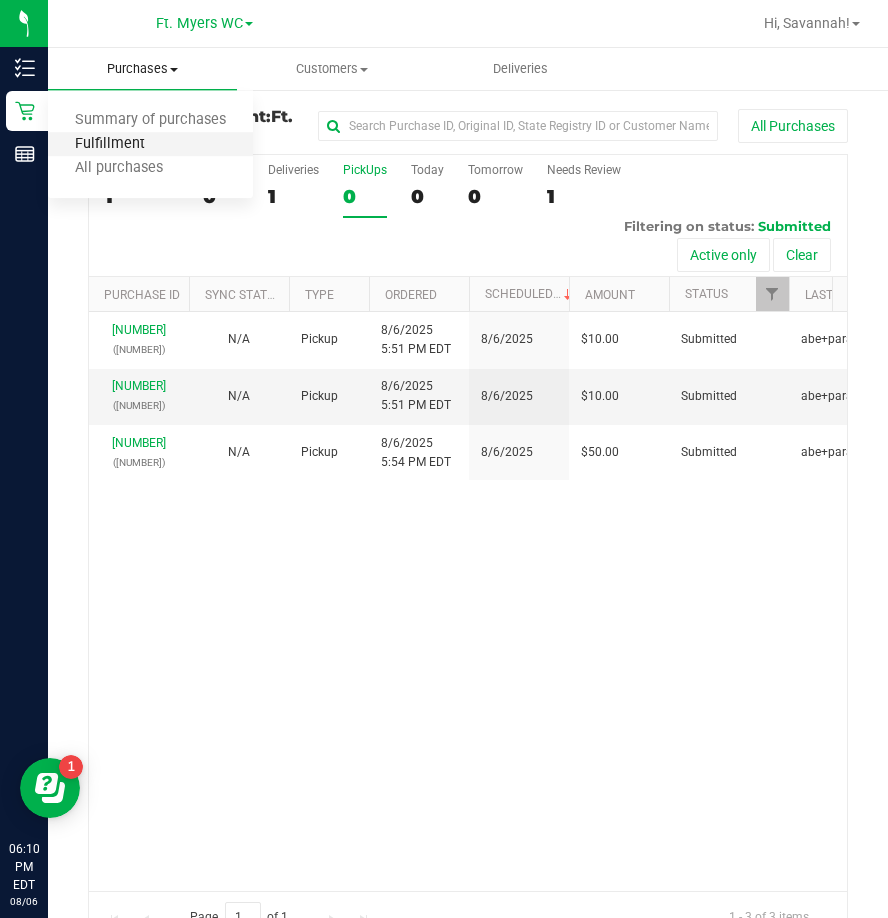 click on "Fulfillment" at bounding box center (110, 144) 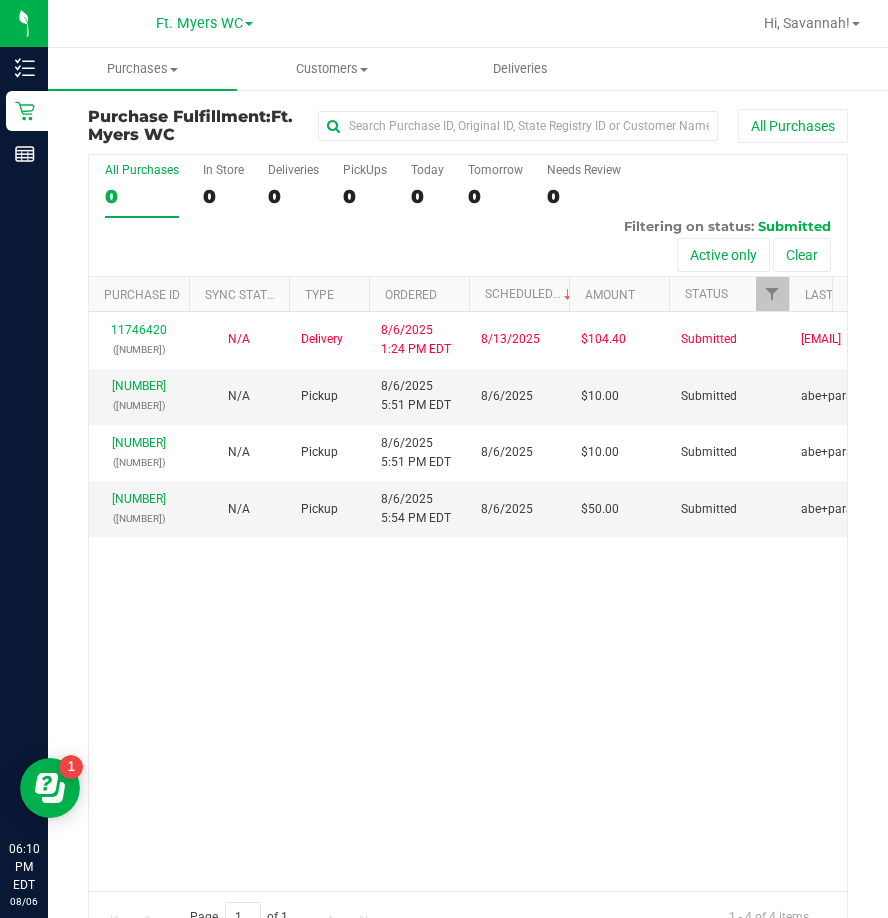 drag, startPoint x: 2, startPoint y: 454, endPoint x: -268, endPoint y: 399, distance: 275.54492 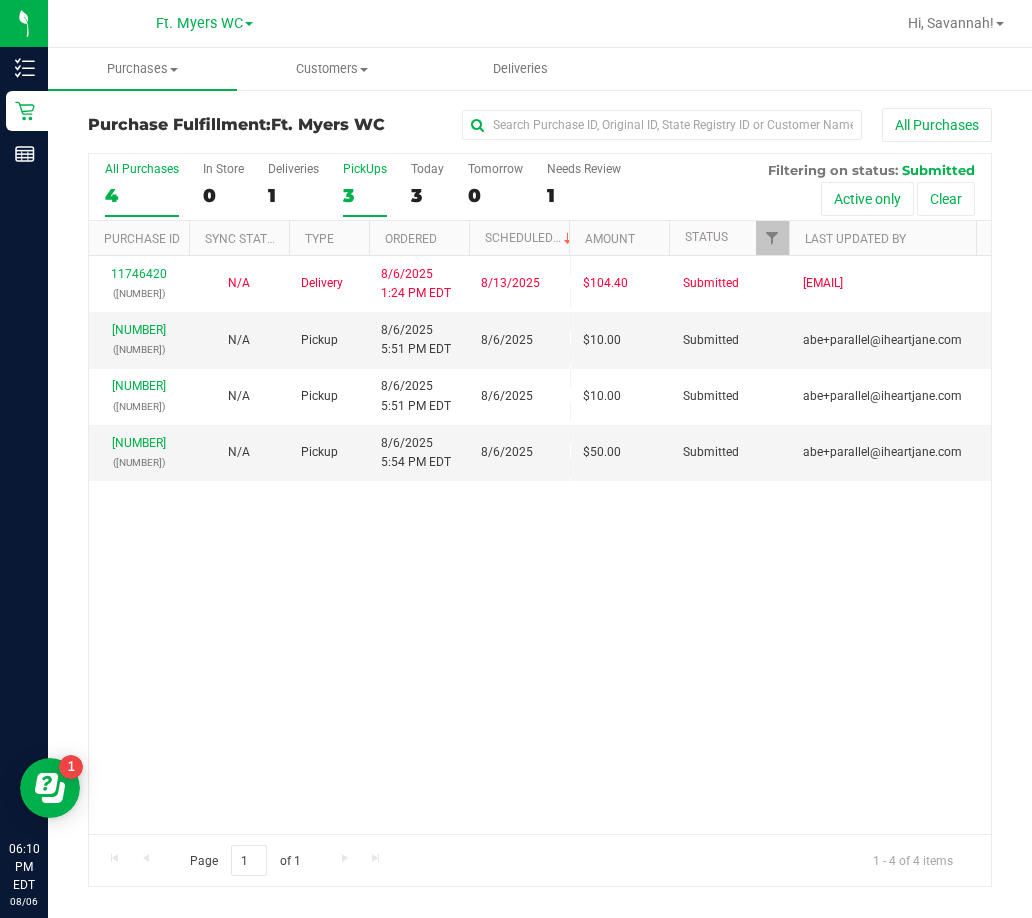 click on "PickUps" at bounding box center [365, 169] 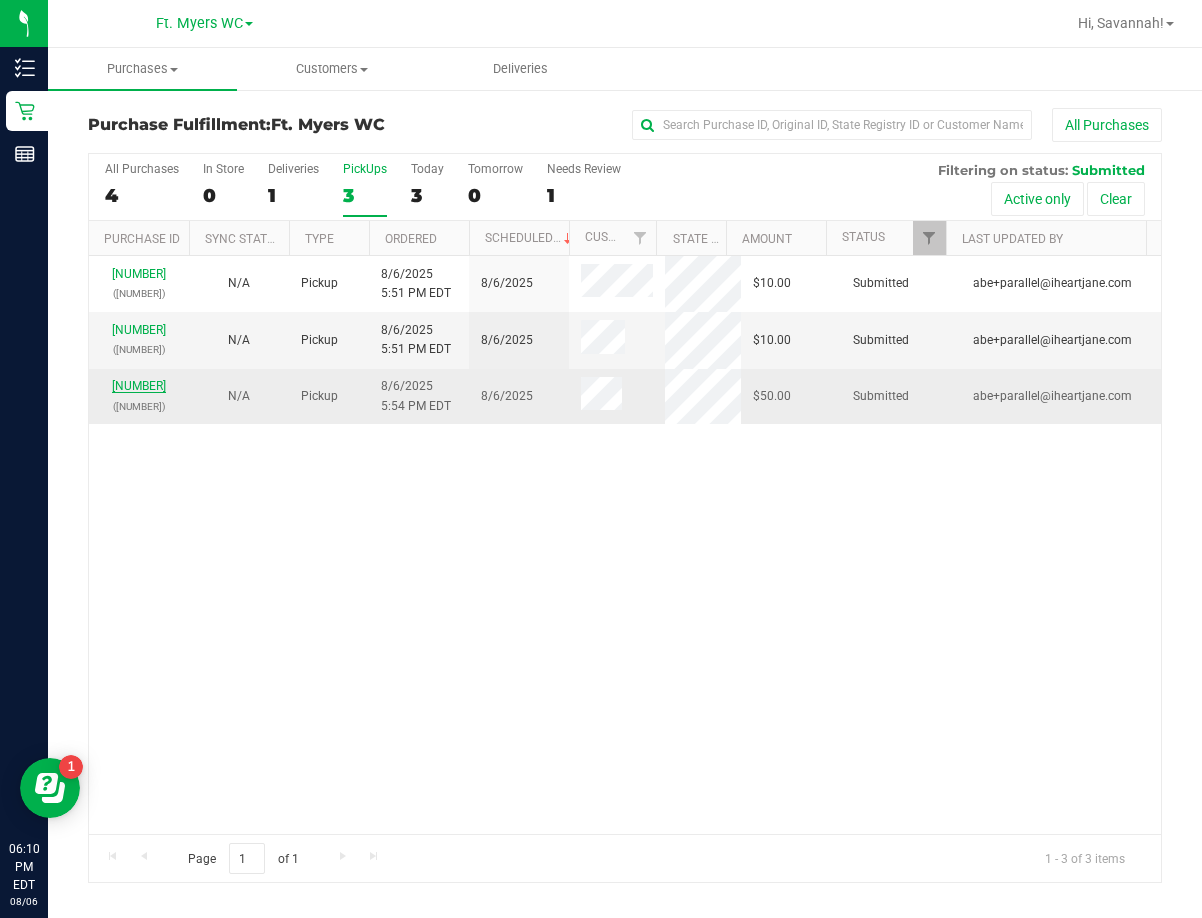 click on "[NUMBER]" at bounding box center [139, 386] 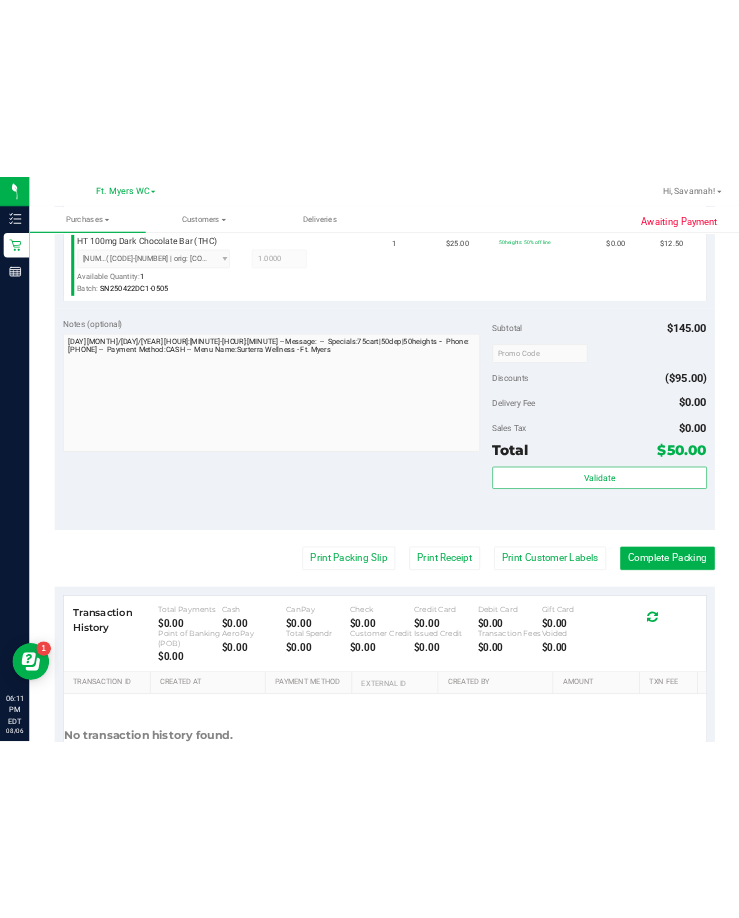scroll, scrollTop: 1045, scrollLeft: 0, axis: vertical 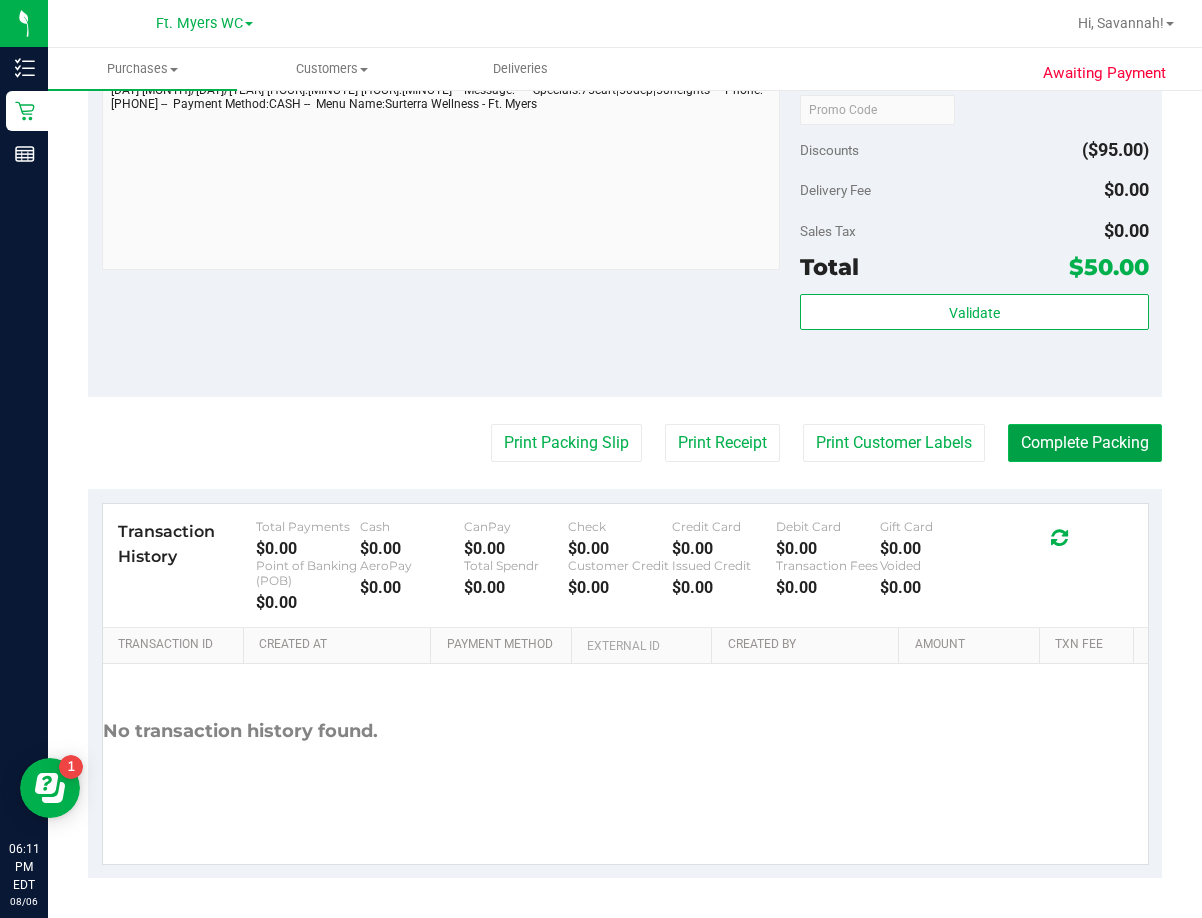 click on "Complete Packing" at bounding box center (1085, 443) 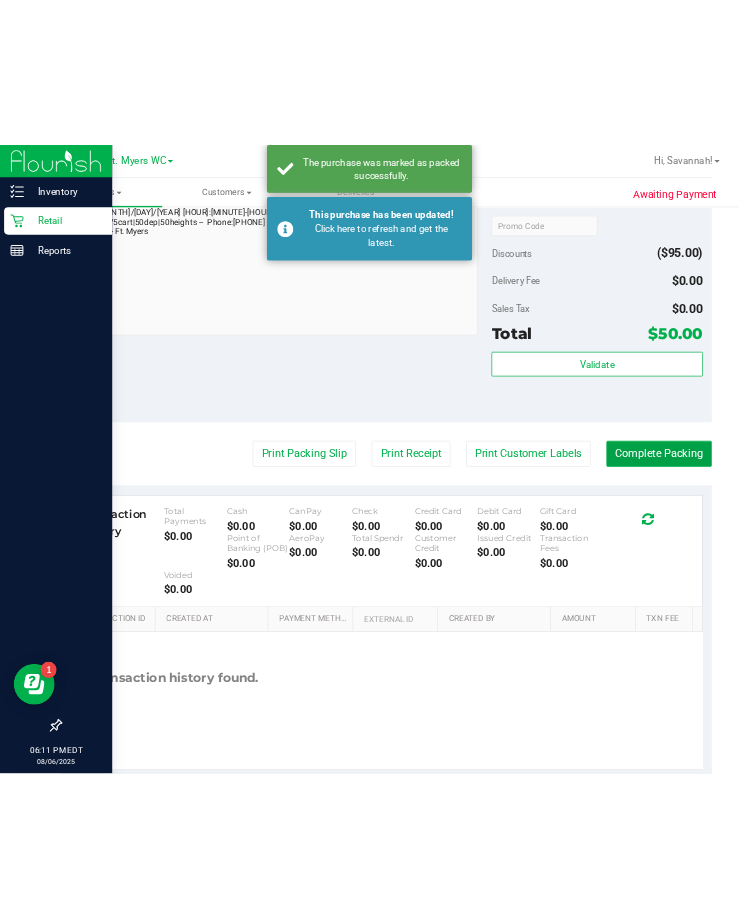 scroll, scrollTop: 1221, scrollLeft: 0, axis: vertical 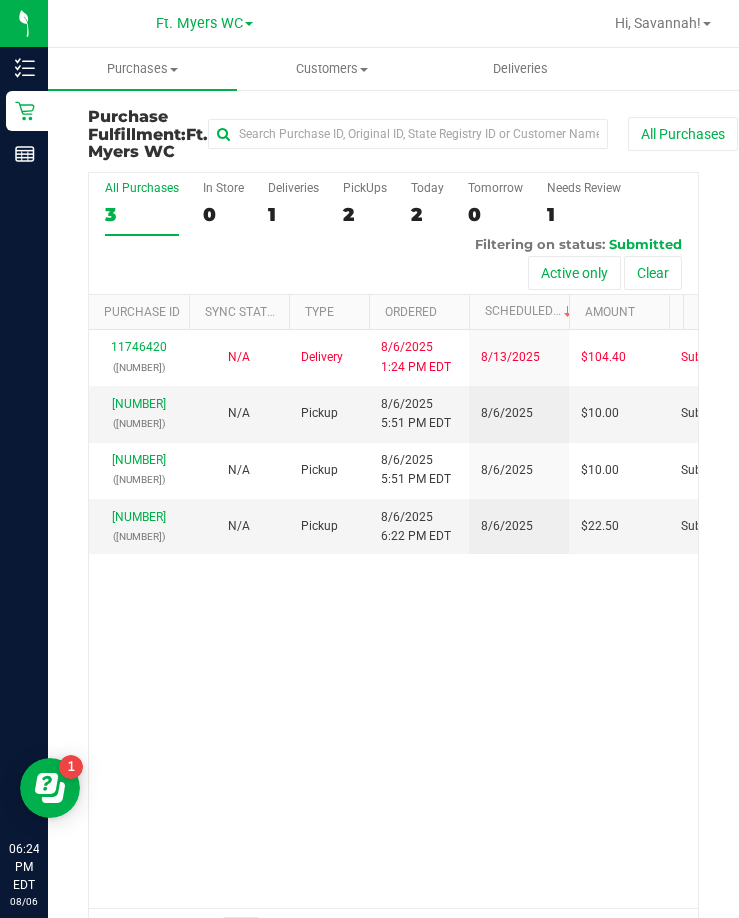 drag, startPoint x: 411, startPoint y: 740, endPoint x: 404, endPoint y: 722, distance: 19.313208 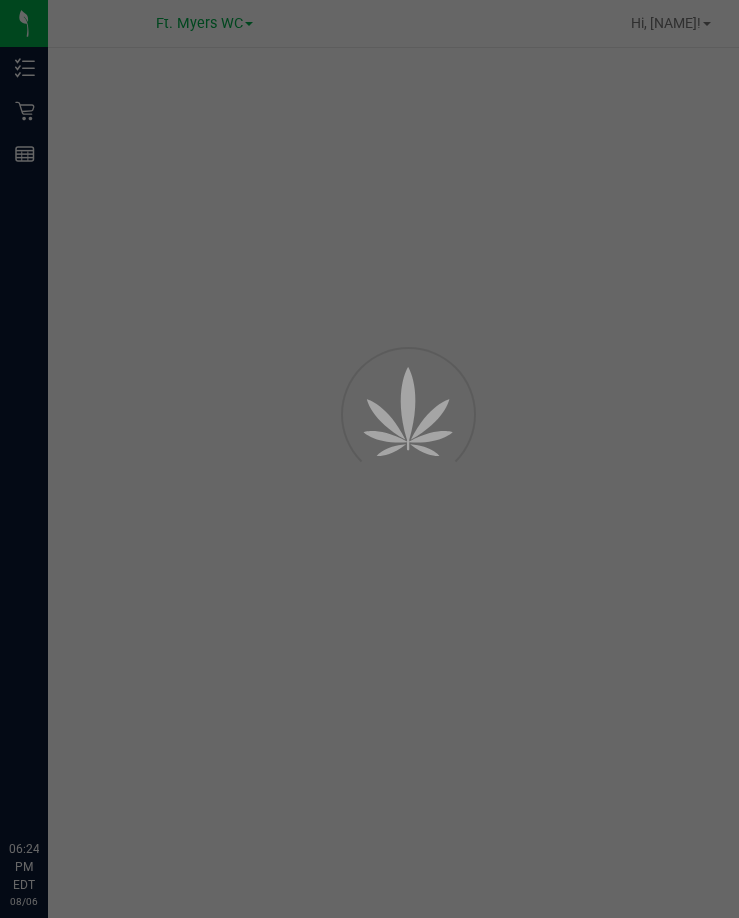 scroll, scrollTop: 0, scrollLeft: 0, axis: both 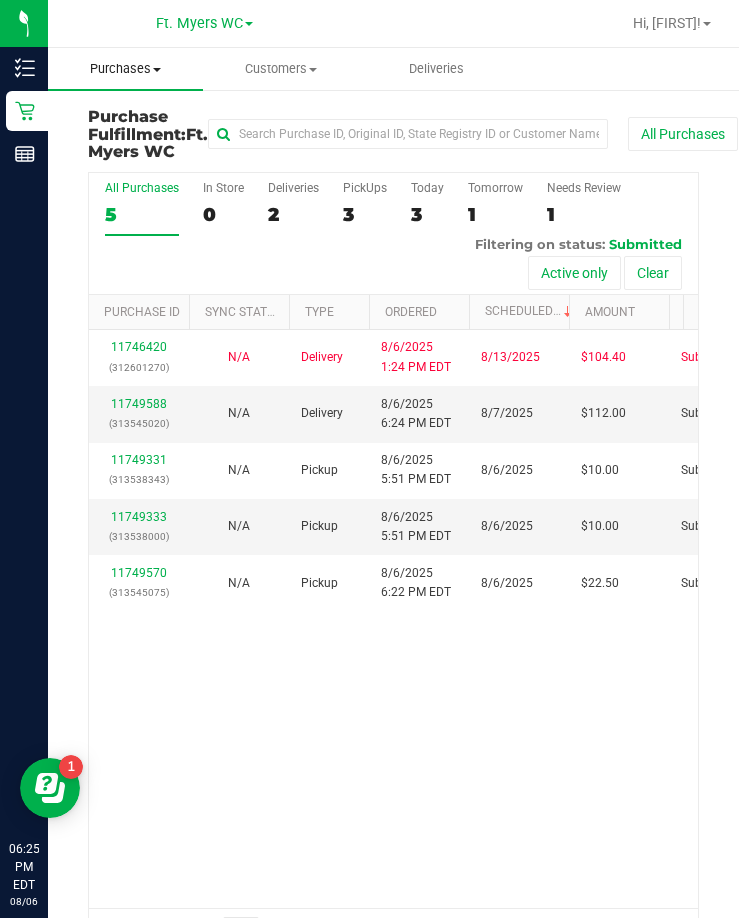 click on "Purchases" at bounding box center (125, 69) 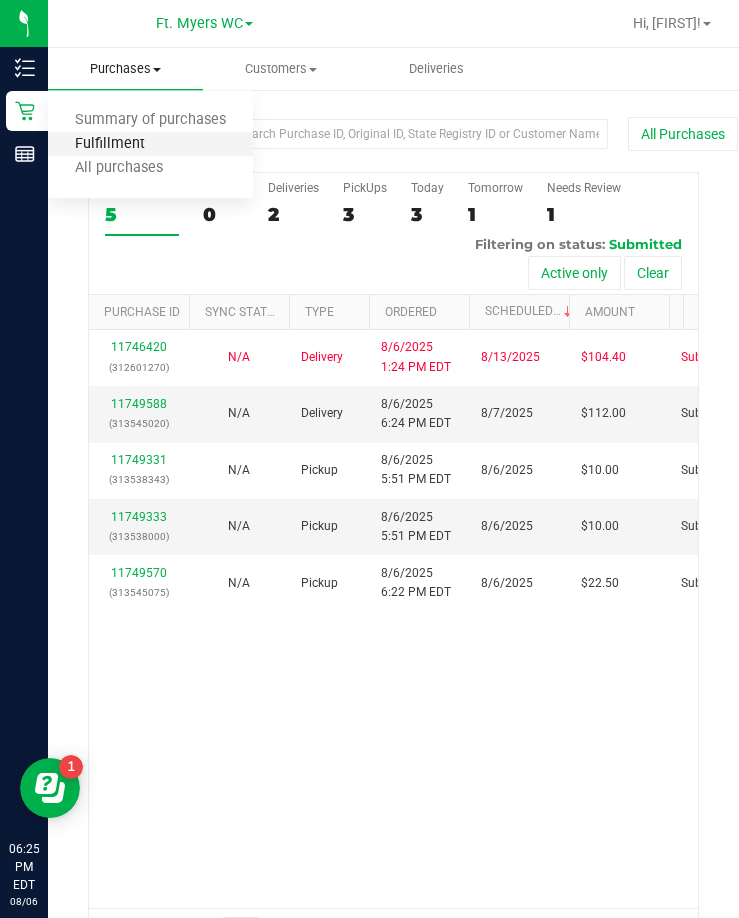 click on "Fulfillment" at bounding box center [110, 144] 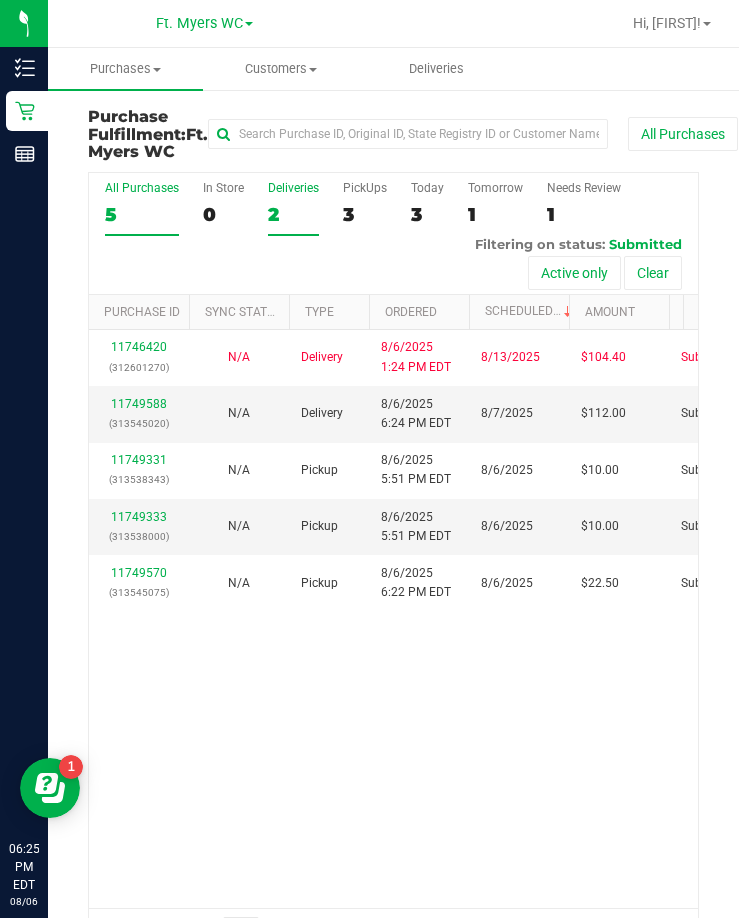 click on "Deliveries" at bounding box center [293, 188] 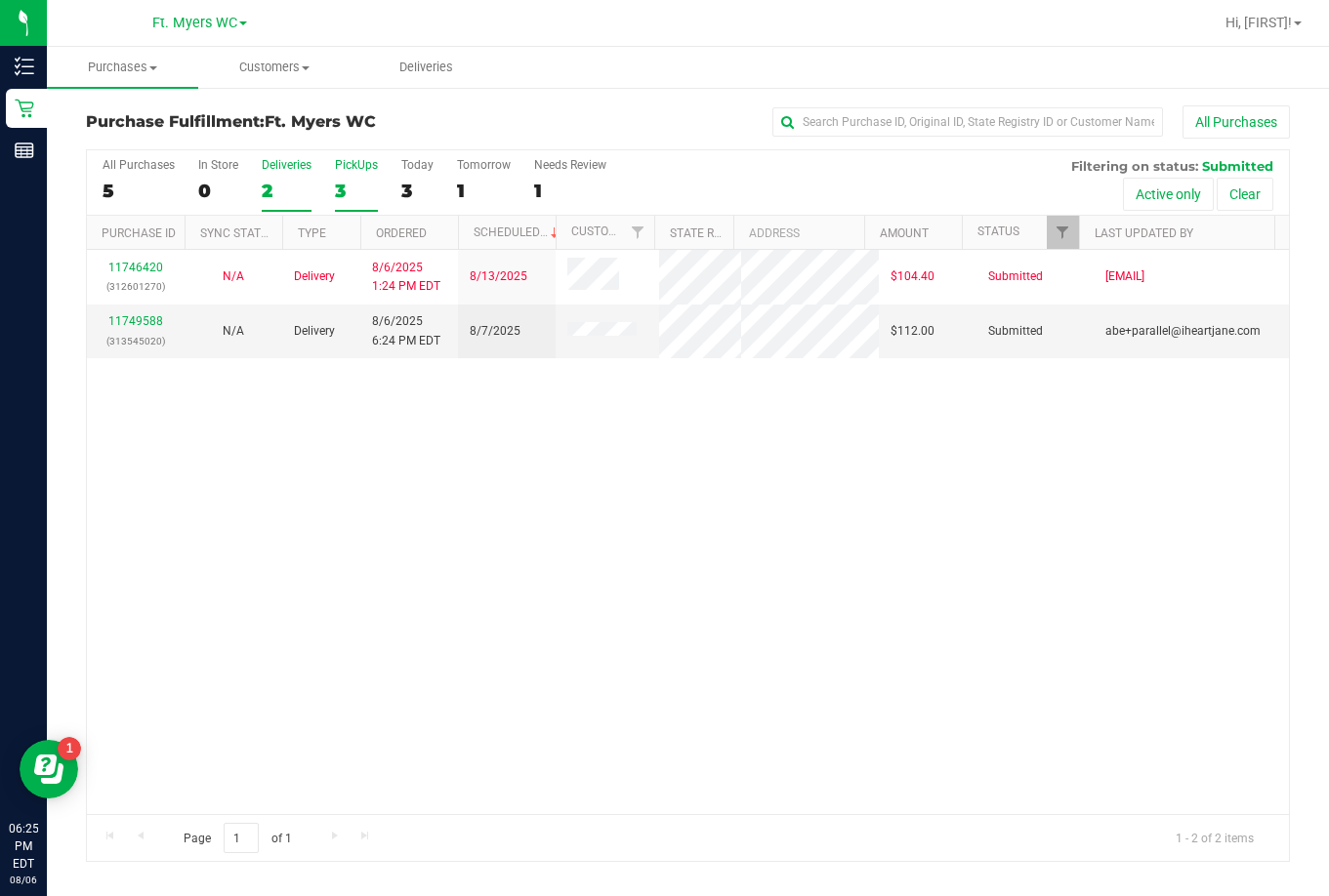 click on "PickUps" at bounding box center [356, 165] 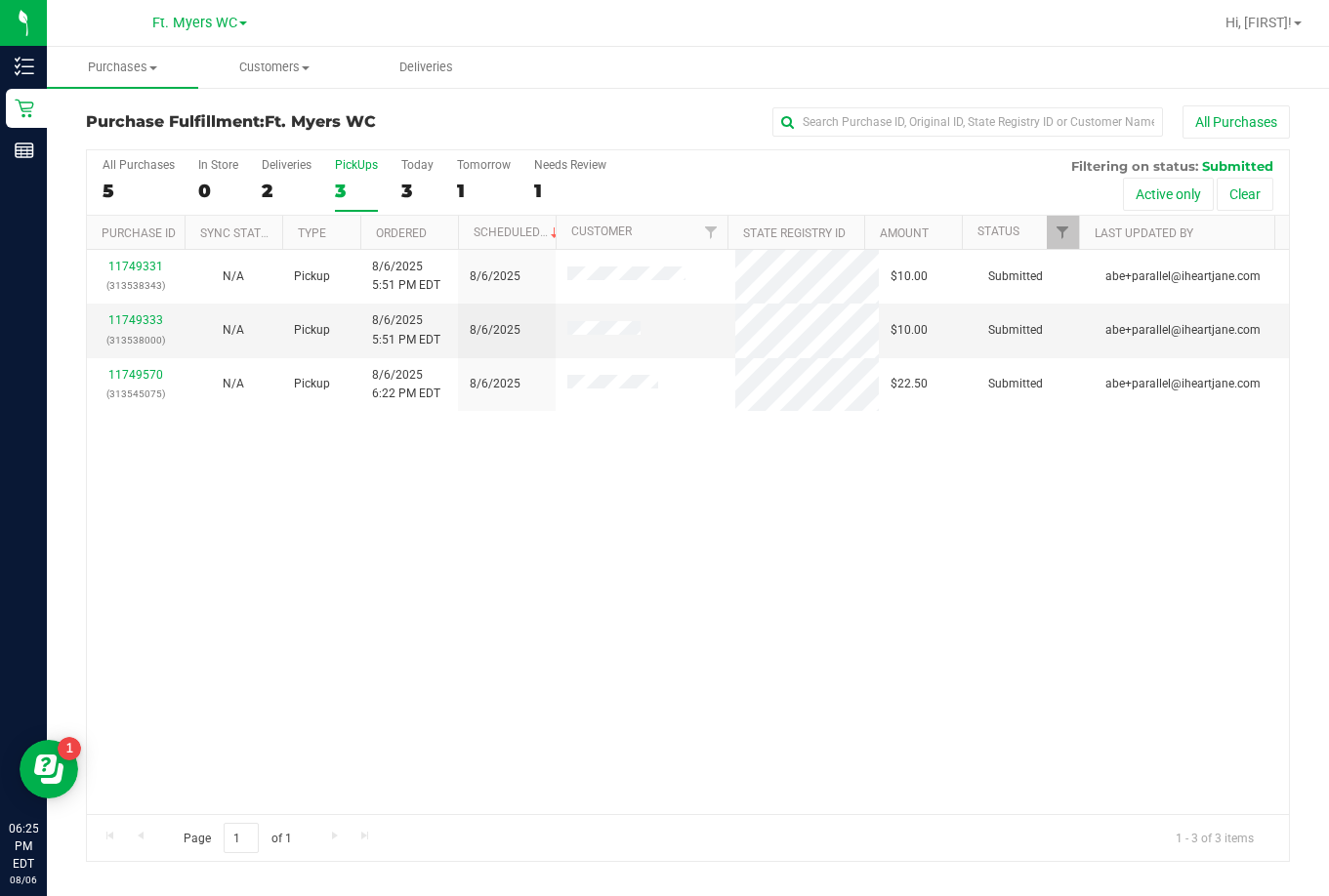 click on "11749331
(313538343)
N/A
Pickup 8/6/2025 5:51 PM EDT 8/6/2025
$10.00
Submitted abe+parallel@iheartjane.com
11749333
(313538000)
N/A
Pickup 8/6/2025 5:51 PM EDT 8/6/2025
$10.00
Submitted abe+parallel@iheartjane.com
11749570
(313545075)
N/A
Pickup 8/6/2025 6:22 PM EDT 8/6/2025
$22.50
Submitted abe+parallel@iheartjane.com" at bounding box center [687, 532] 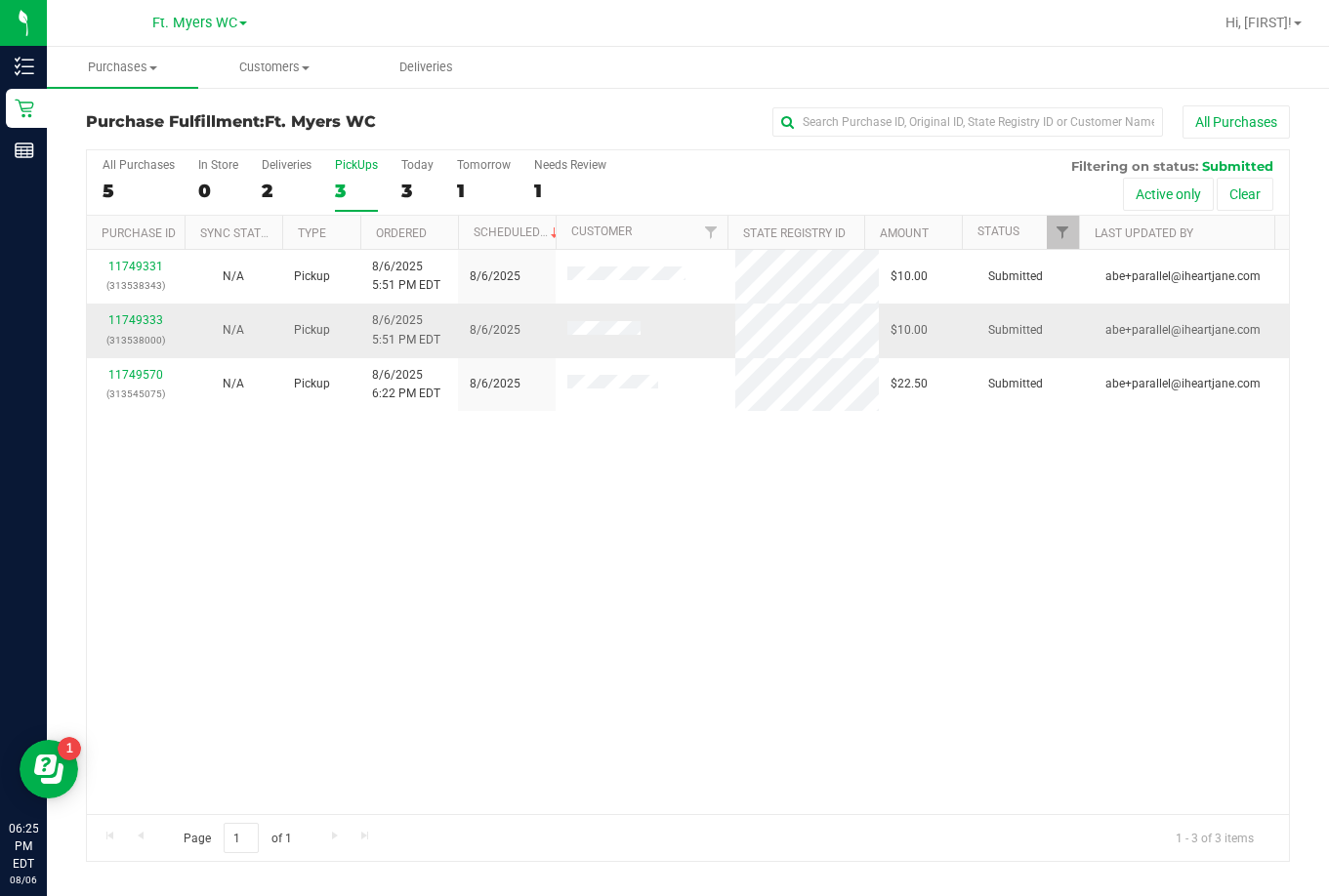 click on "11749333
(313538000)" at bounding box center [136, 330] 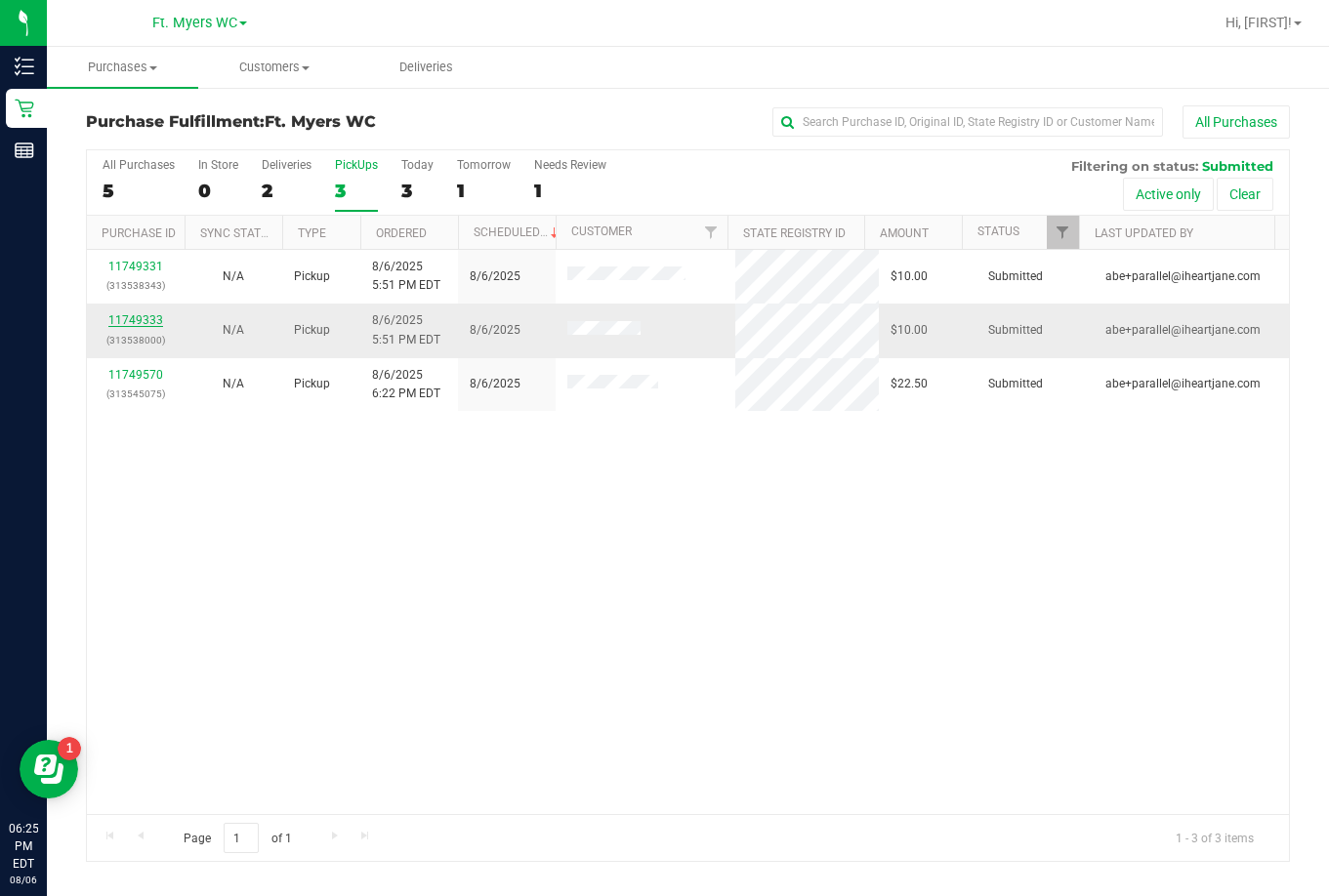 click on "11749333" at bounding box center (136, 320) 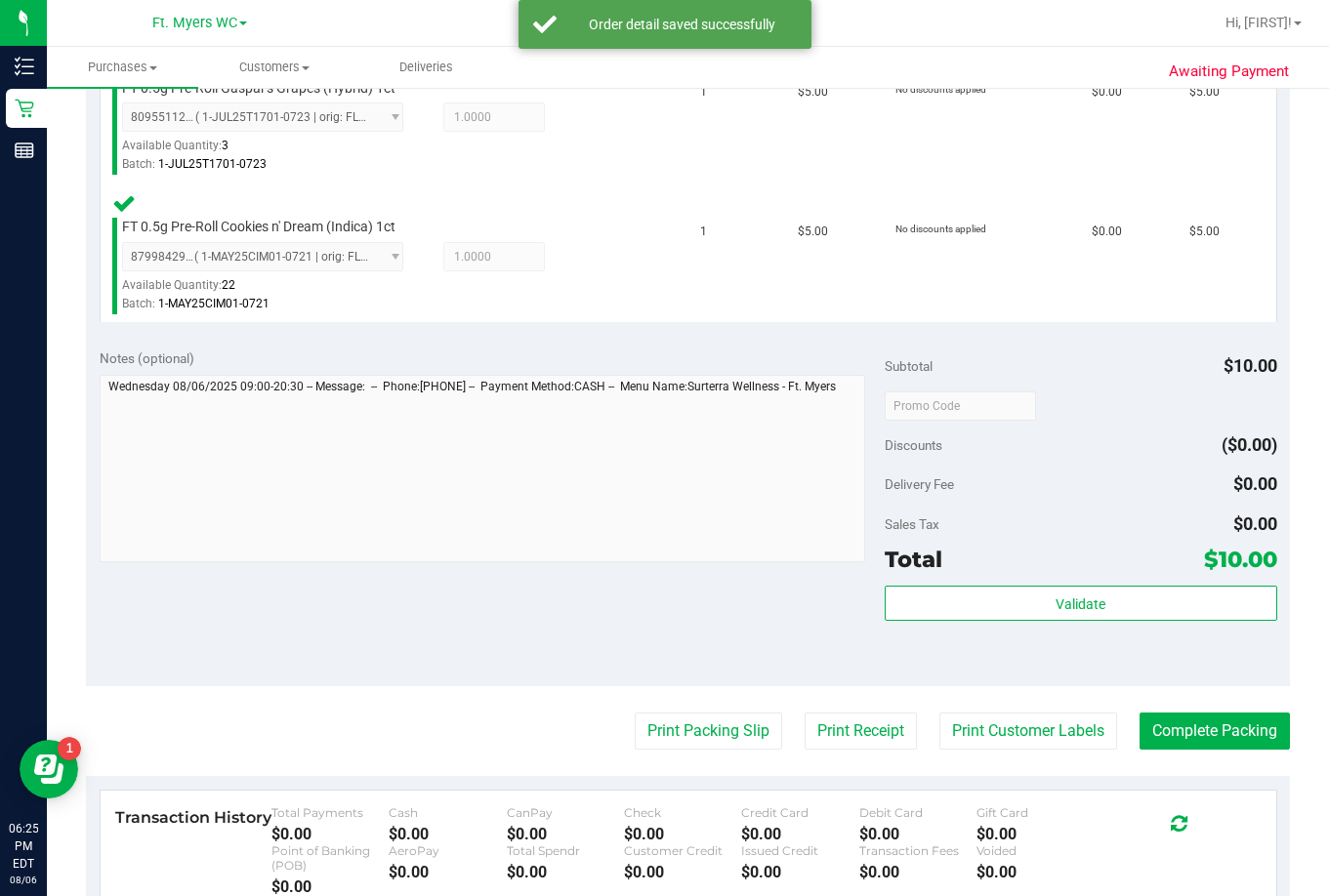 scroll, scrollTop: 781, scrollLeft: 0, axis: vertical 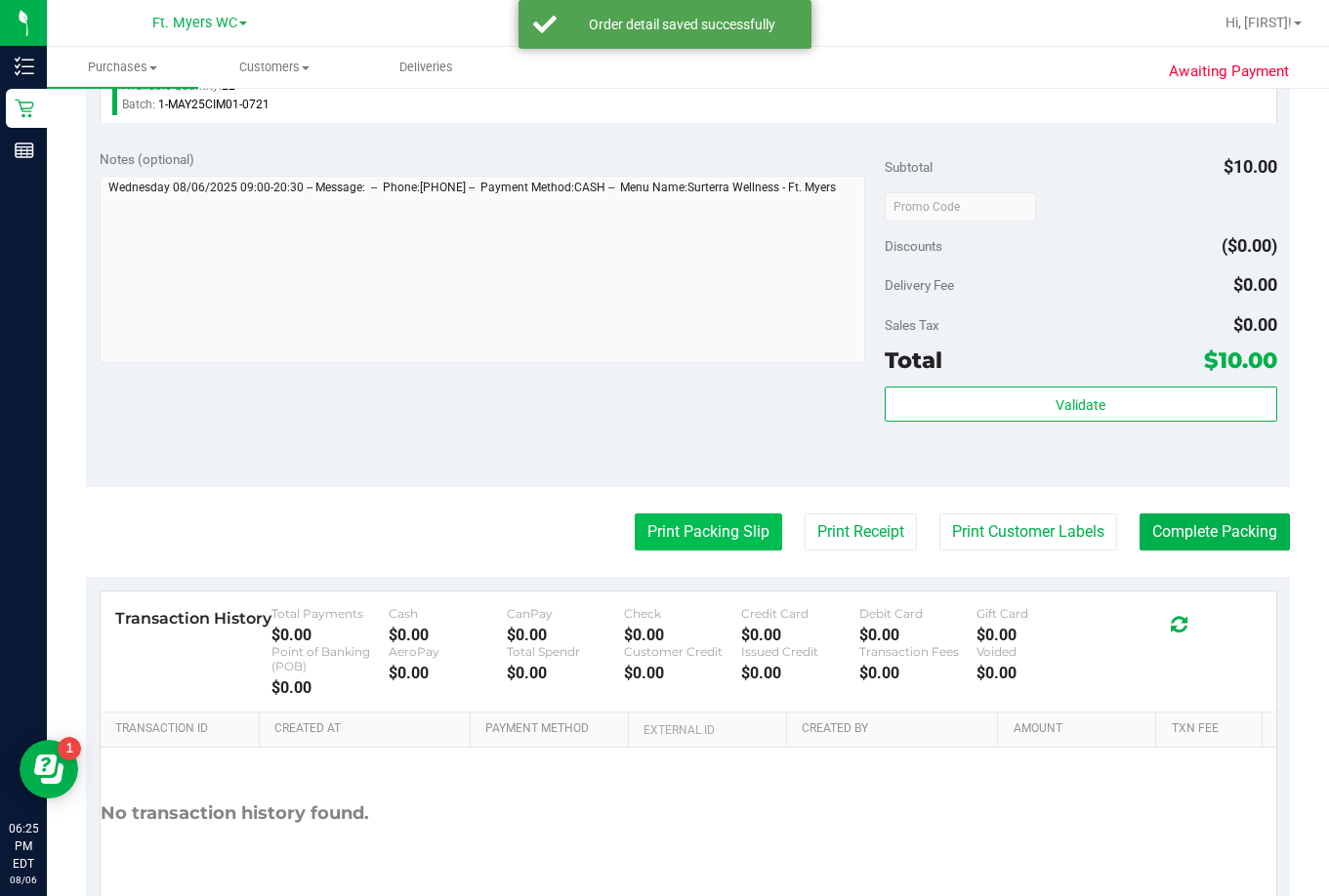 click on "Print Packing Slip" at bounding box center [708, 532] 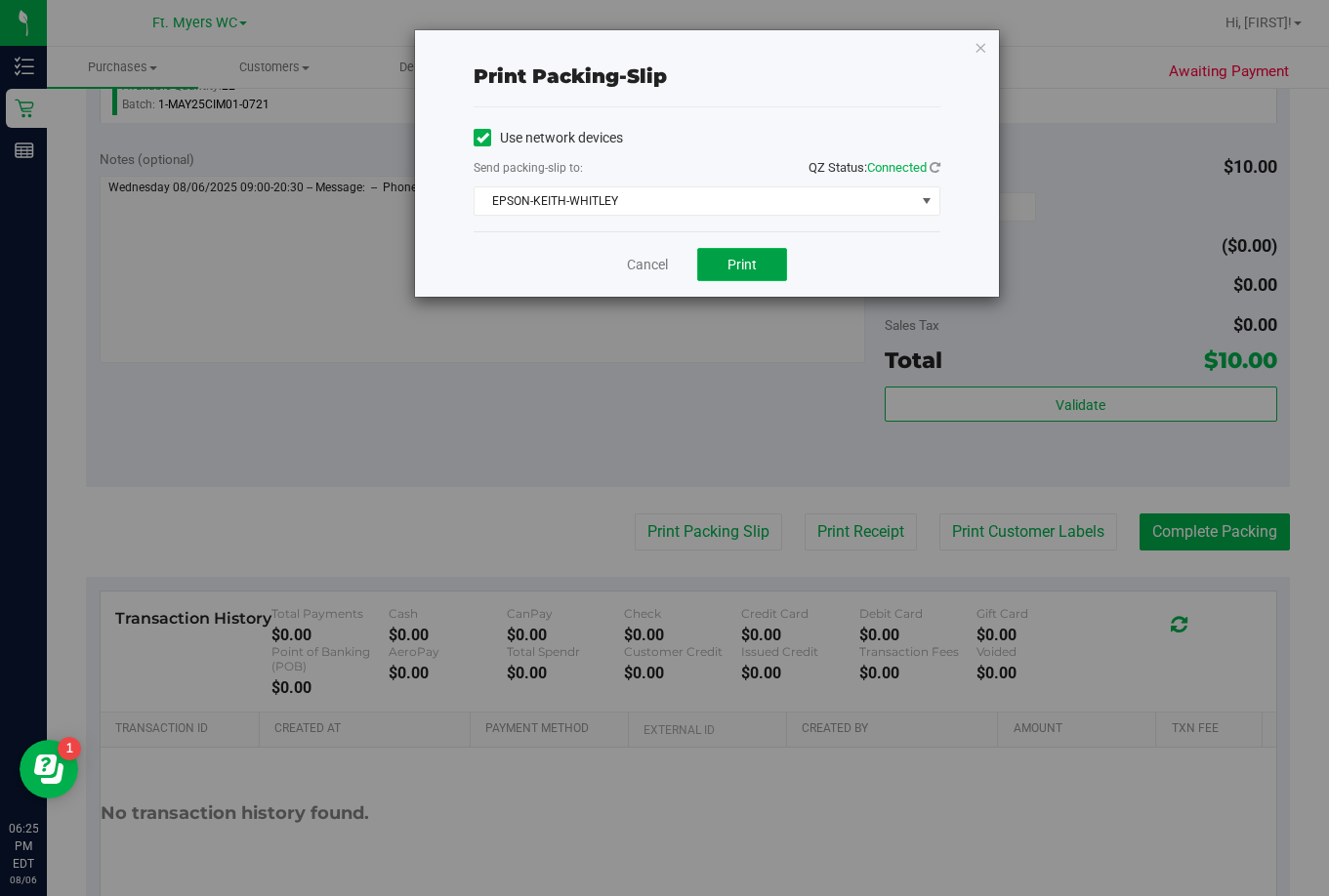 click on "Print" at bounding box center [742, 265] 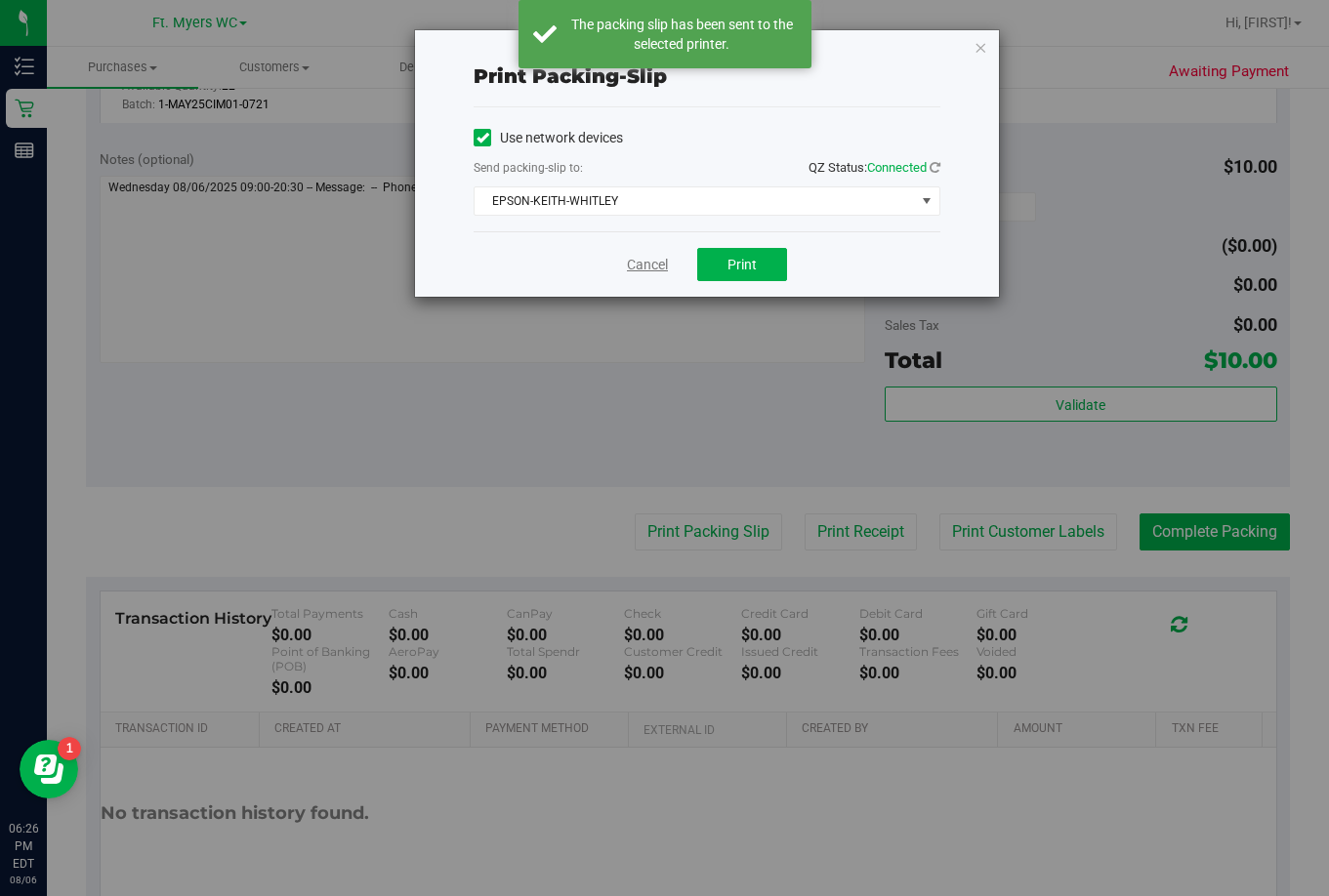 click on "Cancel" at bounding box center [647, 265] 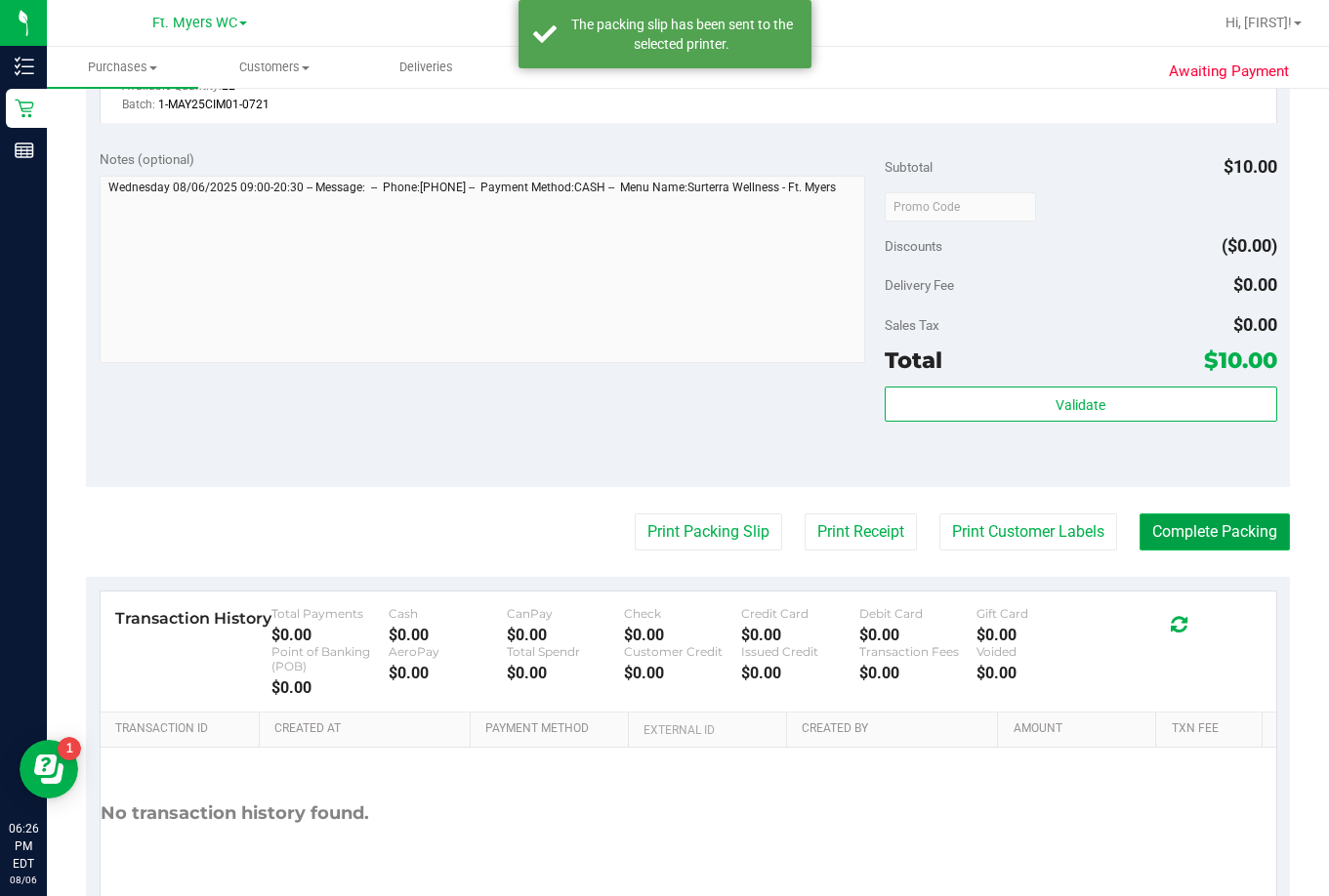 click on "Complete Packing" at bounding box center (1215, 532) 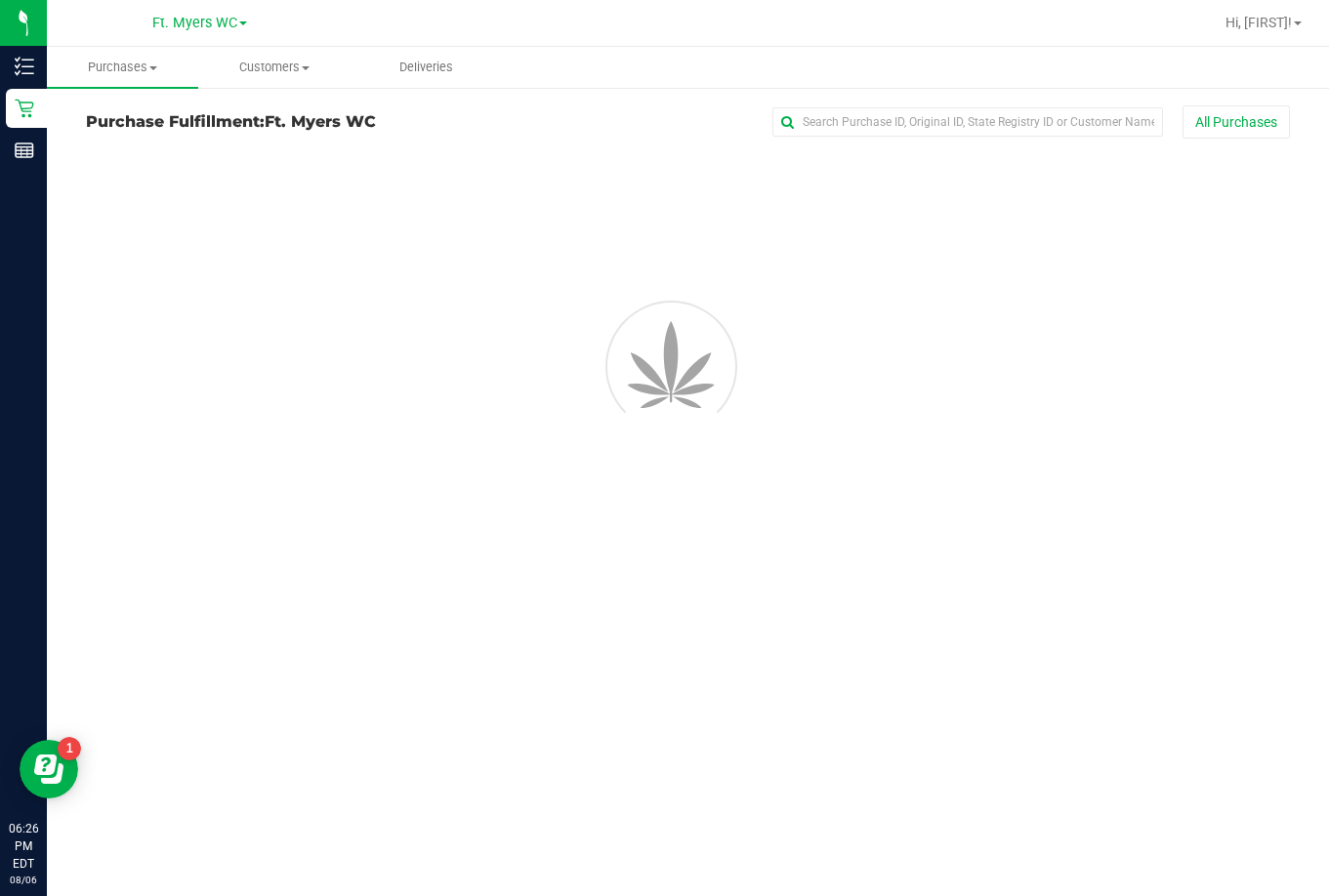 scroll, scrollTop: 0, scrollLeft: 0, axis: both 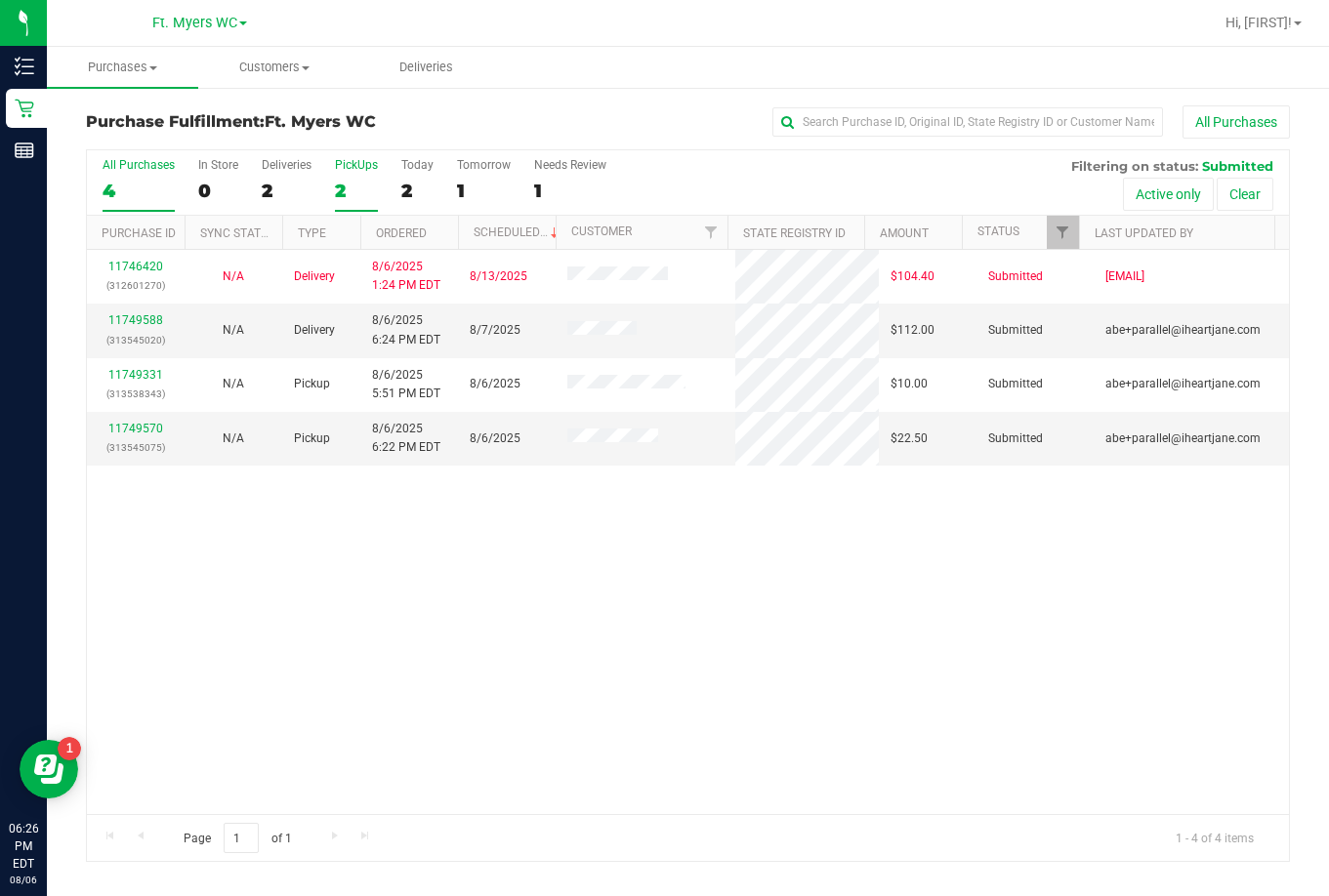 click on "2" at bounding box center [356, 190] 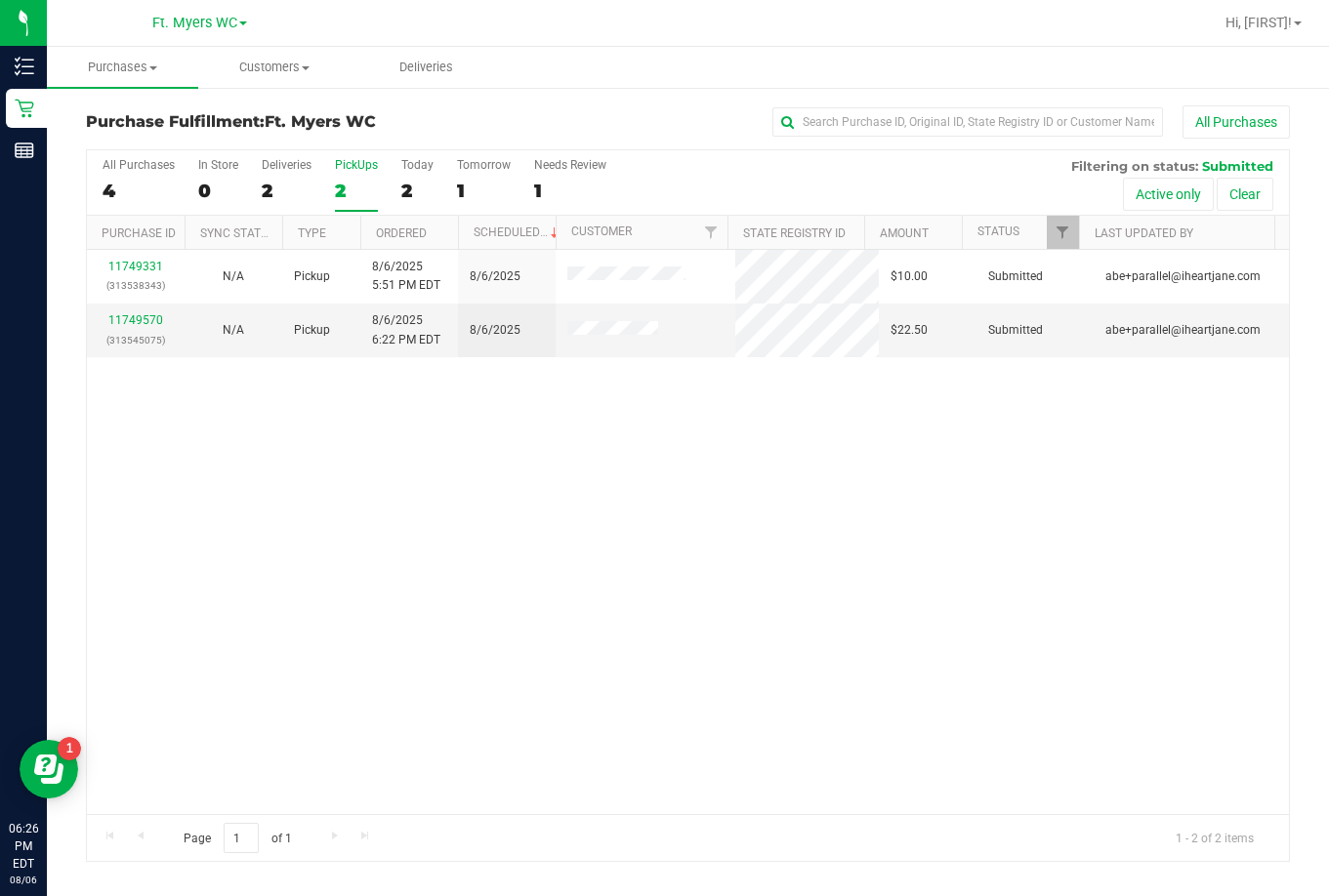 click on "11749331
(313538343)
N/A
Pickup 8/6/2025 5:51 PM EDT 8/6/2025
$10.00
Submitted abe+parallel@iheartjane.com
11749570
(313545075)
N/A
Pickup 8/6/2025 6:22 PM EDT 8/6/2025
$22.50
Submitted abe+parallel@iheartjane.com" at bounding box center (687, 532) 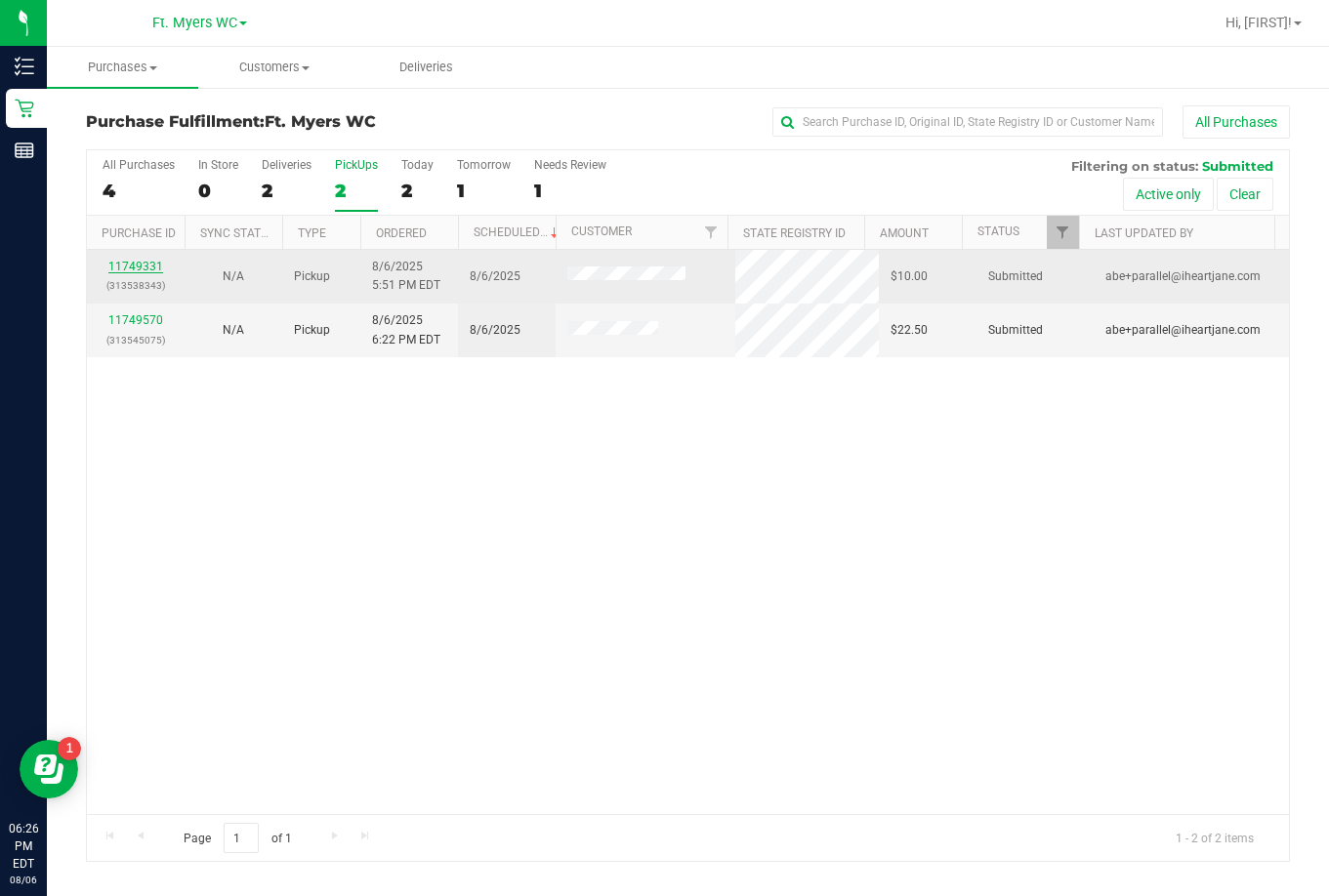 click on "[NUMBER]" at bounding box center (136, 266) 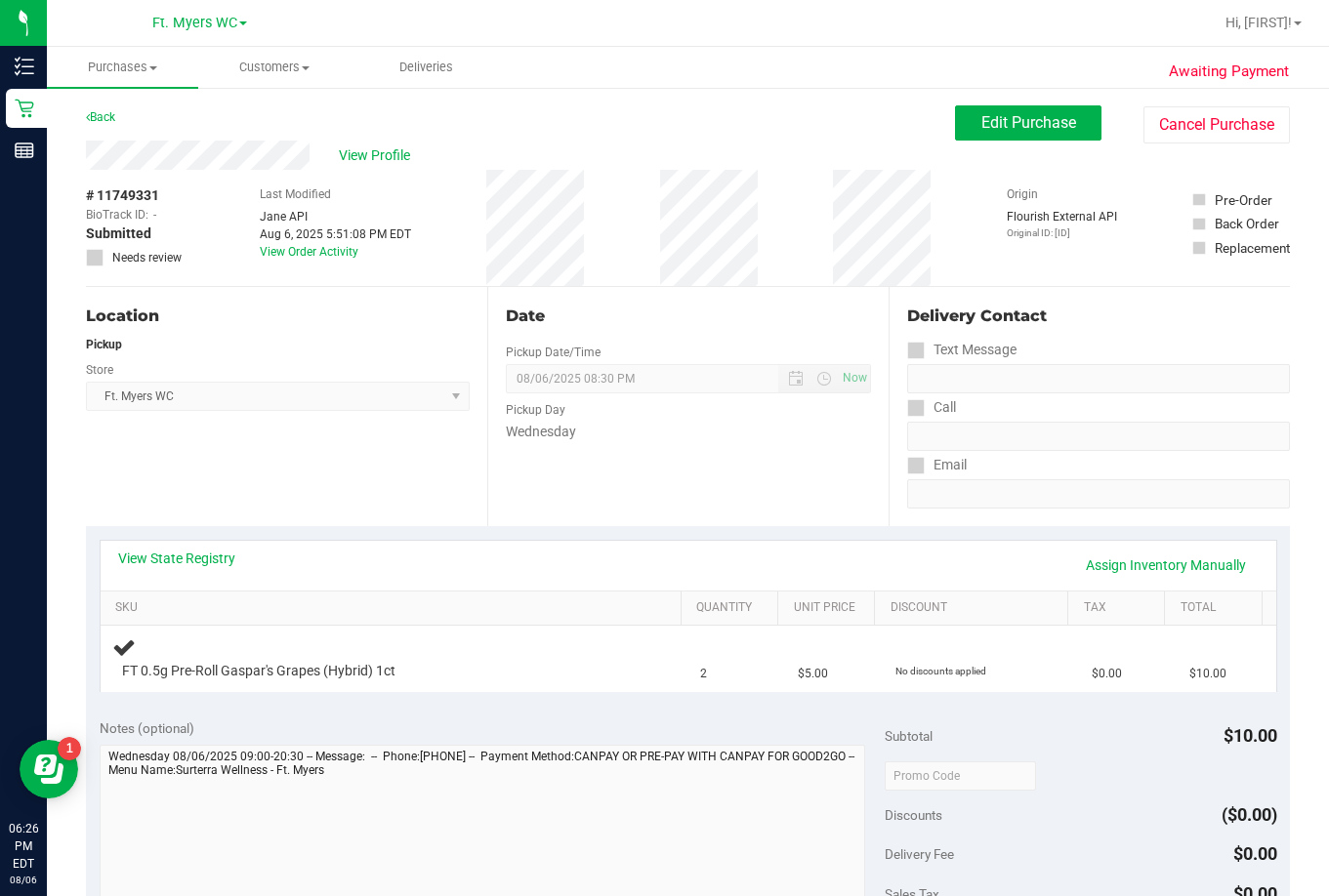 scroll, scrollTop: 98, scrollLeft: 0, axis: vertical 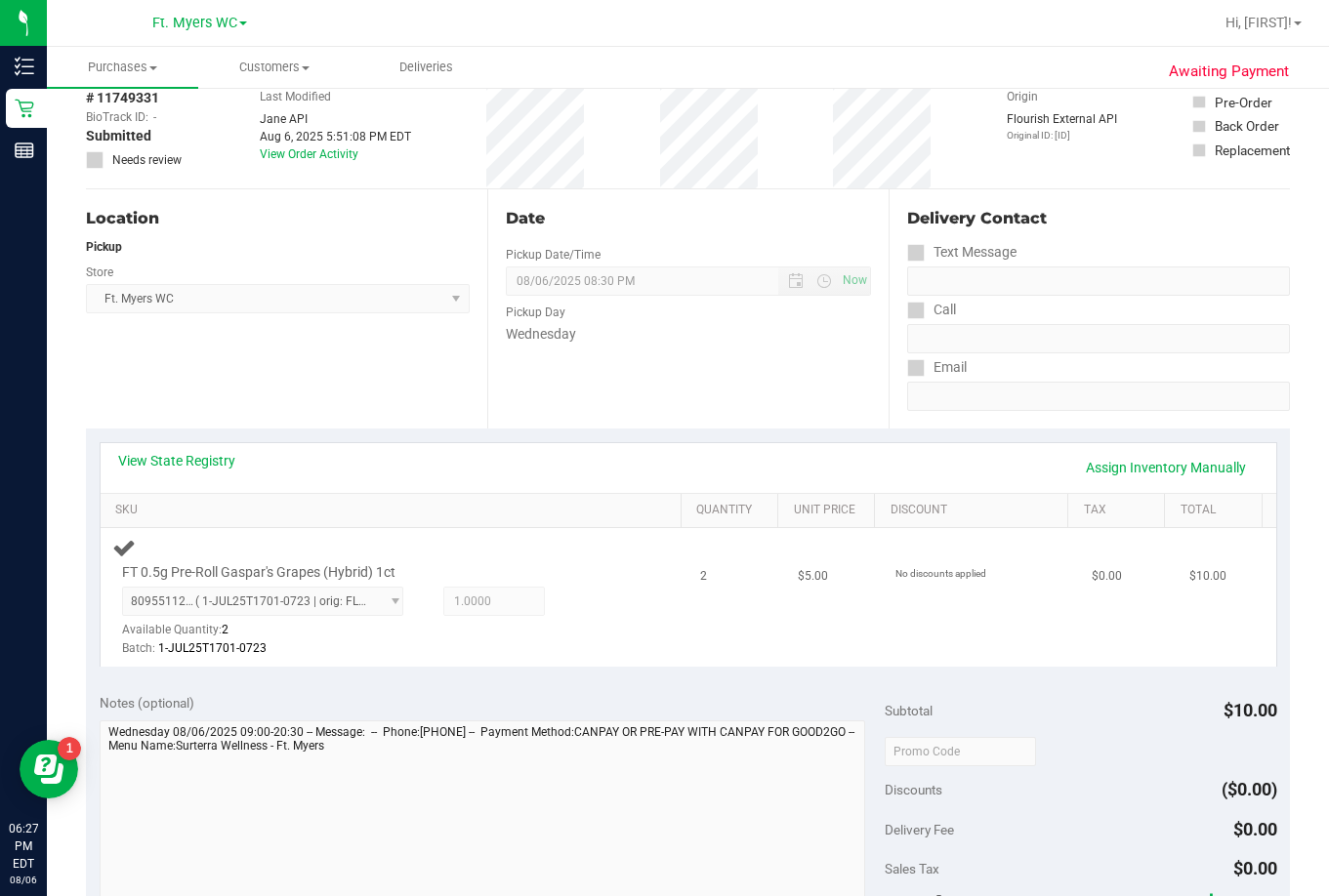 drag, startPoint x: 596, startPoint y: 449, endPoint x: 602, endPoint y: 591, distance: 142.1267 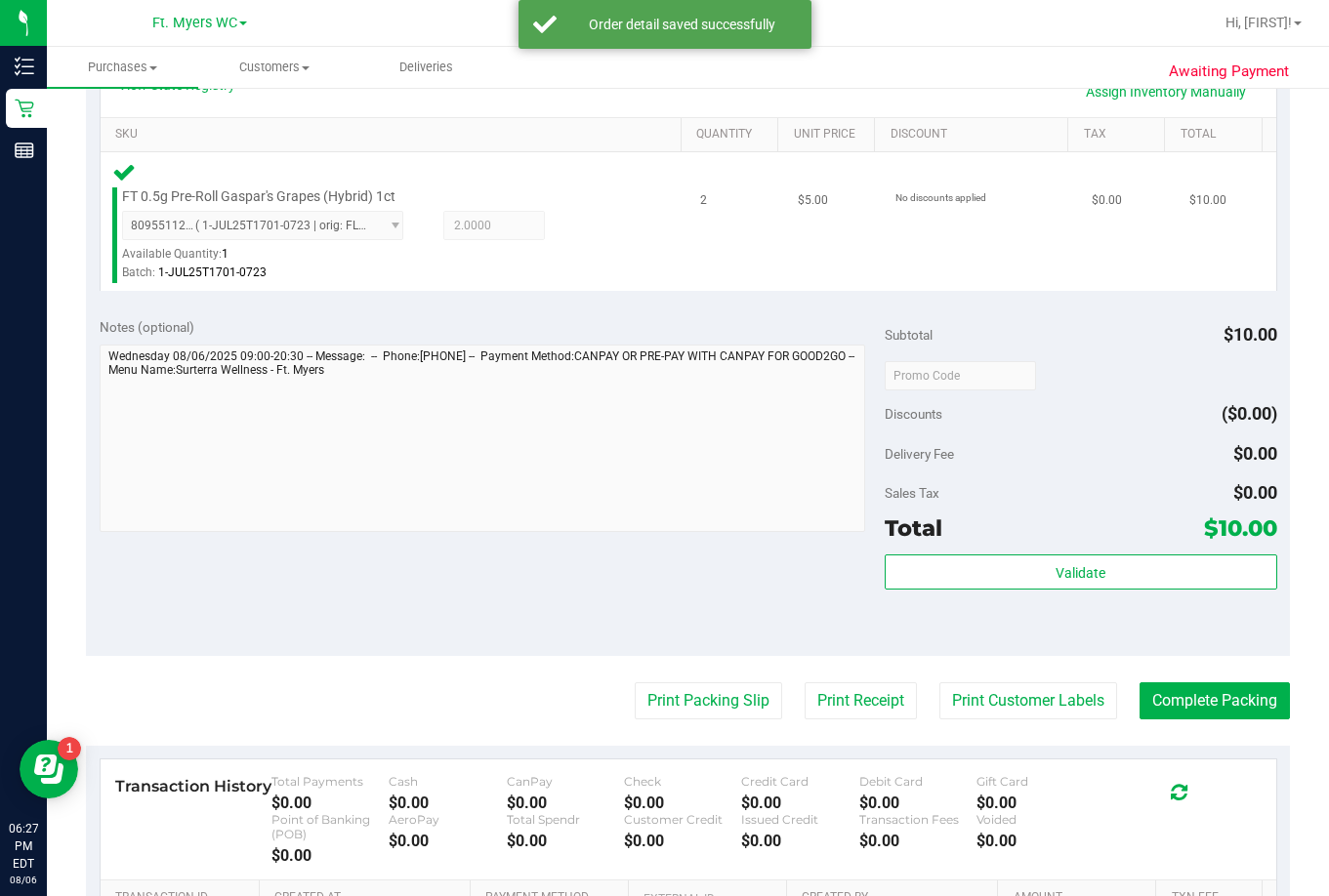 scroll, scrollTop: 488, scrollLeft: 0, axis: vertical 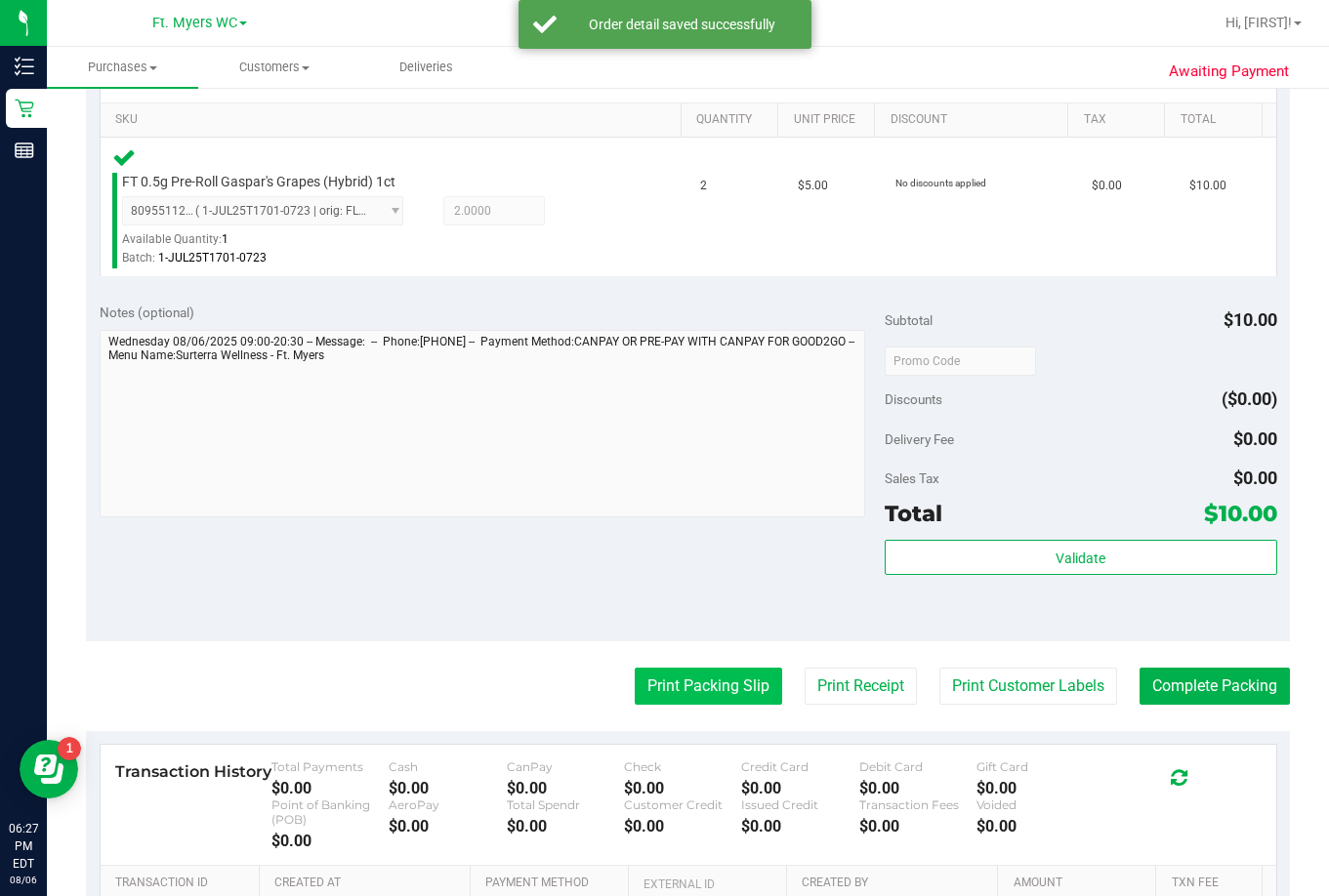 click on "Print Packing Slip" at bounding box center (708, 686) 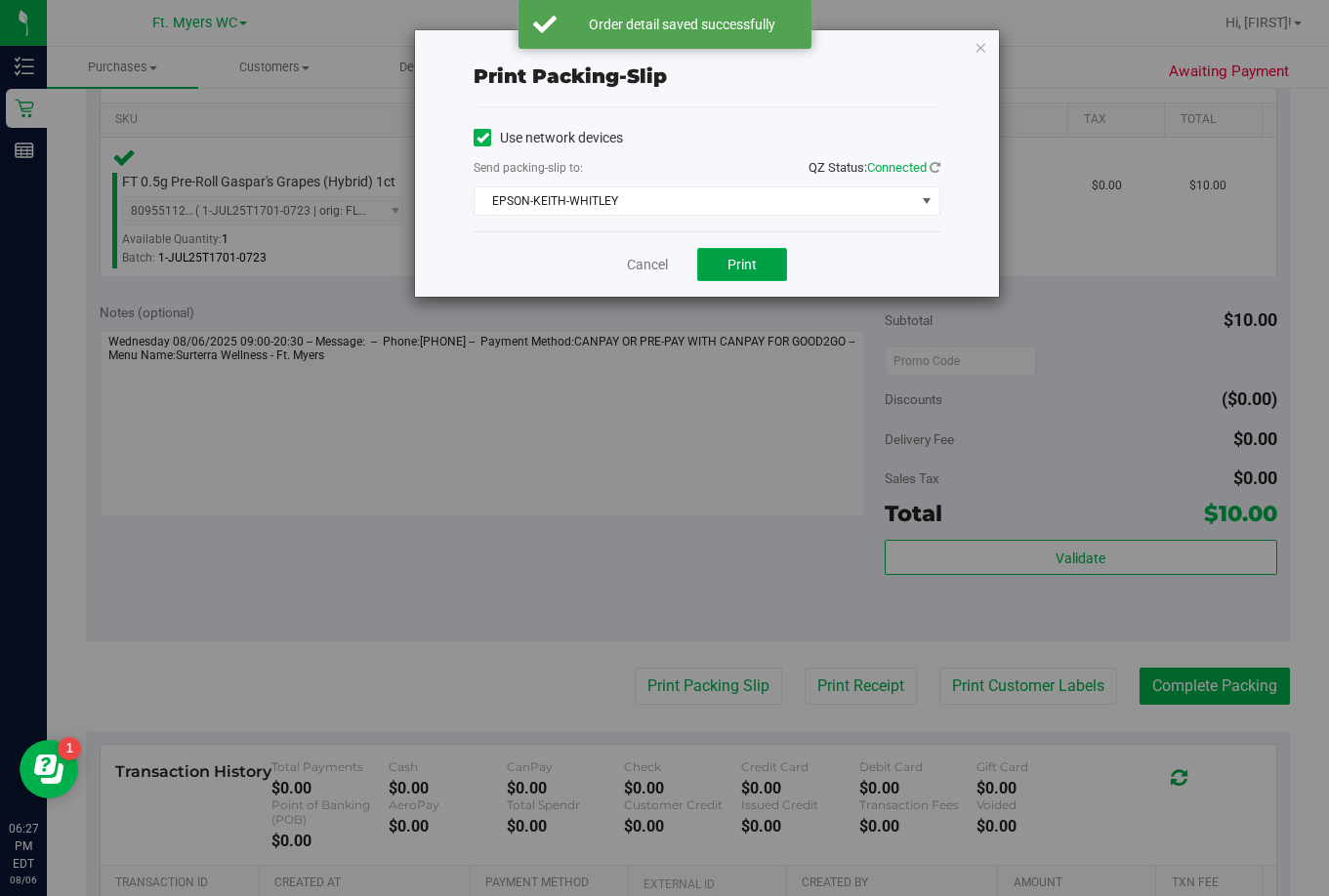 click on "Print" at bounding box center [742, 265] 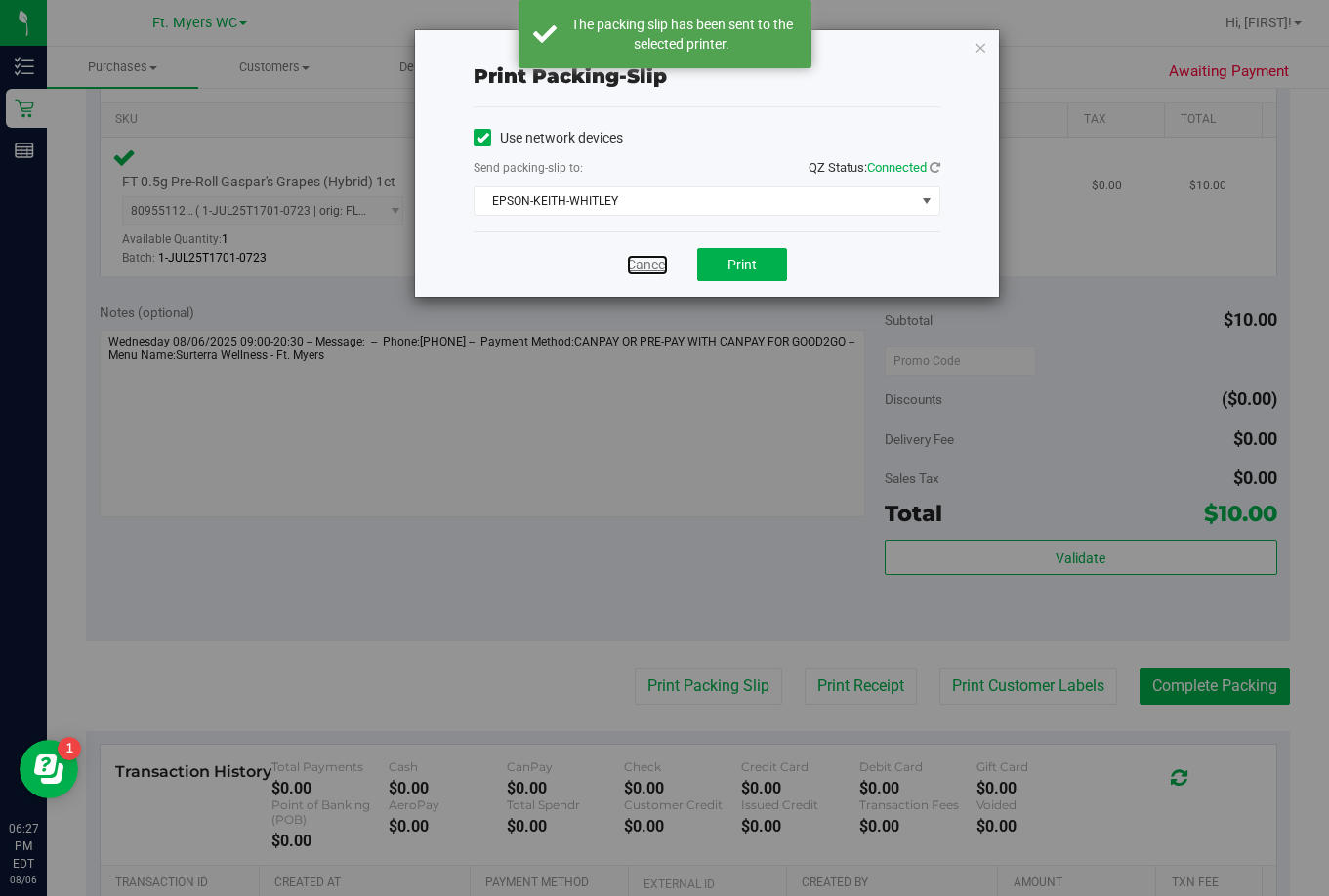 drag, startPoint x: 635, startPoint y: 263, endPoint x: 647, endPoint y: 264, distance: 12.041595 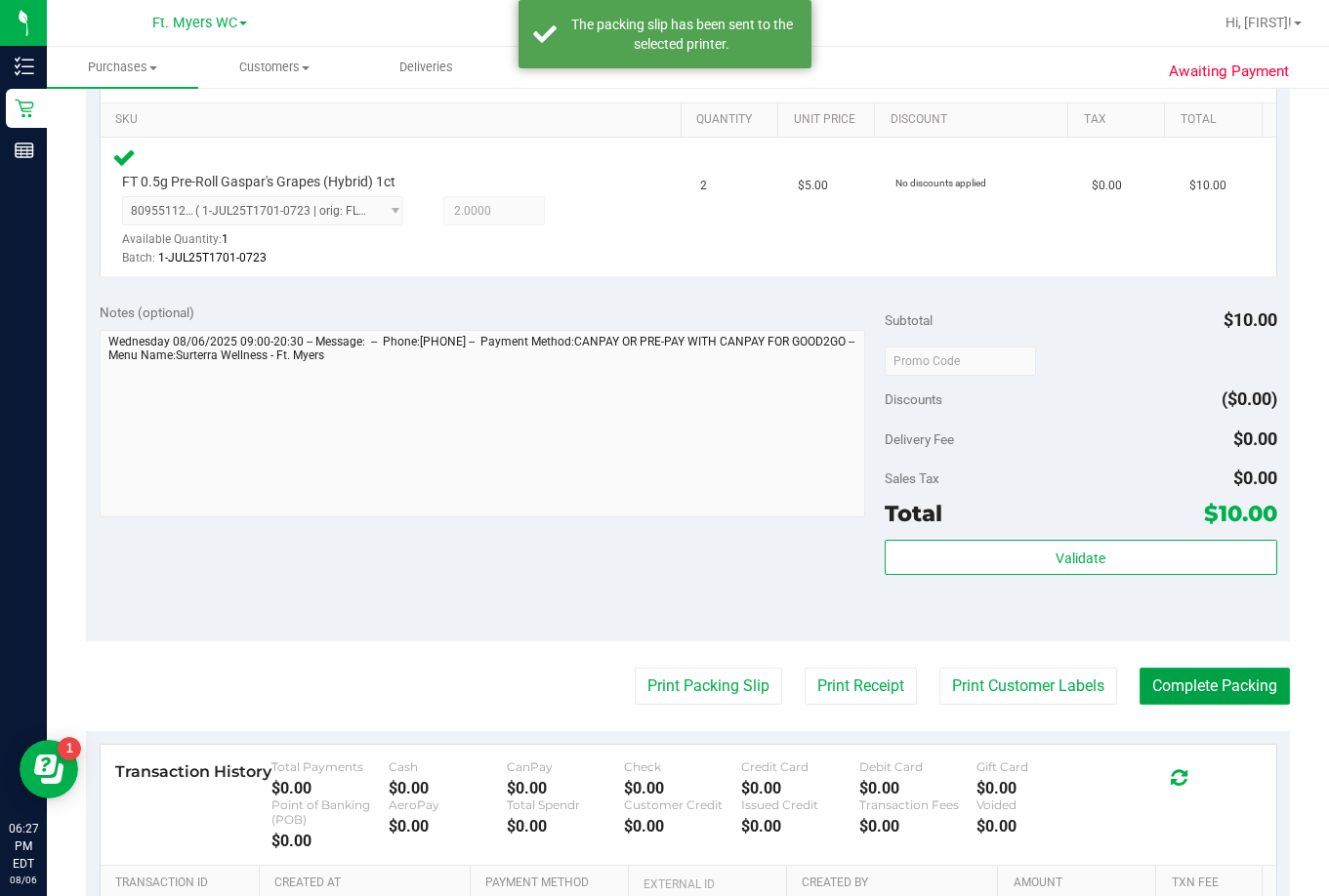 click on "Complete Packing" at bounding box center (1215, 686) 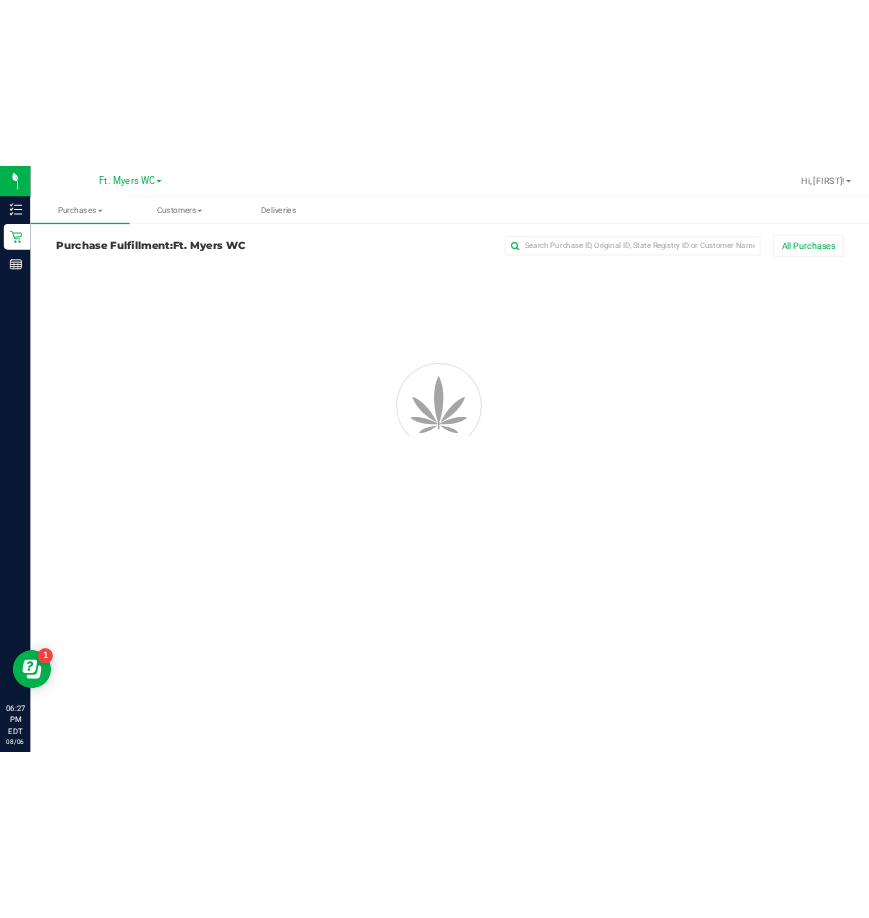 scroll, scrollTop: 0, scrollLeft: 0, axis: both 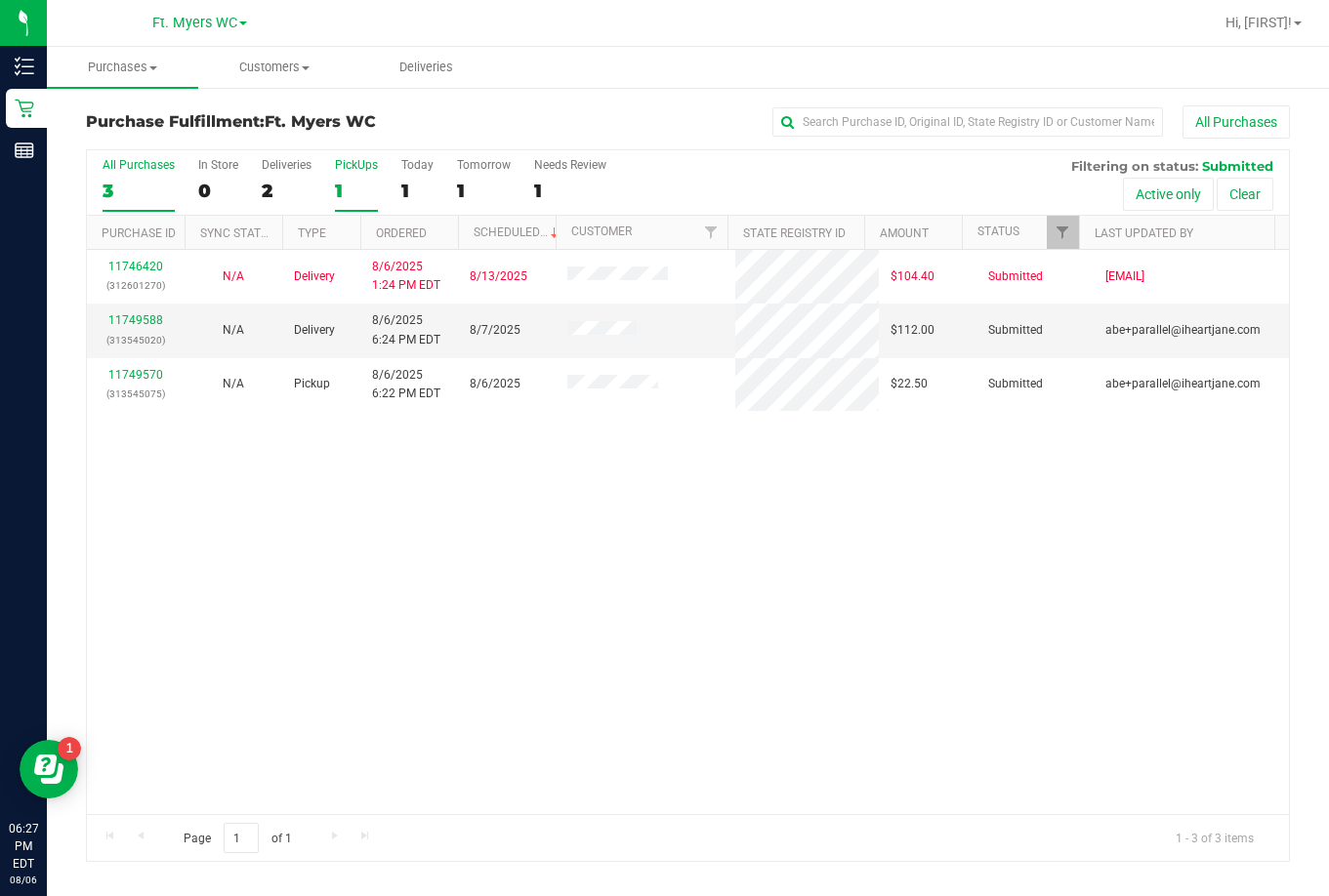 click on "PickUps" at bounding box center (356, 165) 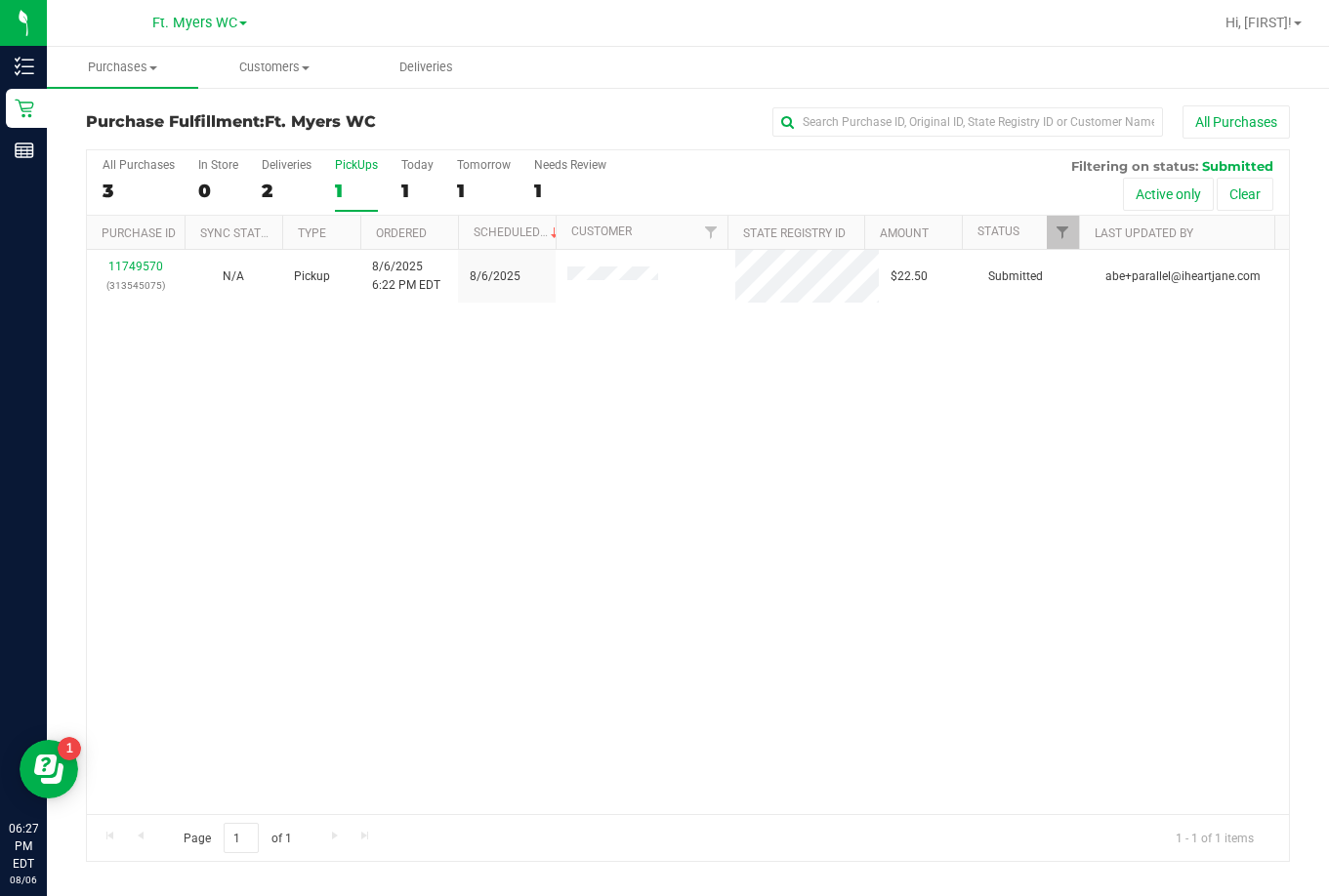 click on "11749570
(313545075)
N/A
Pickup 8/6/2025 6:22 PM EDT 8/6/2025
$22.50
Submitted abe+parallel@iheartjane.com" at bounding box center (687, 532) 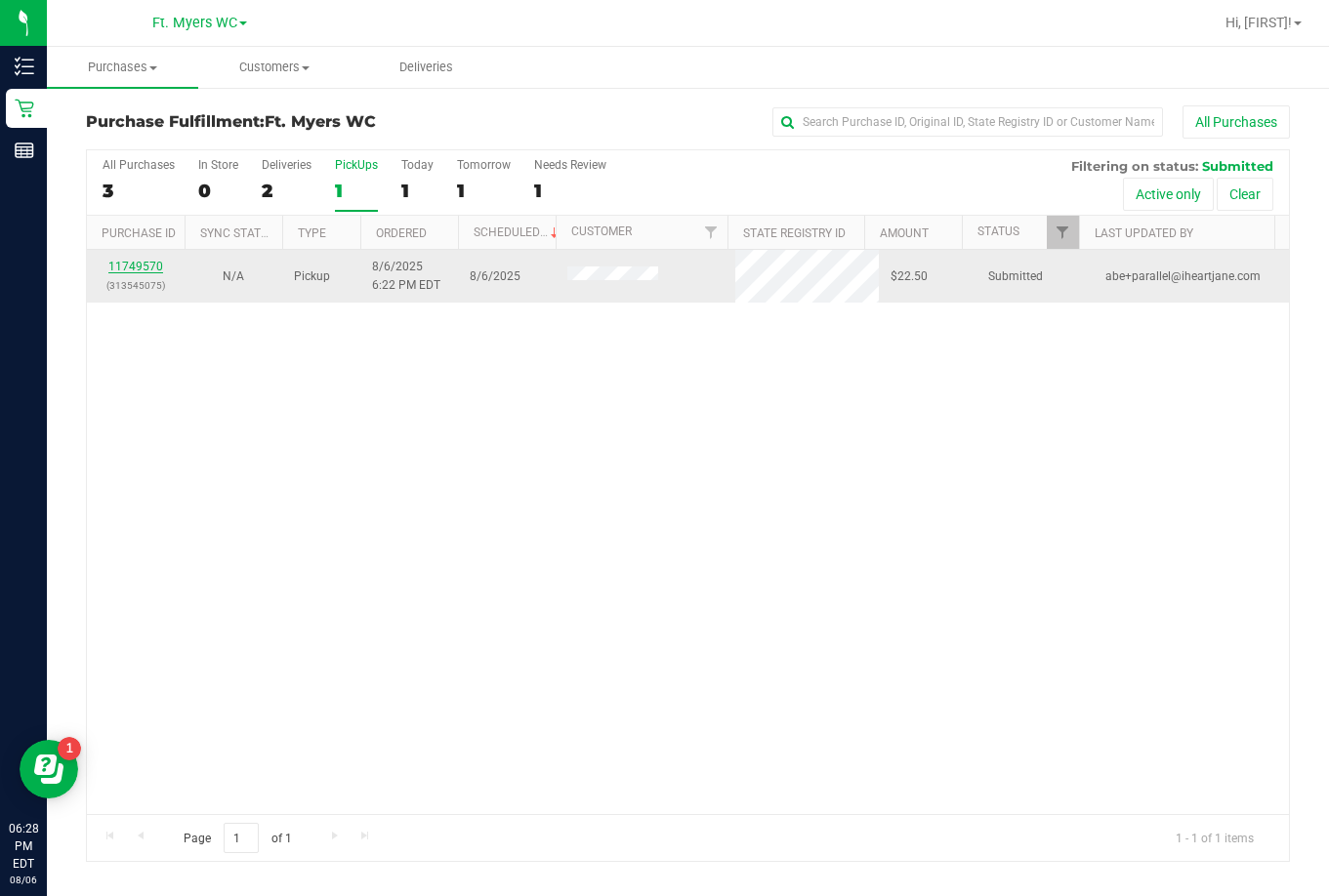 click on "[NUMBER]" at bounding box center (136, 266) 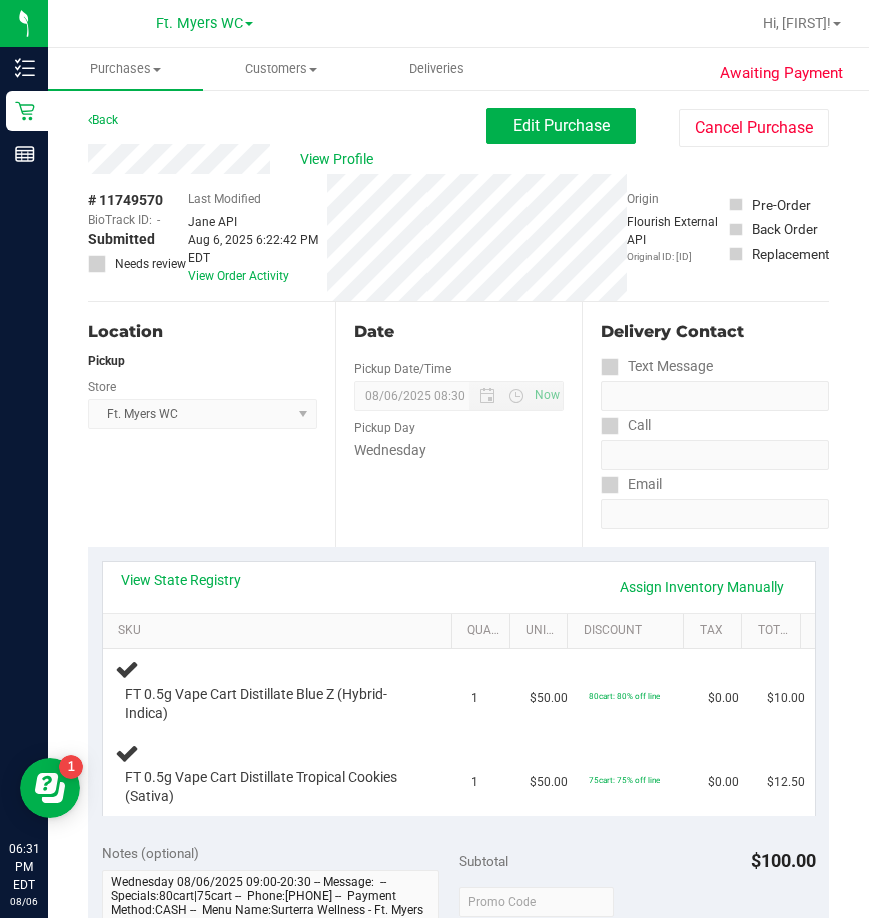 click on "SKU" at bounding box center [277, 632] 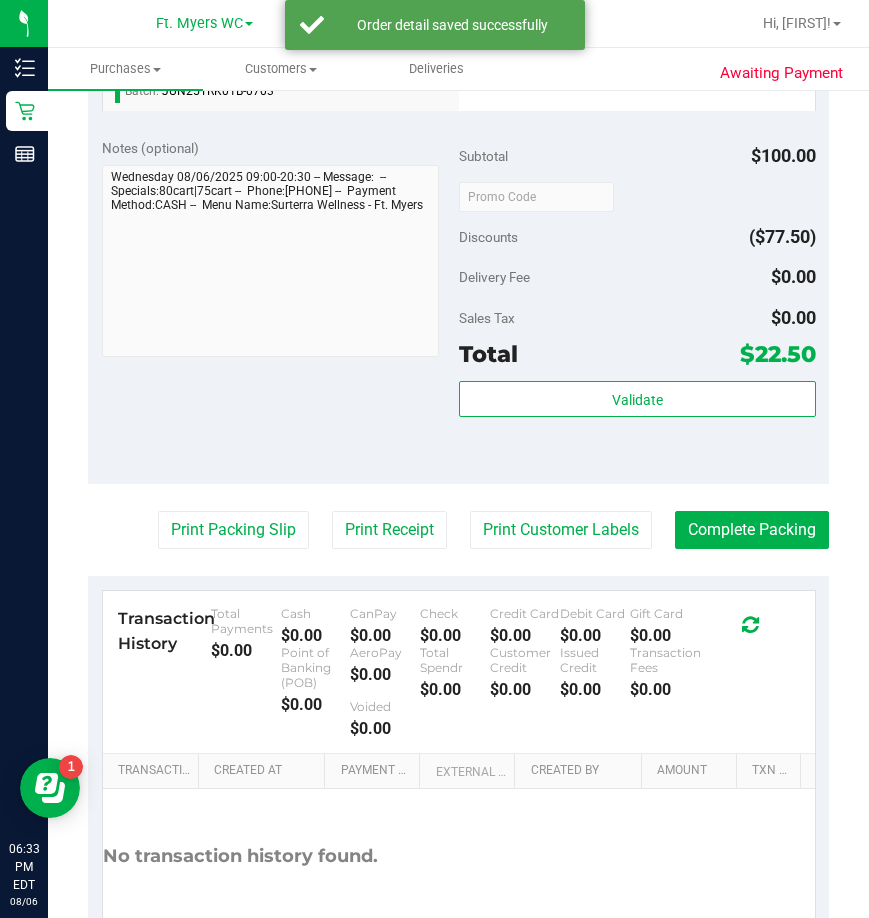 scroll, scrollTop: 900, scrollLeft: 0, axis: vertical 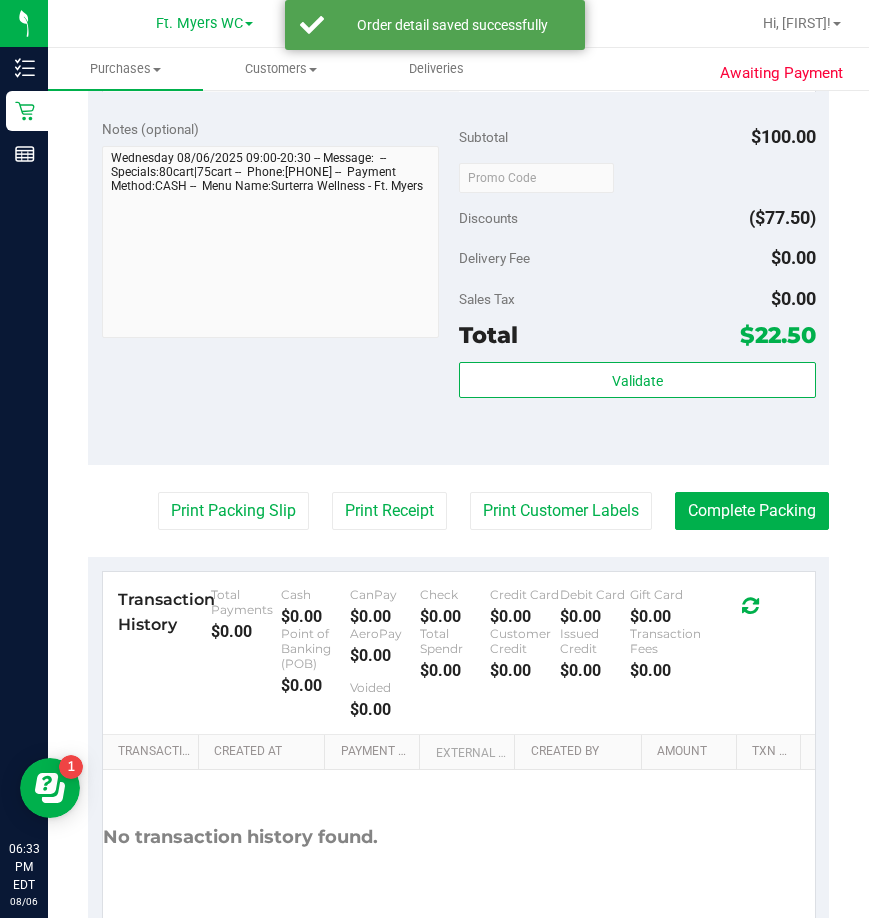 click on "Print Packing Slip
Print Receipt
Print Customer Labels
Complete Packing" at bounding box center (458, 511) 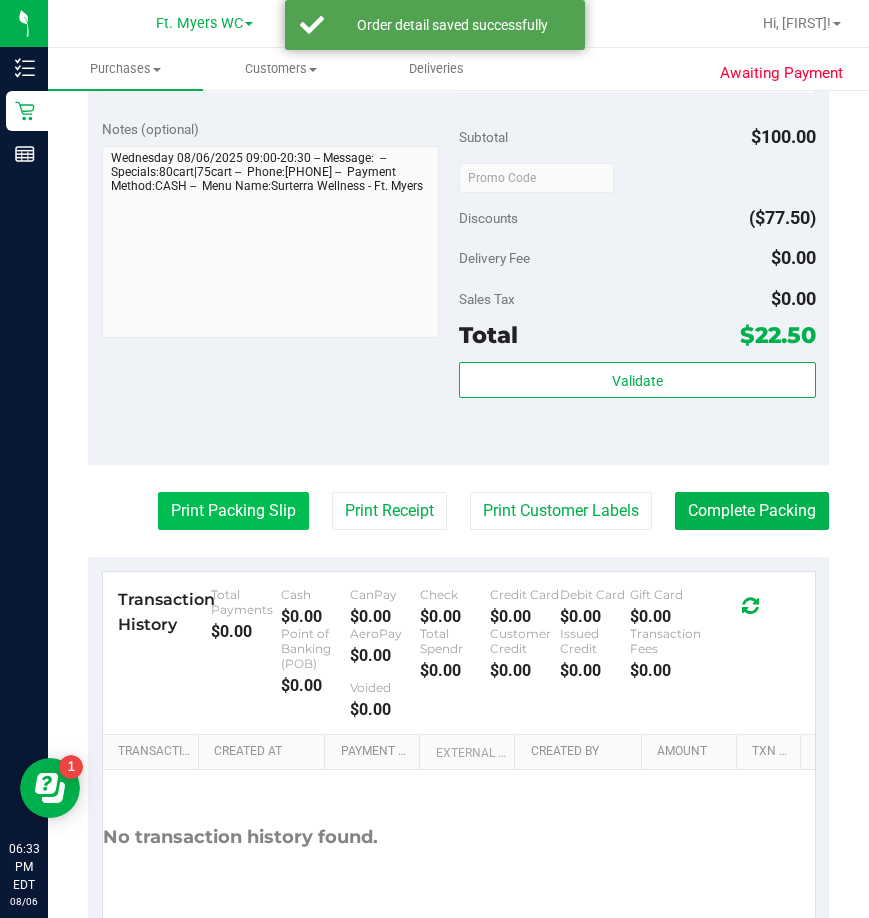 click on "Print Packing Slip" at bounding box center (233, 511) 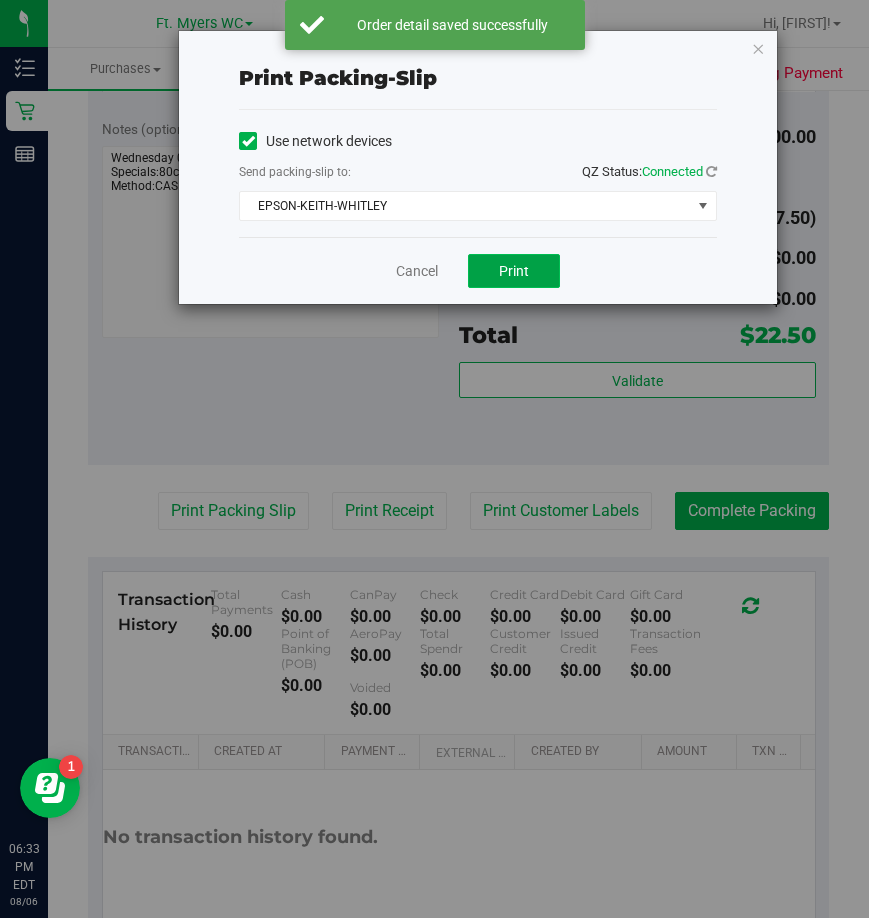 click on "Print" at bounding box center (514, 271) 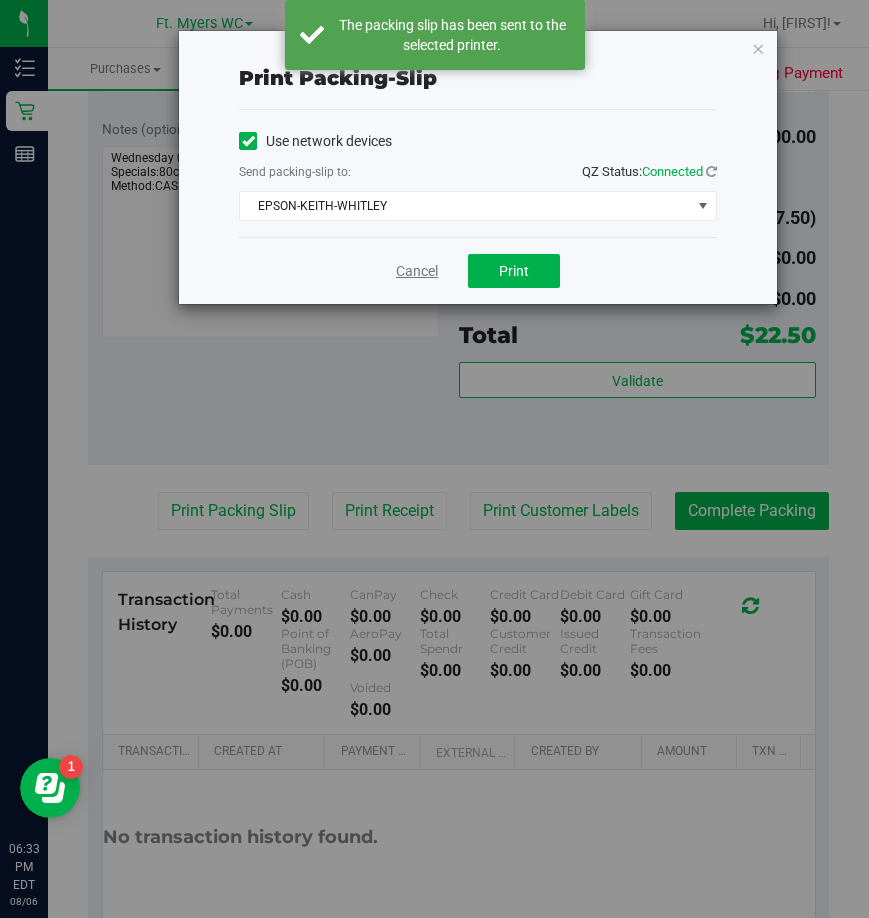 click on "Cancel" at bounding box center [417, 271] 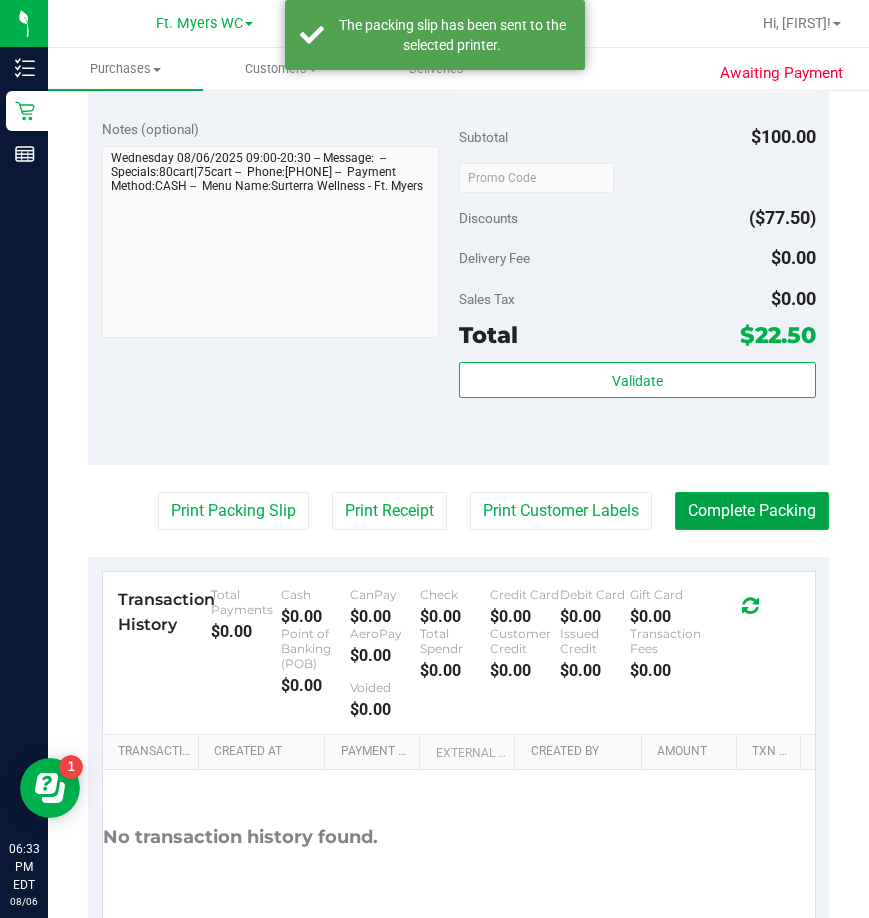 click on "Complete Packing" at bounding box center [752, 511] 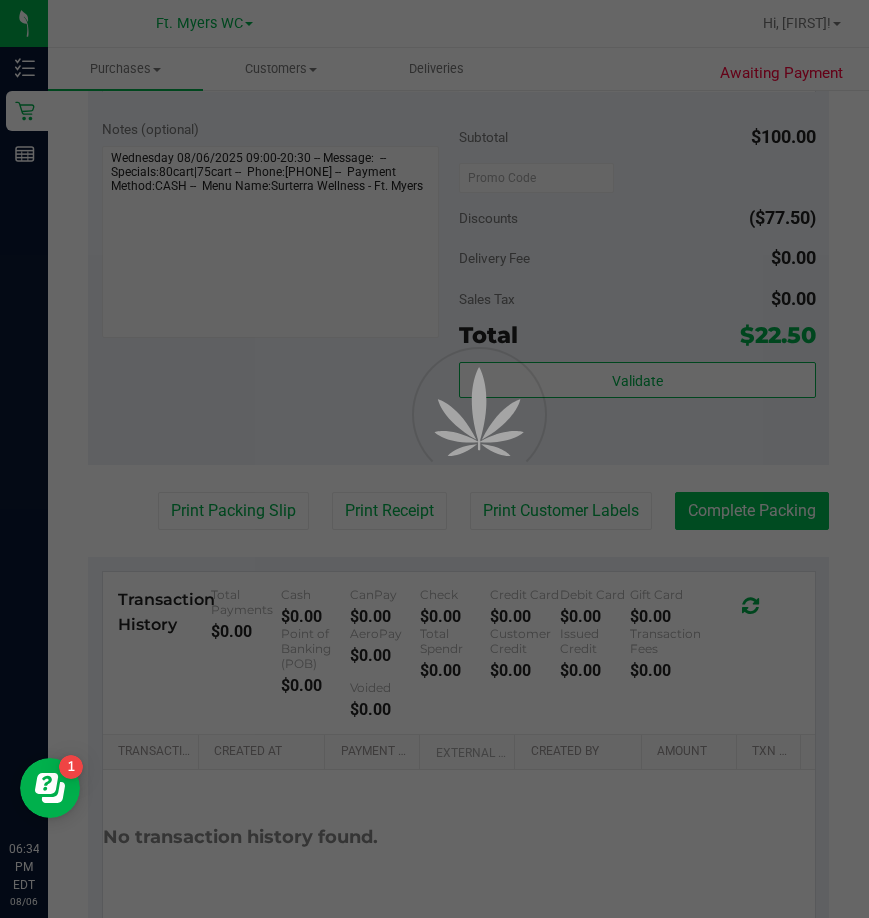 scroll, scrollTop: 0, scrollLeft: 0, axis: both 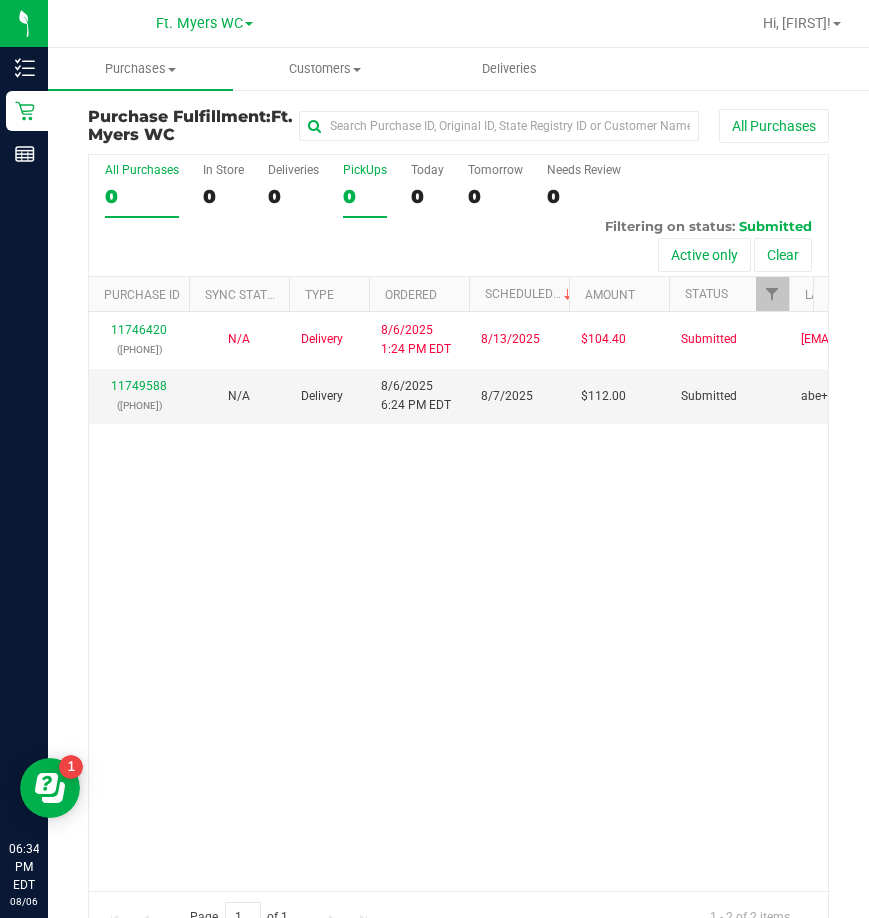 click on "PickUps" at bounding box center [365, 170] 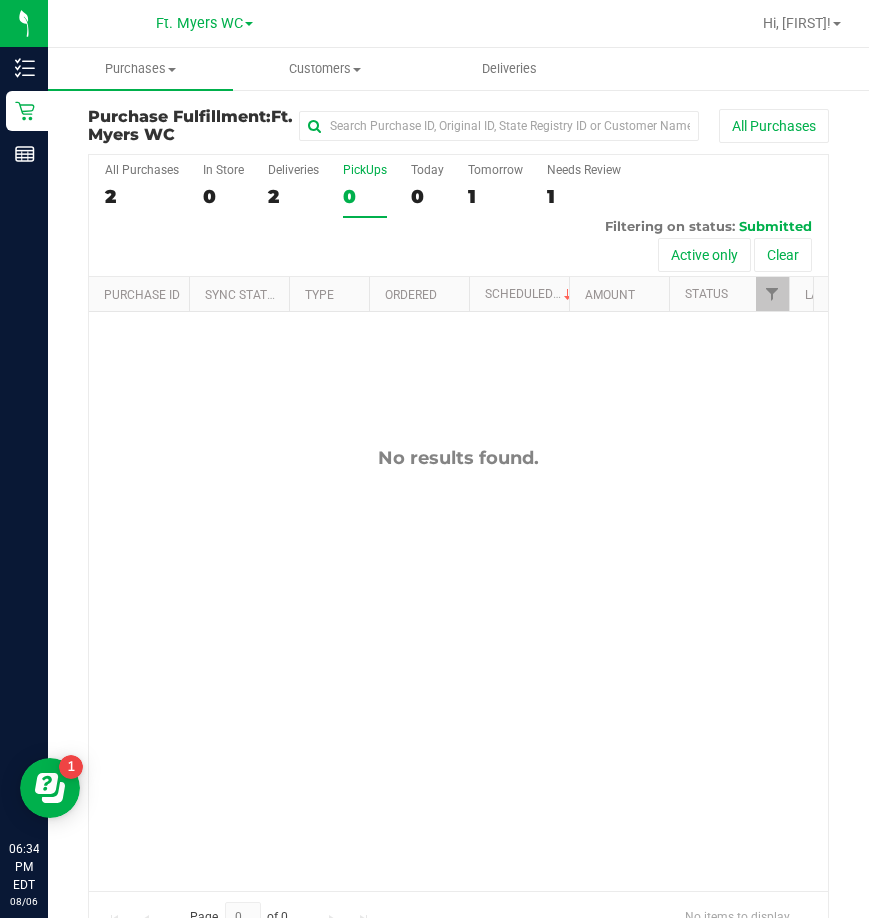 click on "PickUps" at bounding box center (365, 170) 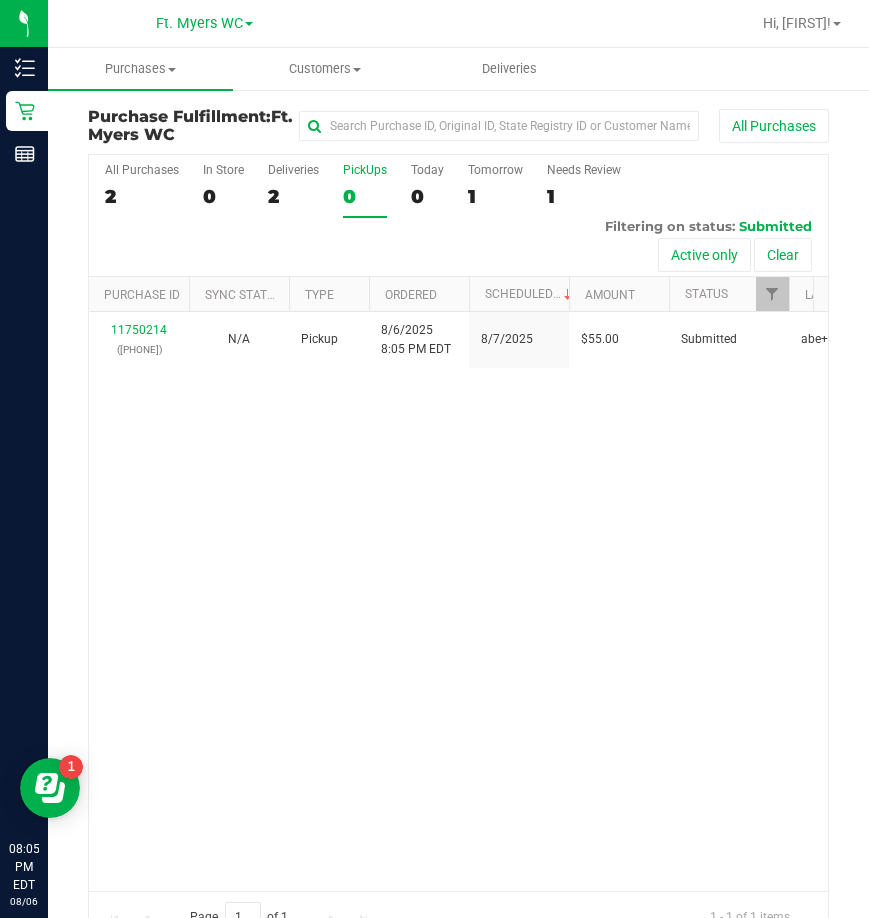 click on "PickUps" at bounding box center (365, 170) 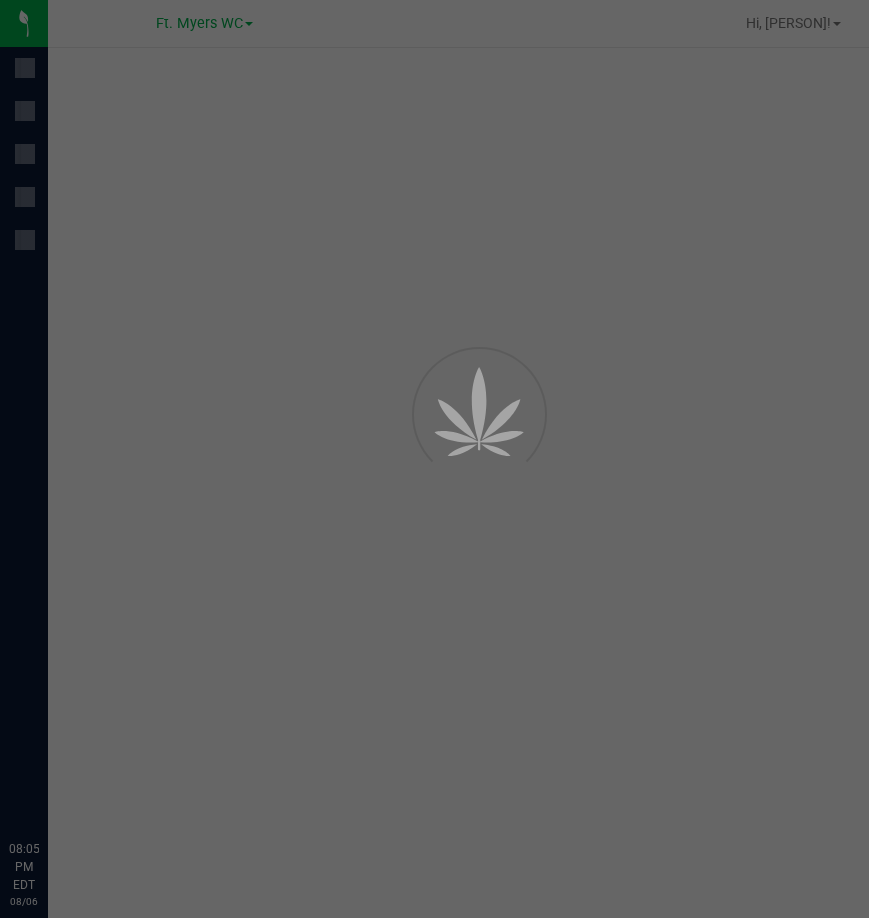 scroll, scrollTop: 0, scrollLeft: 0, axis: both 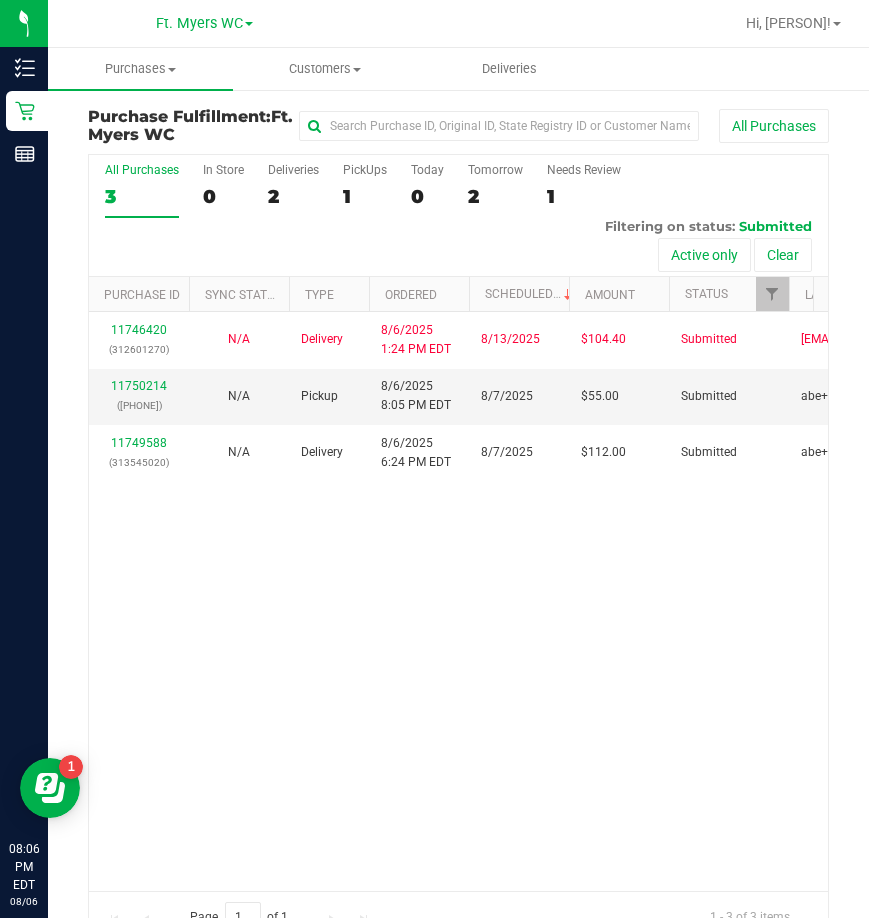 click on "11746420
([PHONE])
N/A
Delivery 8/6/[YEAR] 1:24 PM EDT 8/13/[YEAR]
$104.40
Submitted [EMAIL]
11750214
([PHONE])
N/A
Pickup 8/6/[YEAR] 8:05 PM EDT 8/7/[YEAR]
$55.00
Submitted [EMAIL]
11749588
([PHONE])
N/A
Delivery 8/6/[YEAR] 6:24 PM EDT 8/7/[YEAR]
$112.00
Submitted [EMAIL]" at bounding box center (458, 601) 